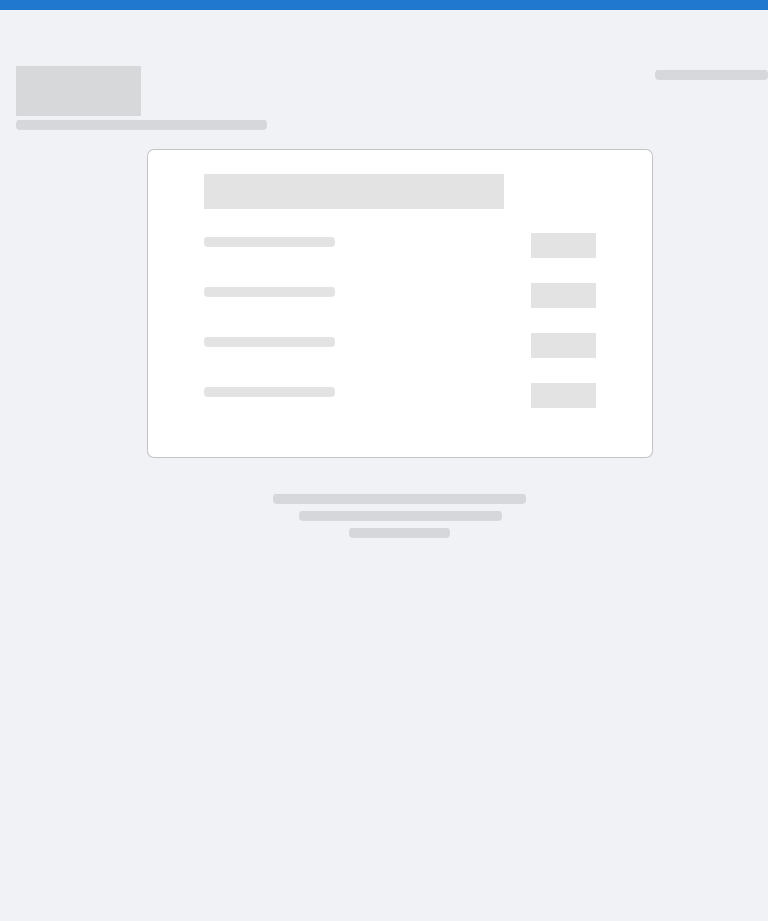 scroll, scrollTop: 0, scrollLeft: 0, axis: both 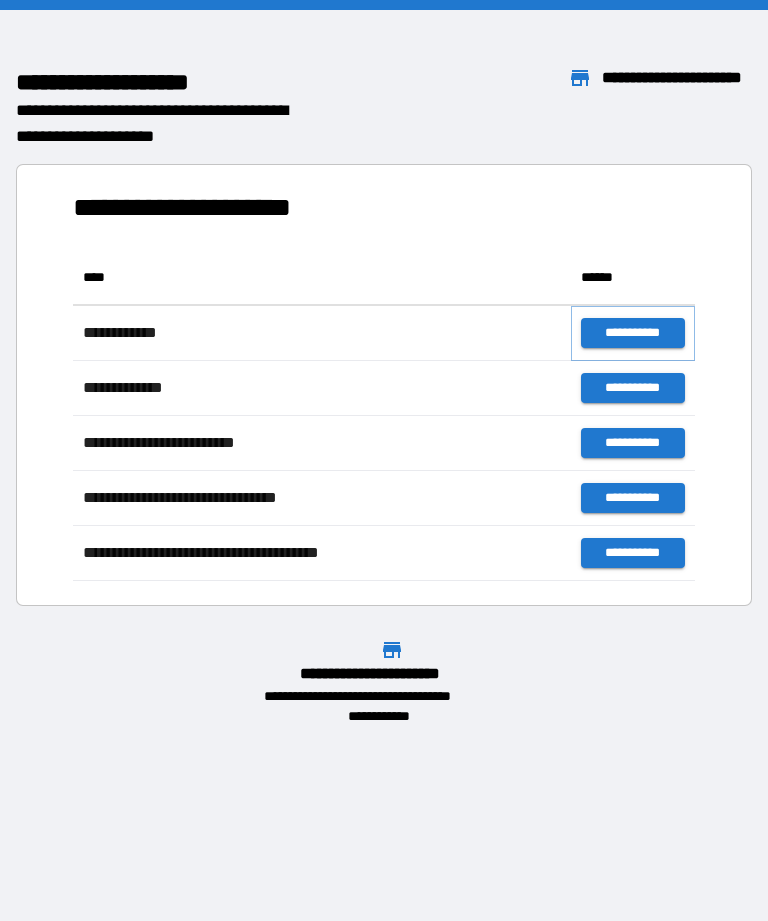 click on "**********" at bounding box center (633, 333) 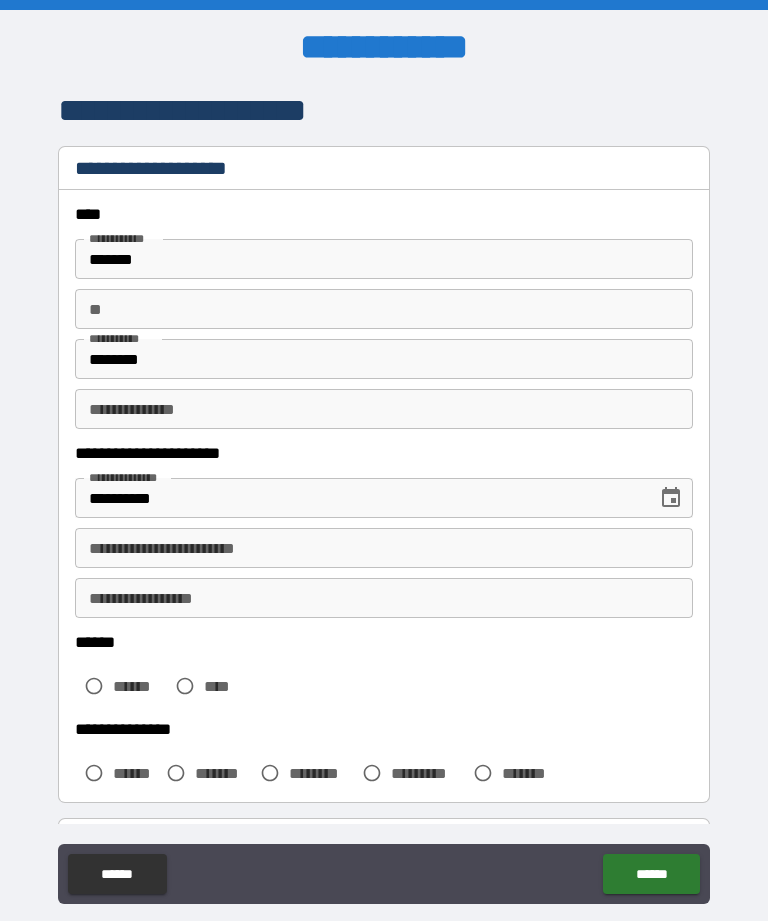 click on "**********" at bounding box center (384, 548) 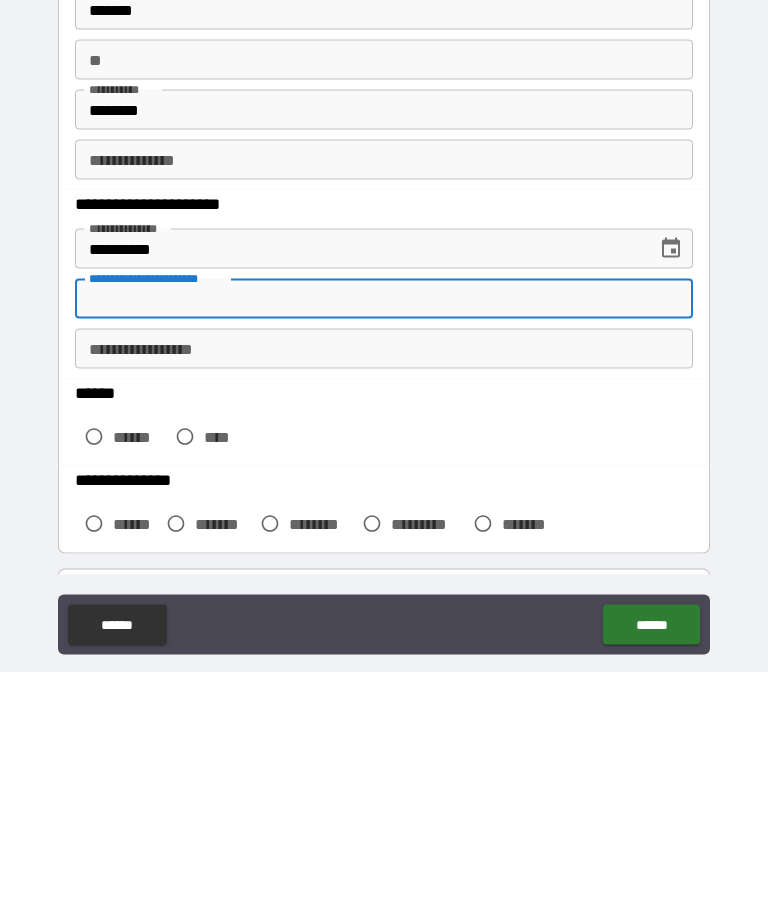 click on "**********" at bounding box center [384, 548] 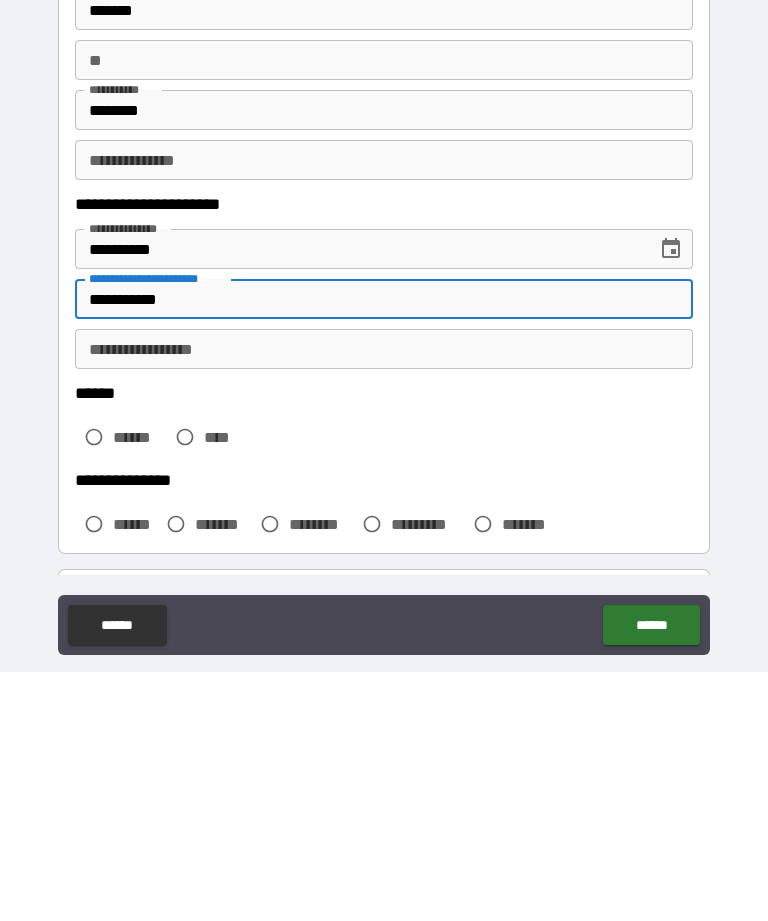 type on "**********" 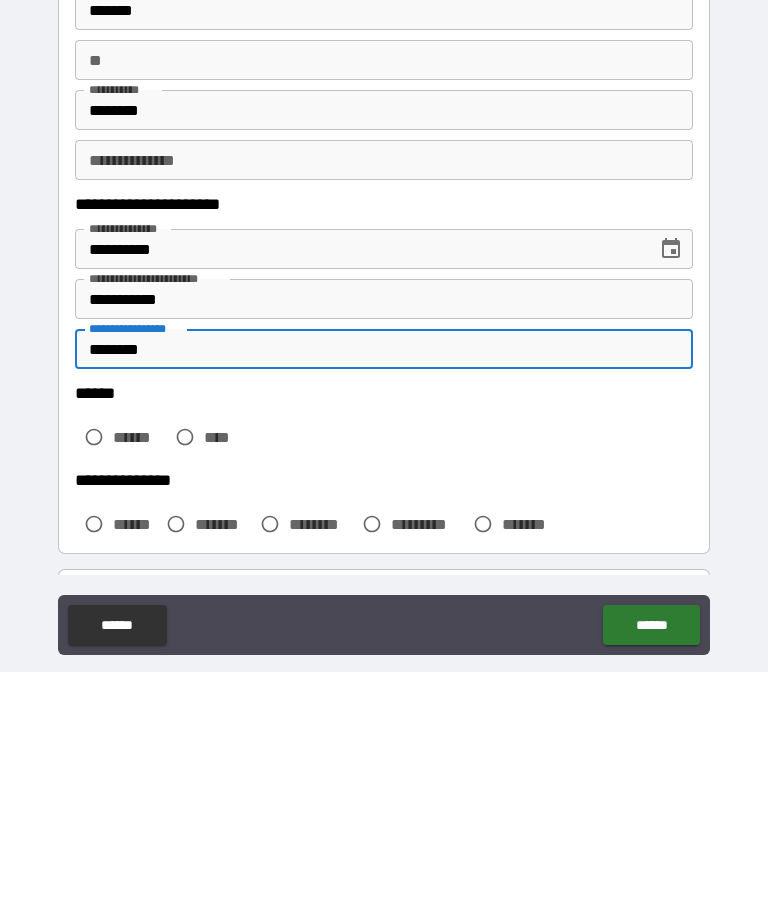 type on "********" 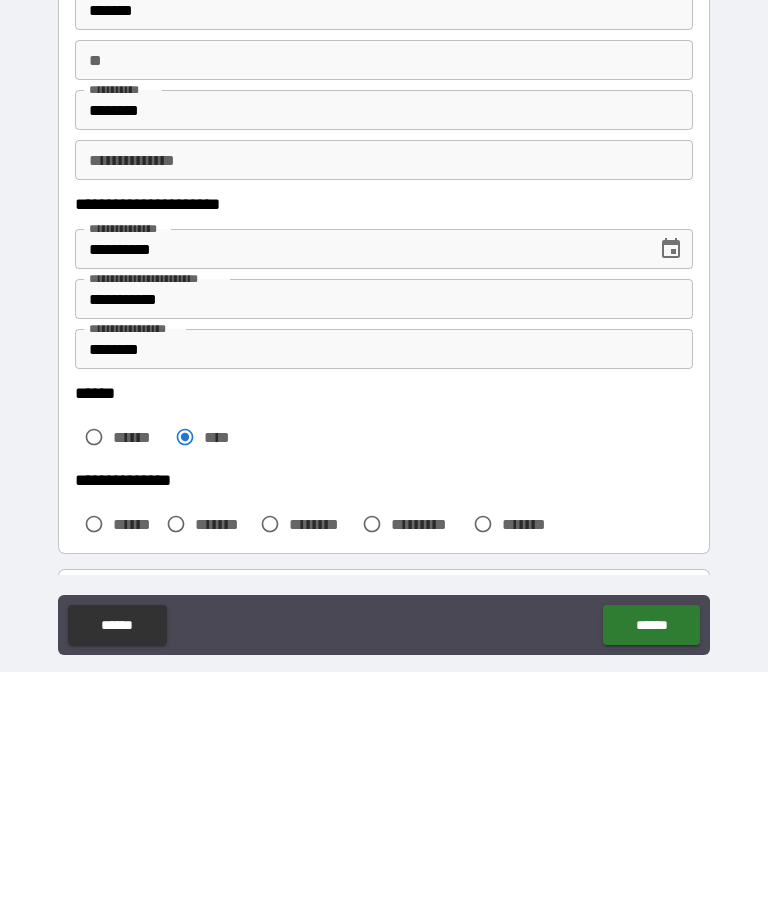 scroll, scrollTop: 64, scrollLeft: 0, axis: vertical 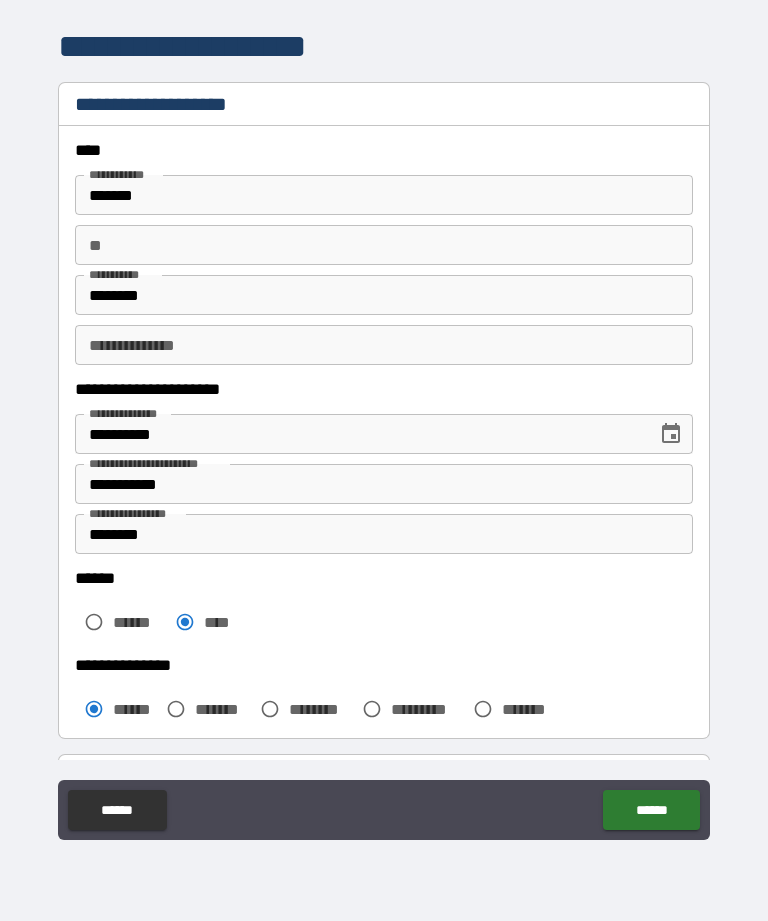 click on "******" at bounding box center (651, 810) 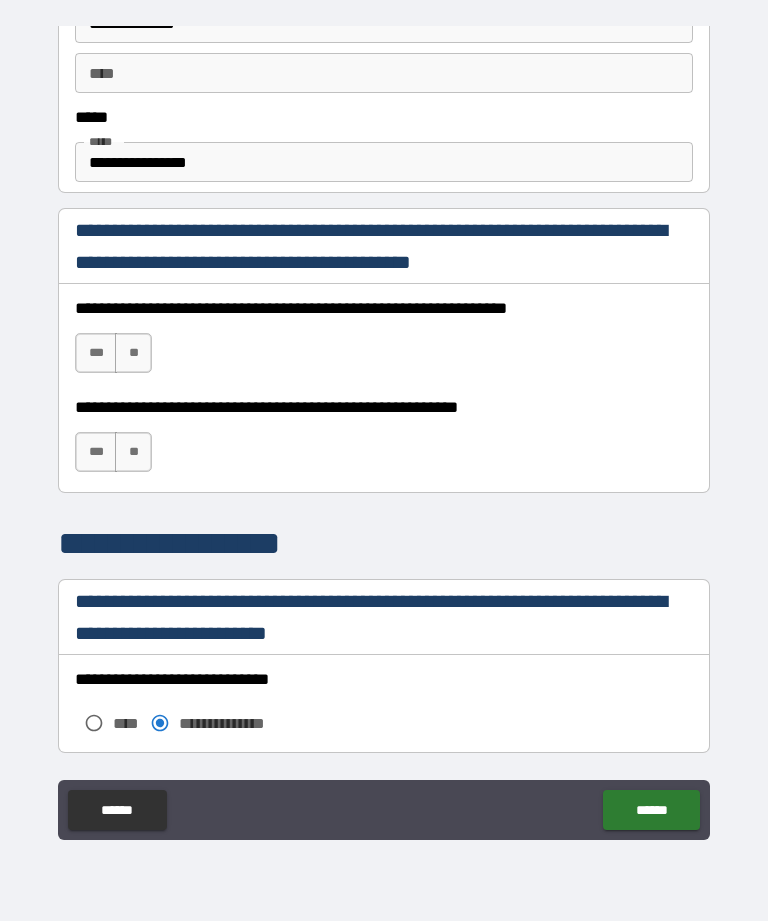 scroll, scrollTop: 1177, scrollLeft: 0, axis: vertical 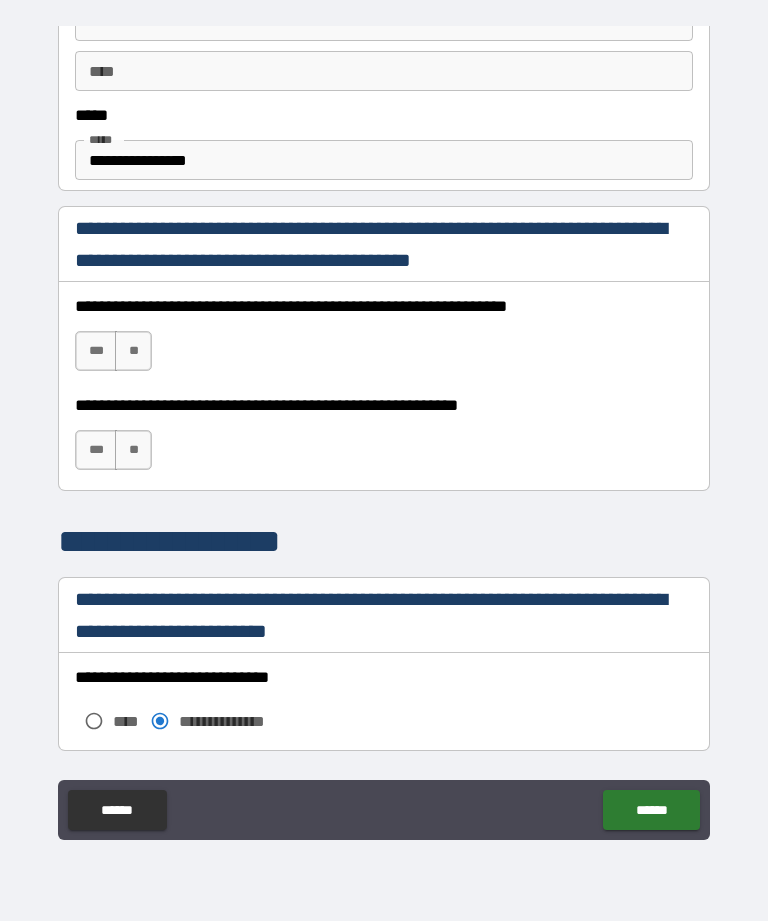 click on "***" at bounding box center (96, 351) 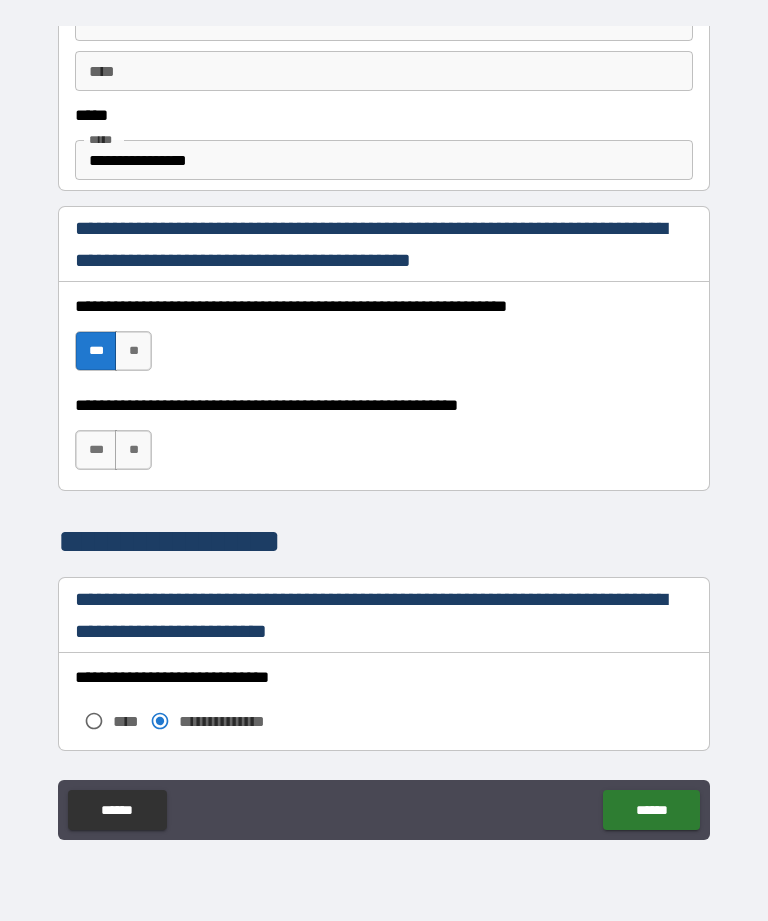 click on "***" at bounding box center (96, 450) 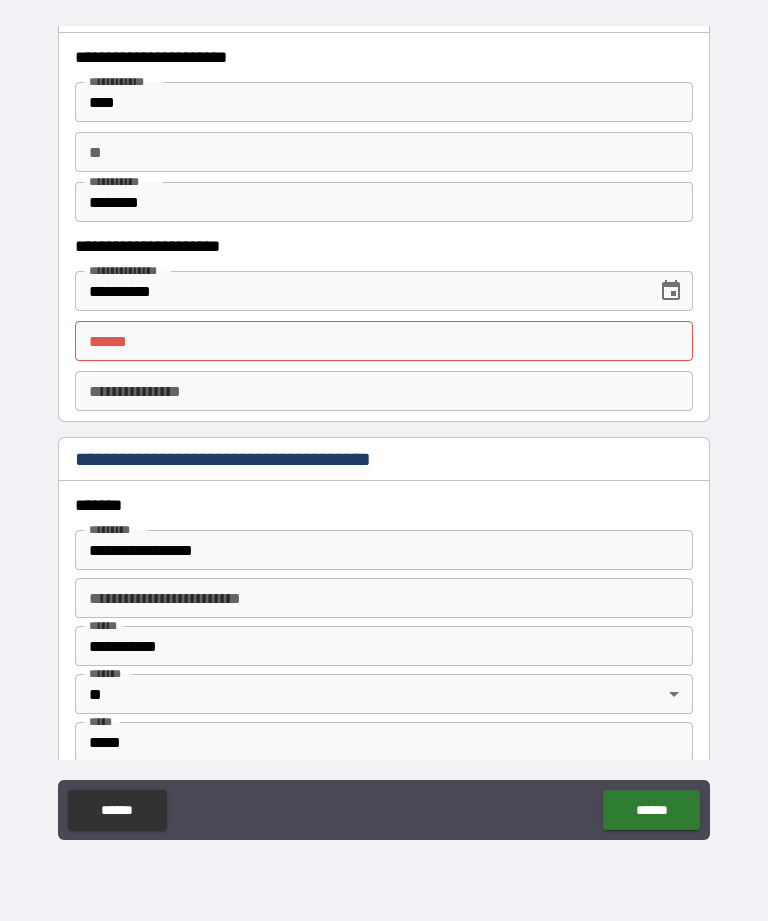 scroll, scrollTop: 1949, scrollLeft: 0, axis: vertical 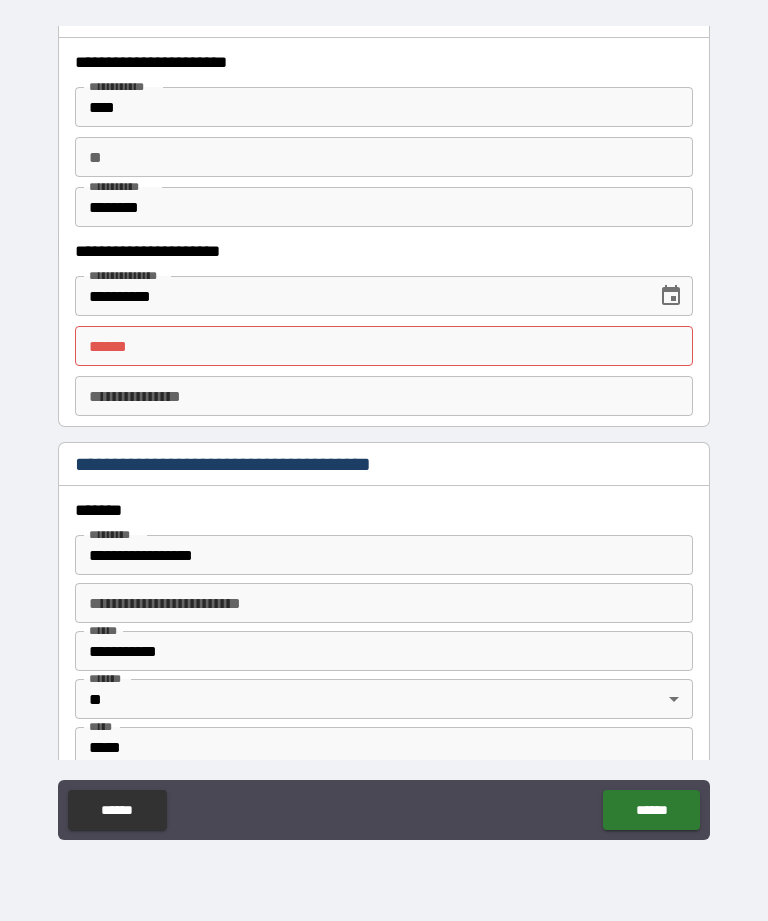 click on "****   *" at bounding box center [384, 346] 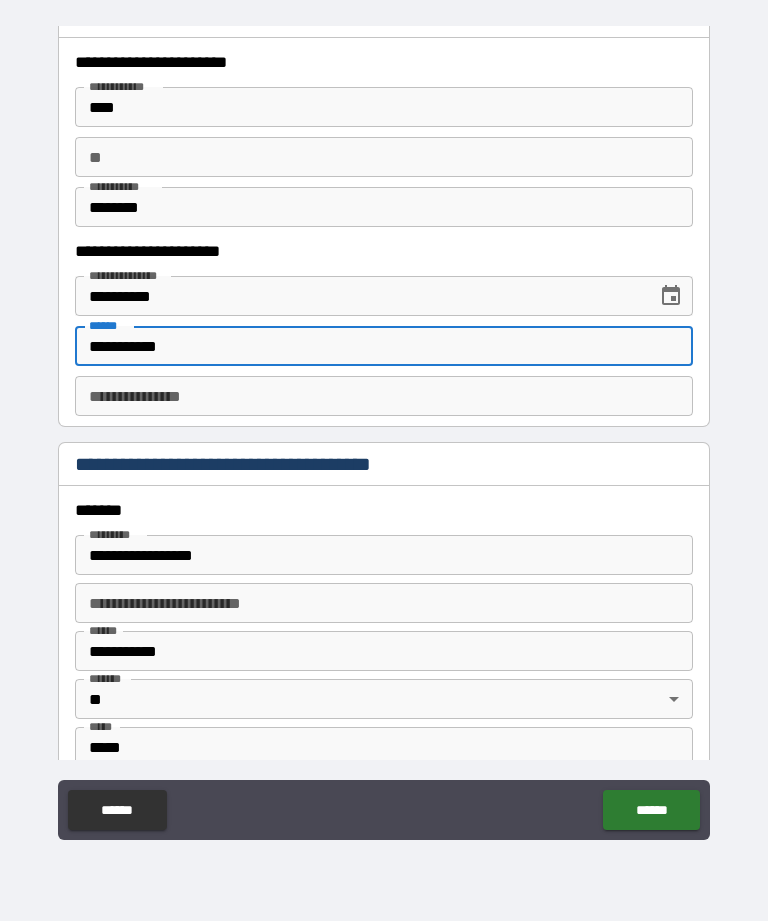 type on "**********" 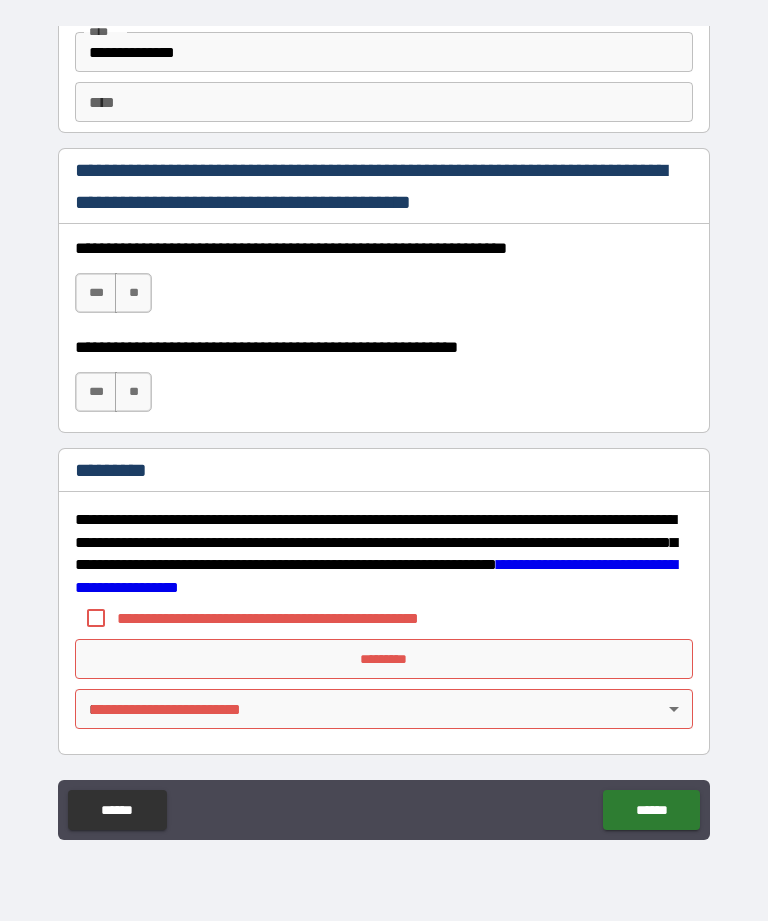 scroll, scrollTop: 2872, scrollLeft: 0, axis: vertical 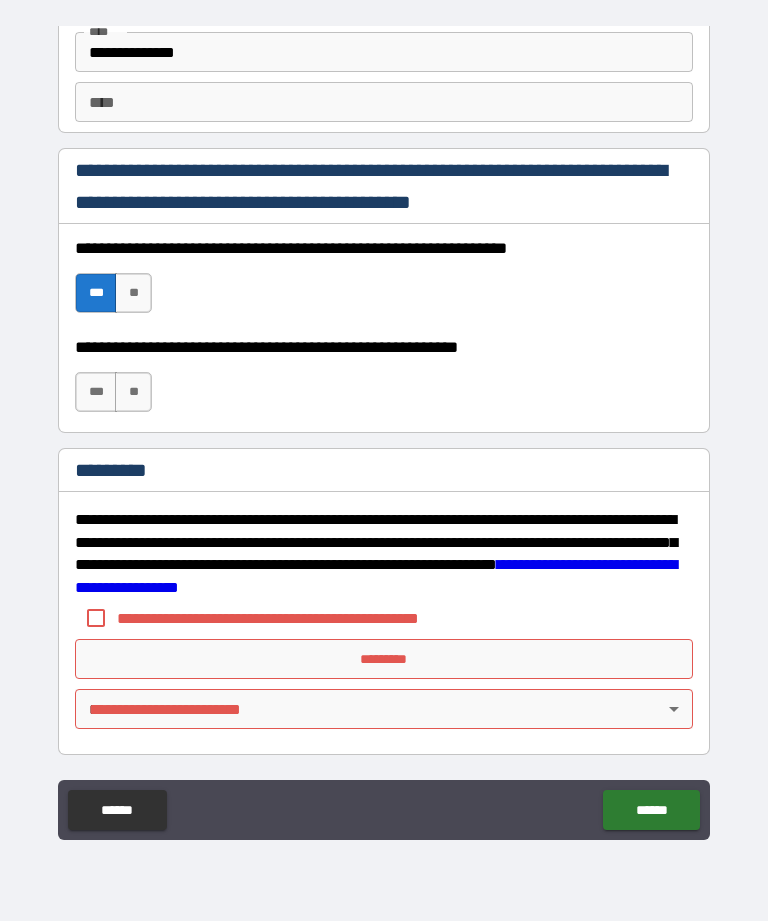click on "***" at bounding box center [96, 392] 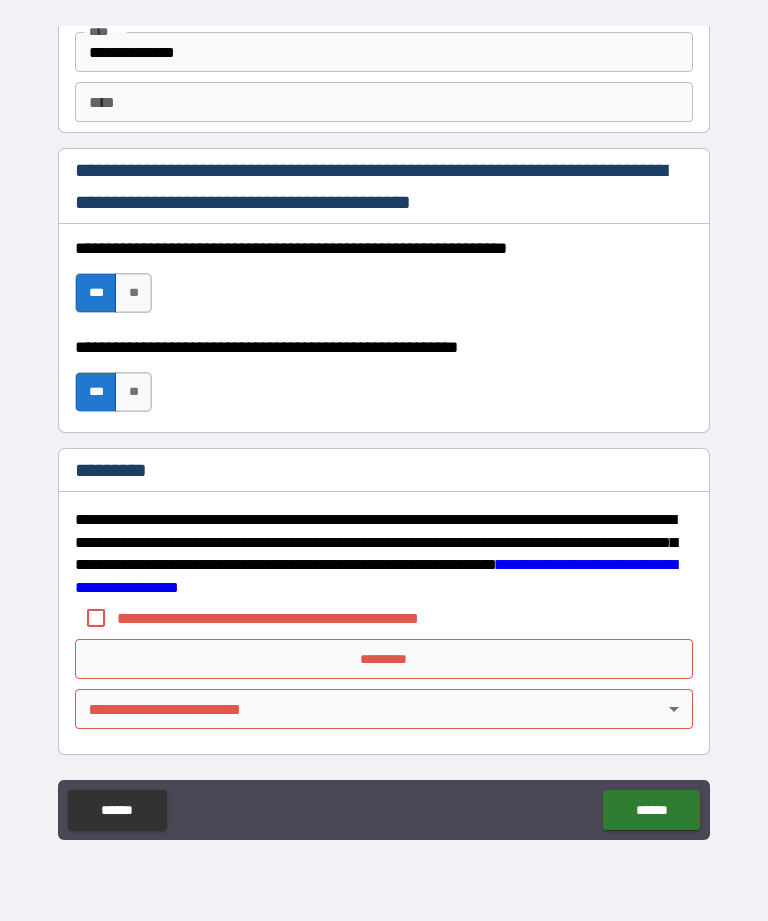 scroll, scrollTop: 2872, scrollLeft: 0, axis: vertical 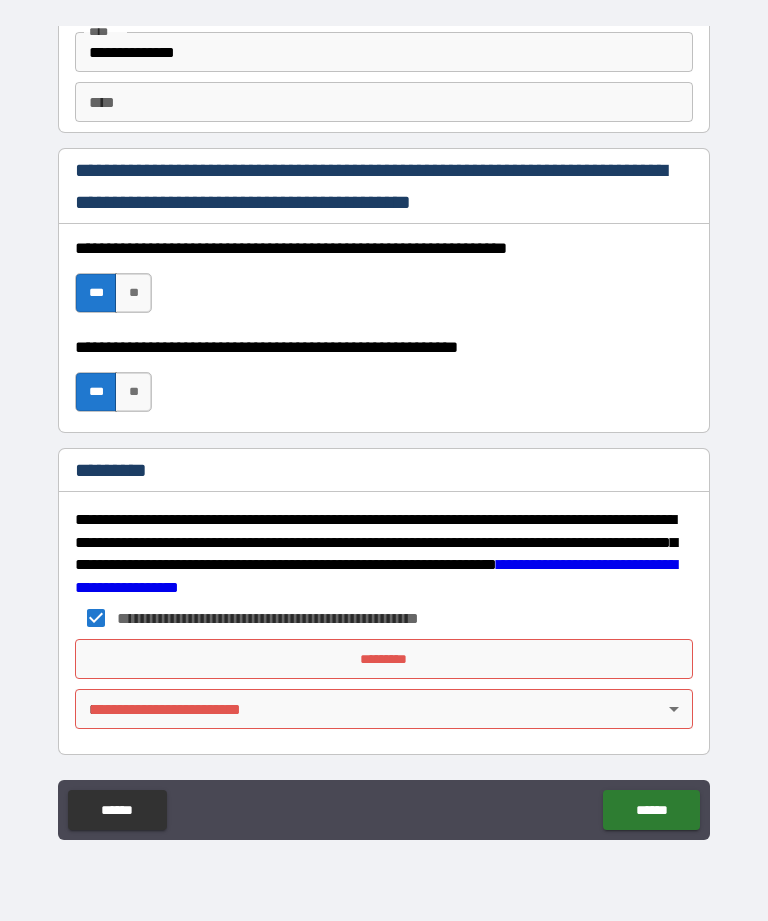 click on "**********" at bounding box center [384, 428] 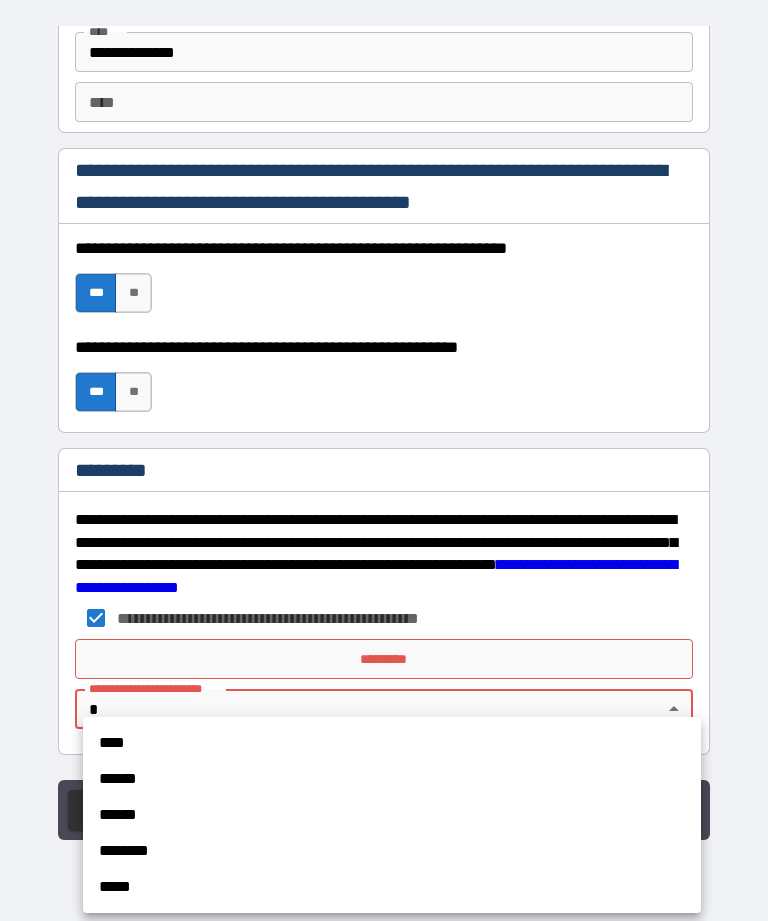 click on "******" at bounding box center (392, 779) 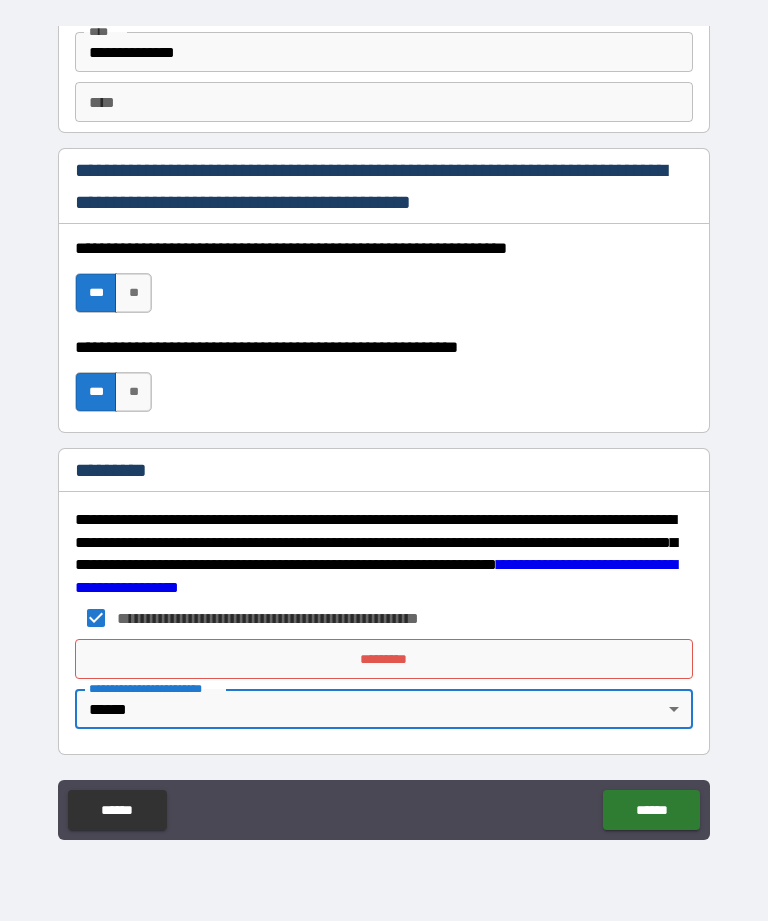 click on "*********" at bounding box center [384, 659] 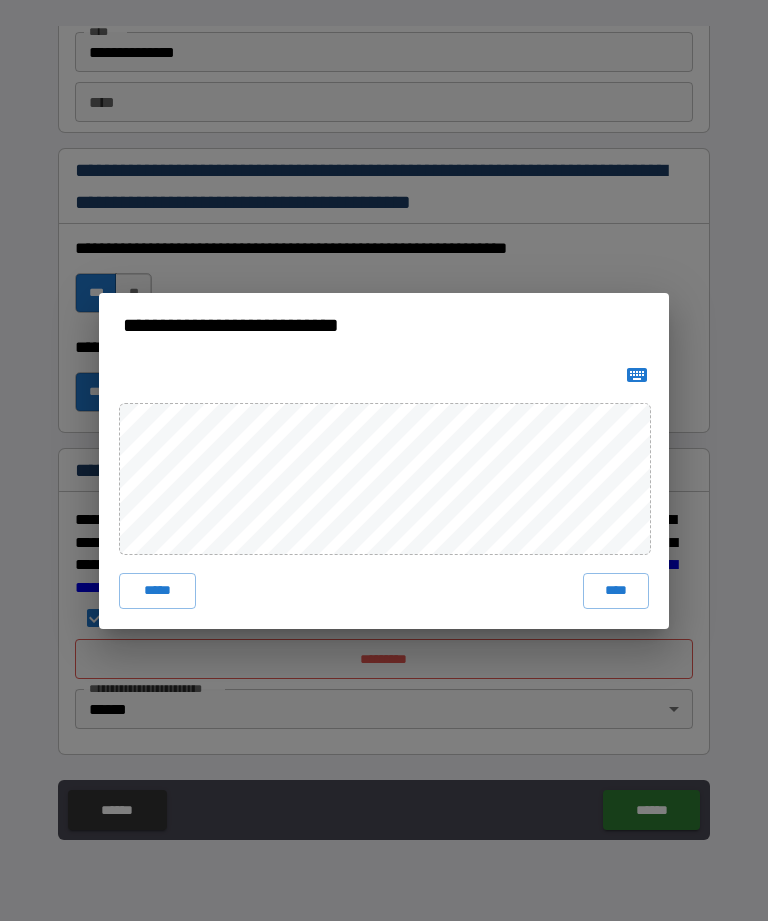 click on "****" at bounding box center [616, 591] 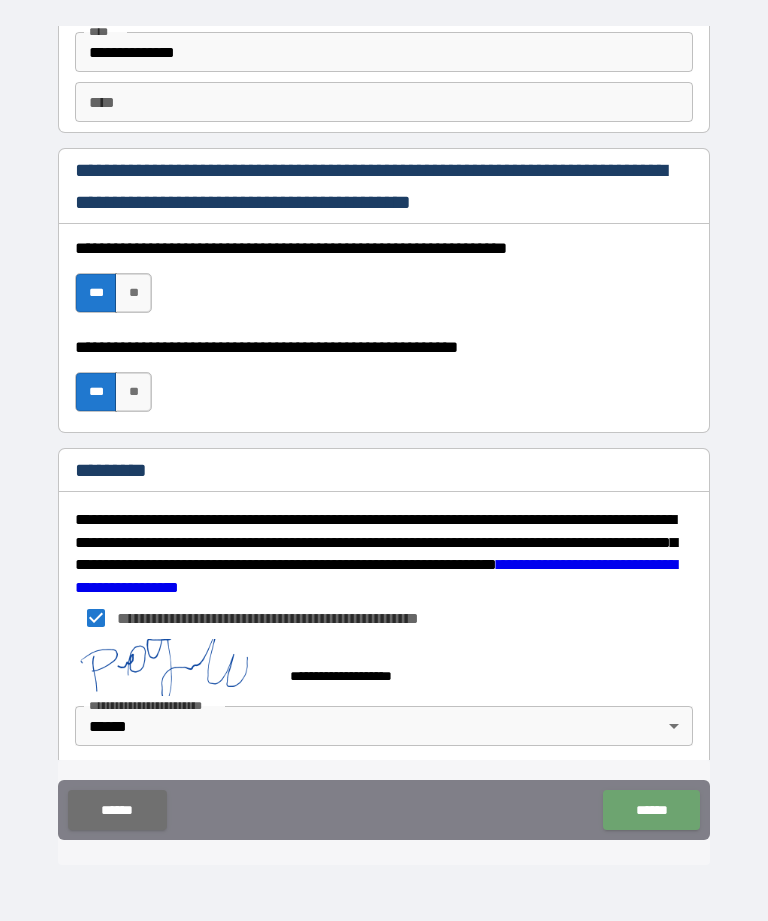 click on "******" at bounding box center [651, 810] 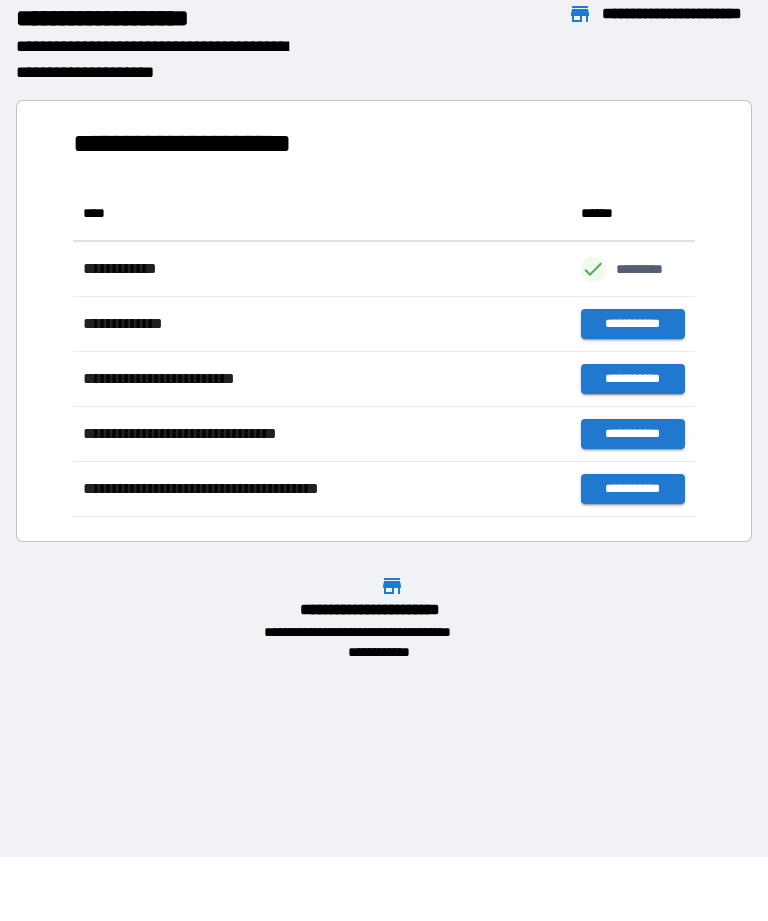 scroll, scrollTop: 331, scrollLeft: 622, axis: both 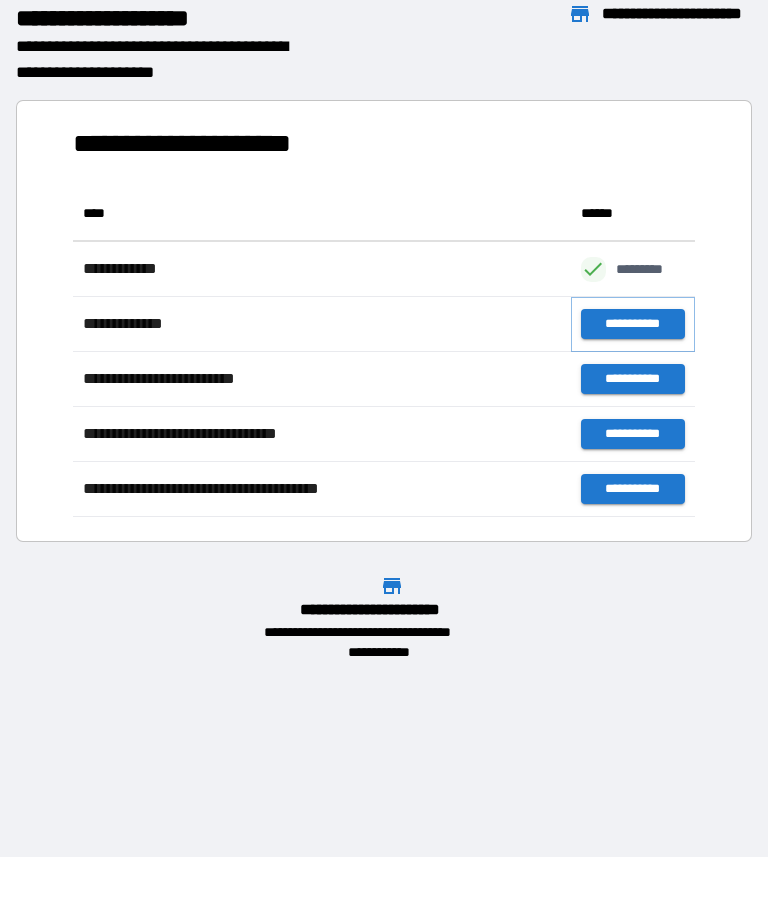 click on "**********" at bounding box center (633, 324) 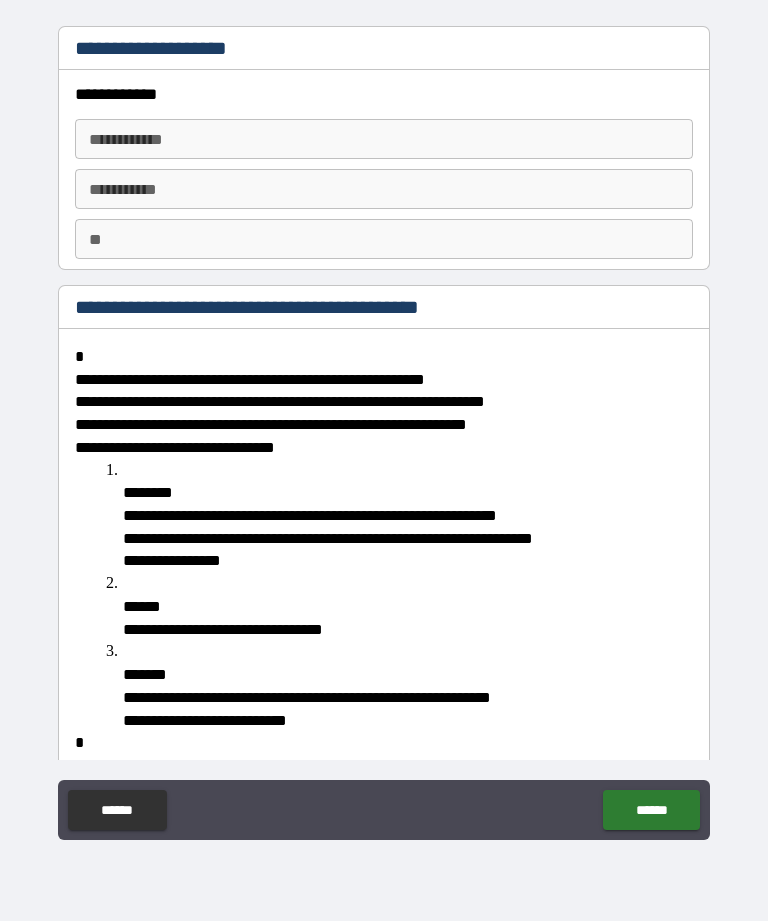 click on "**********" at bounding box center (384, 139) 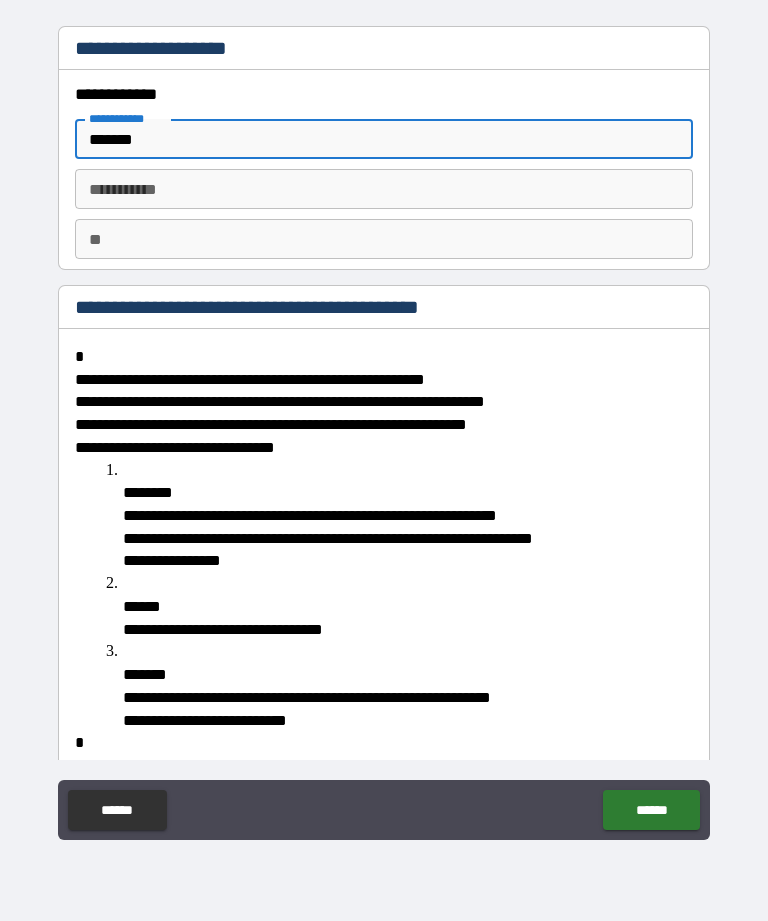 type on "*******" 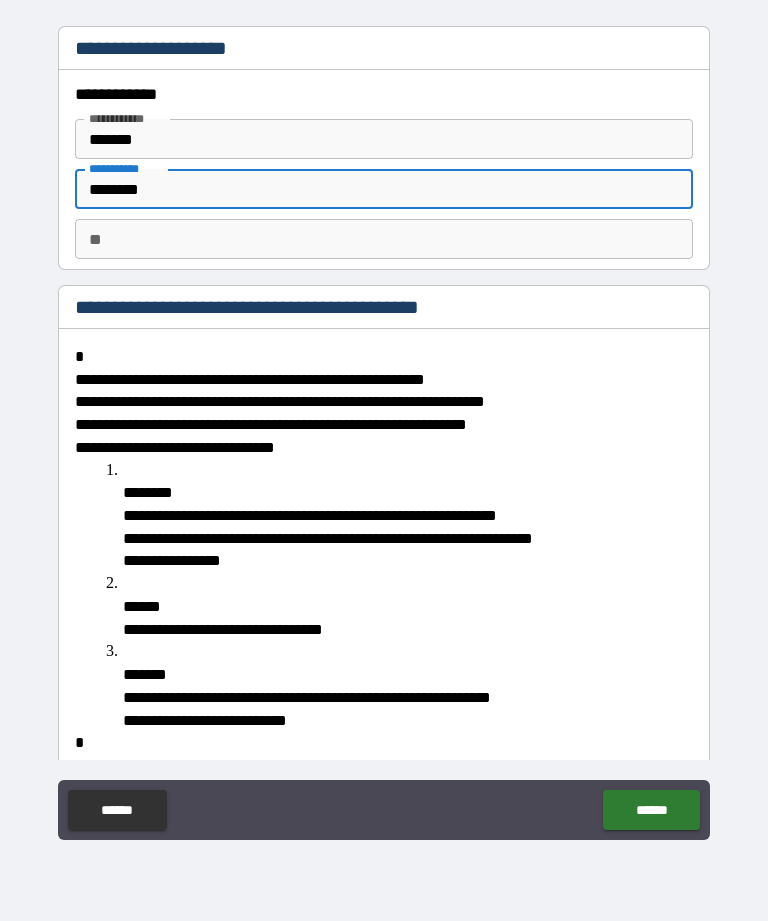 type on "********" 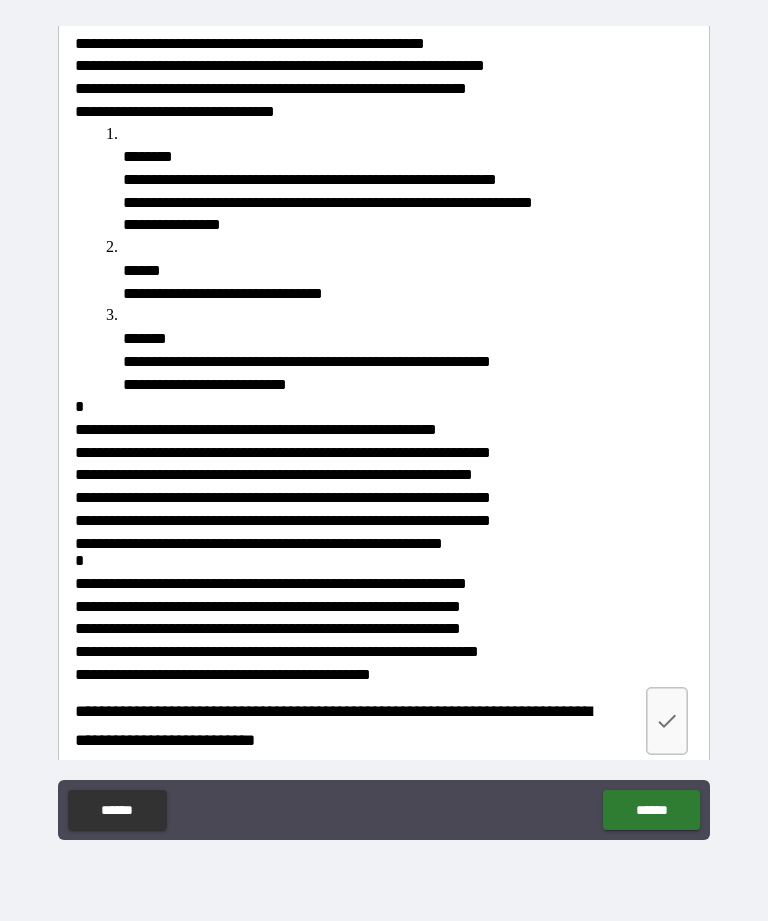 scroll, scrollTop: 335, scrollLeft: 0, axis: vertical 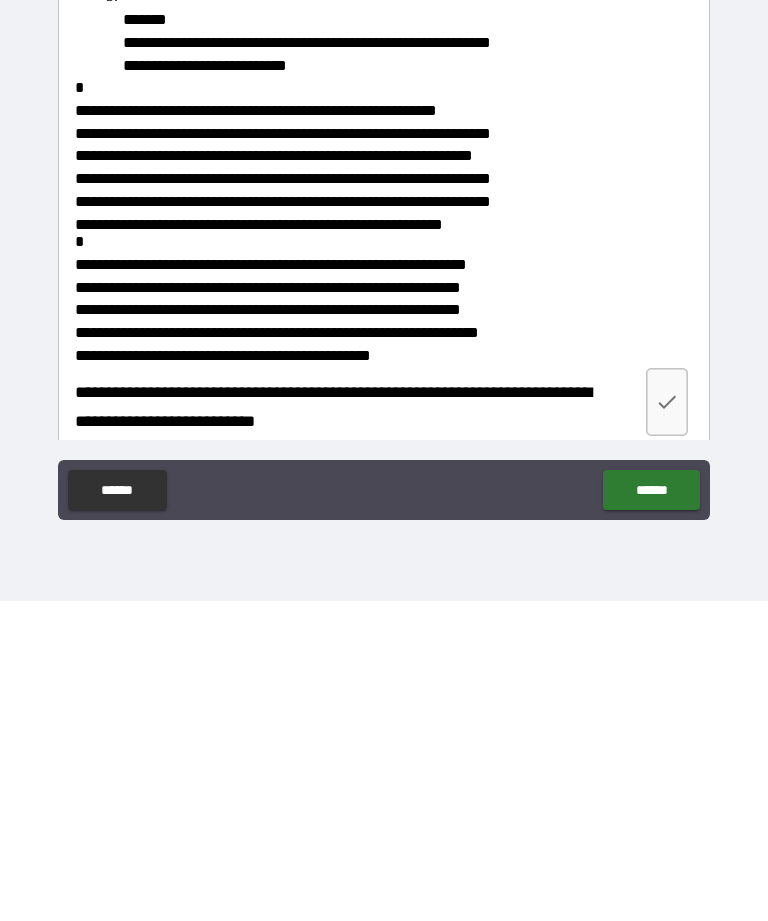 type on "****" 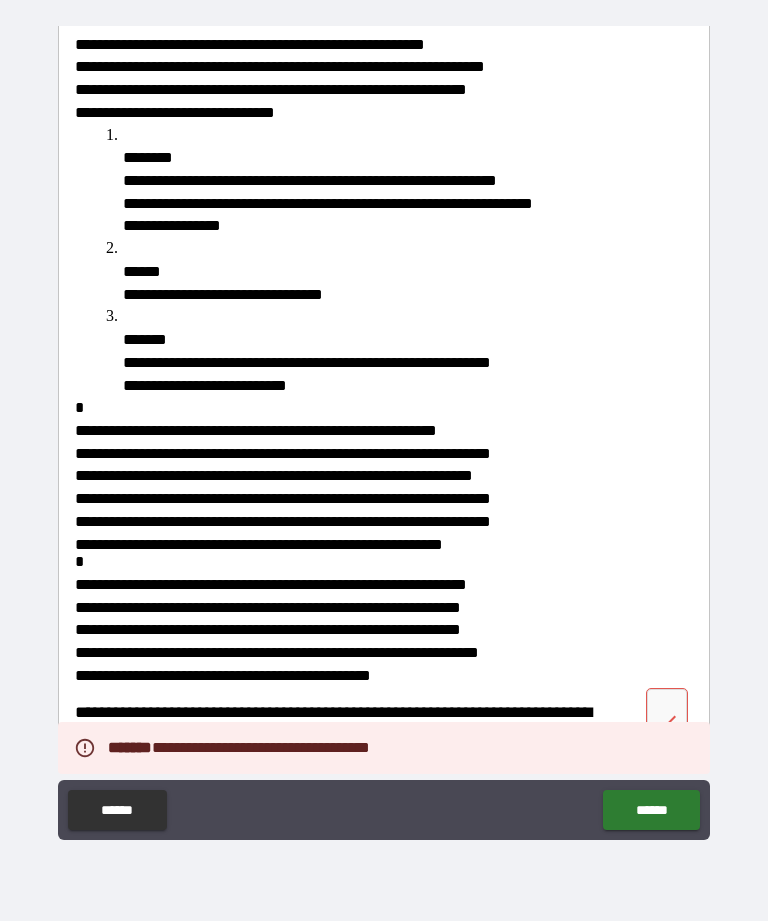 click at bounding box center (667, 722) 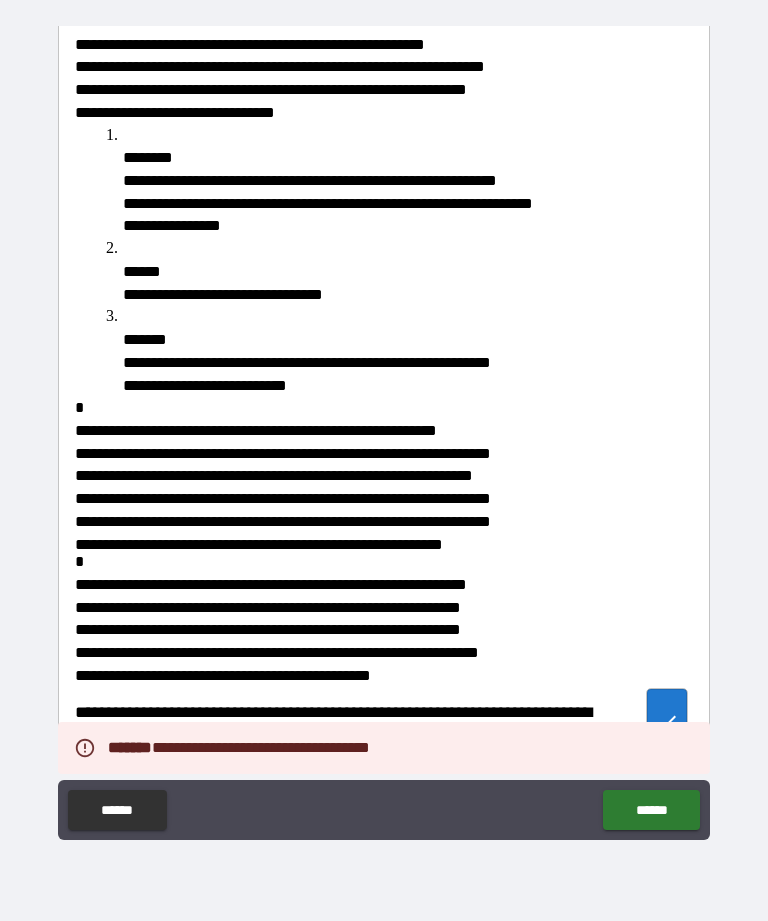 click on "******" at bounding box center (651, 810) 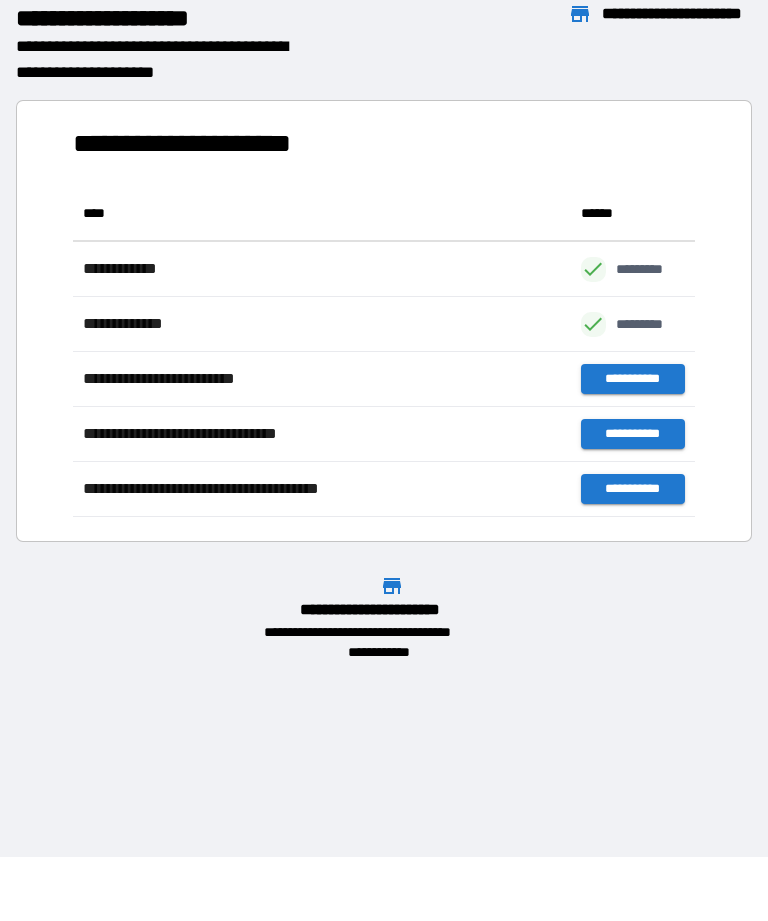 scroll, scrollTop: 331, scrollLeft: 622, axis: both 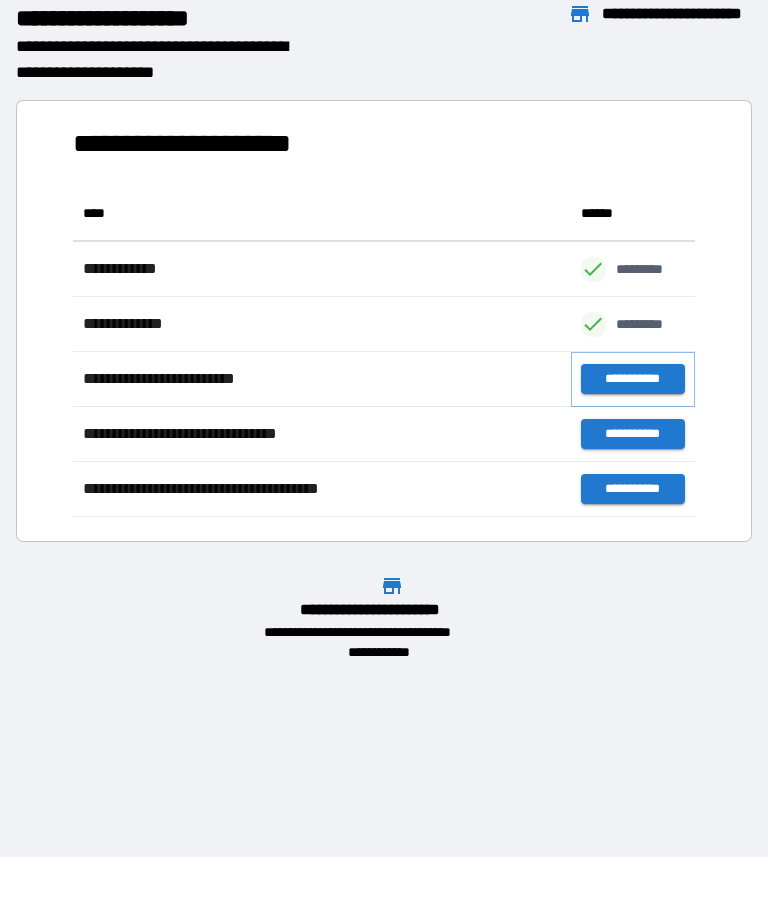 click on "**********" at bounding box center (633, 379) 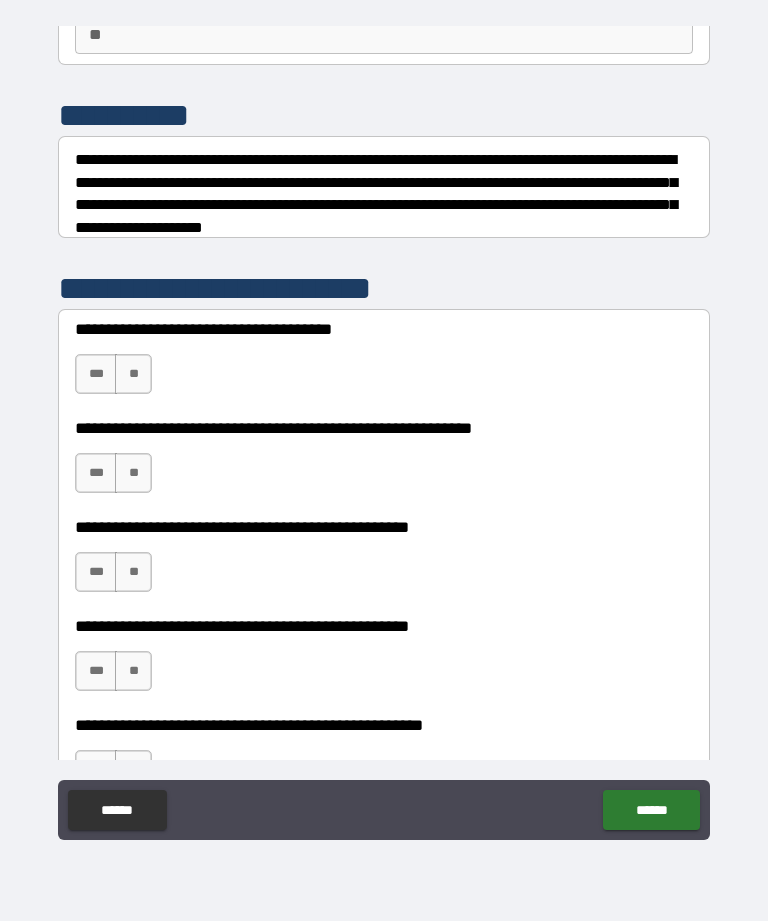 scroll, scrollTop: 209, scrollLeft: 0, axis: vertical 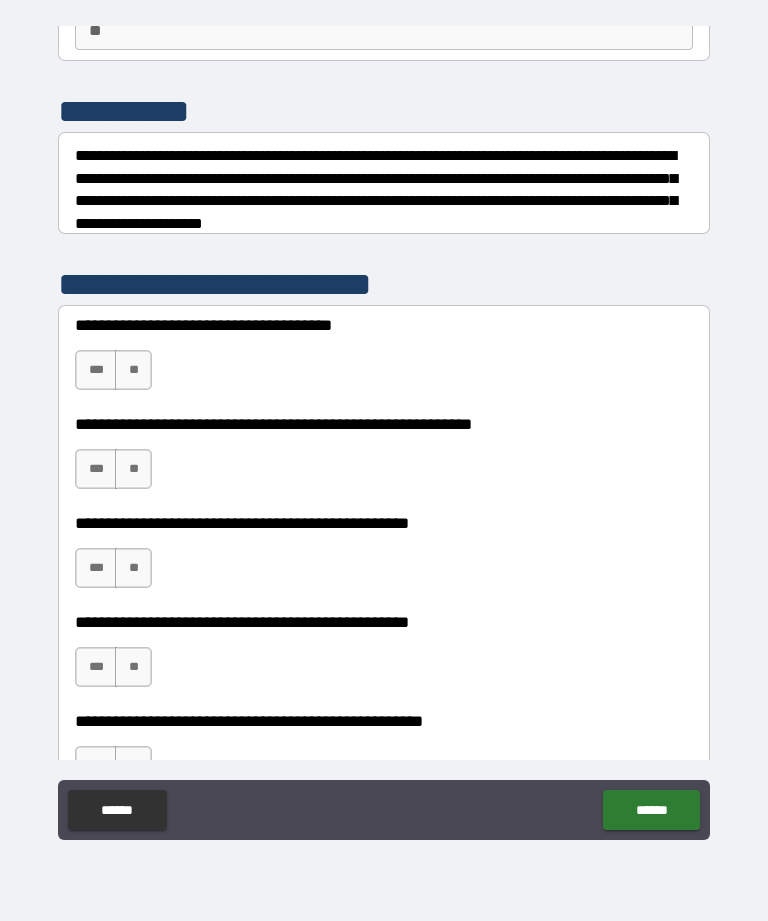 click on "**" at bounding box center [133, 370] 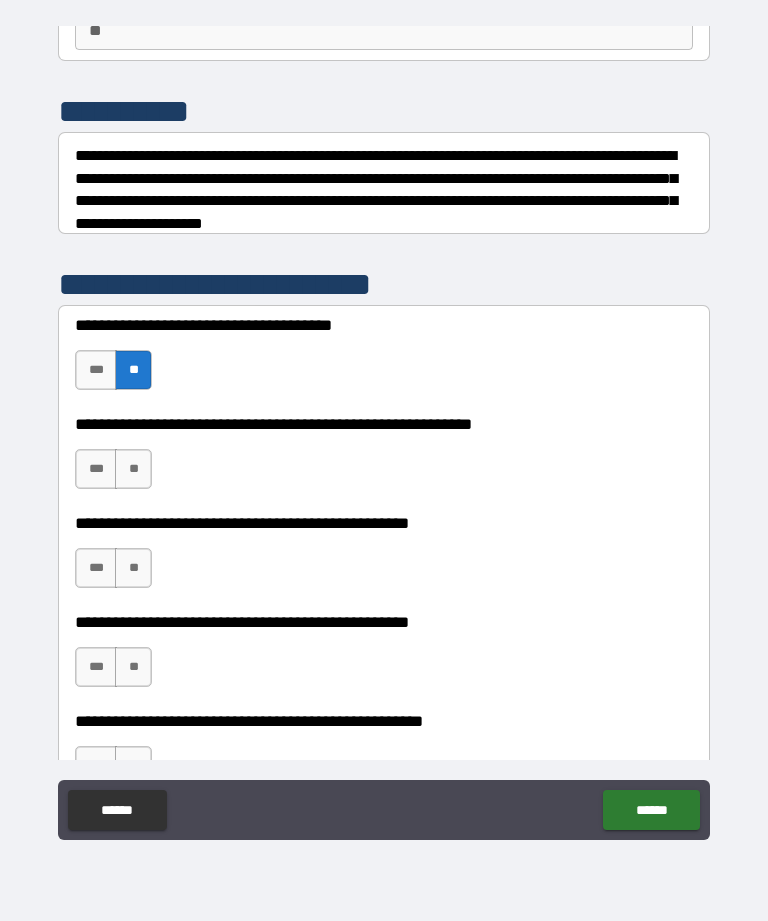 click on "**" at bounding box center (133, 469) 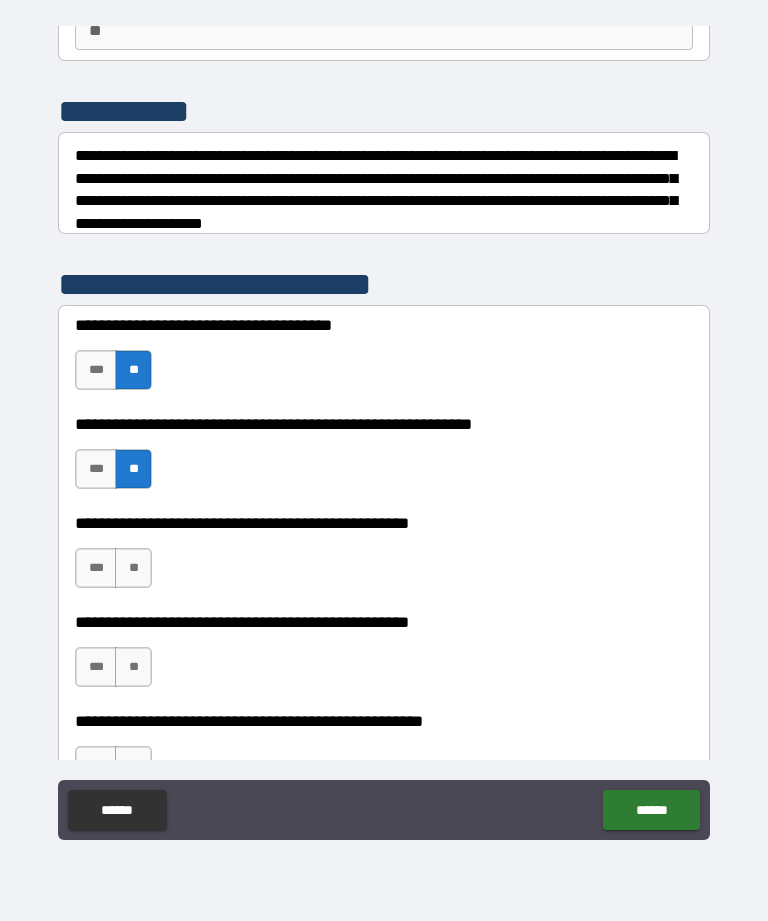 click on "**" at bounding box center [133, 568] 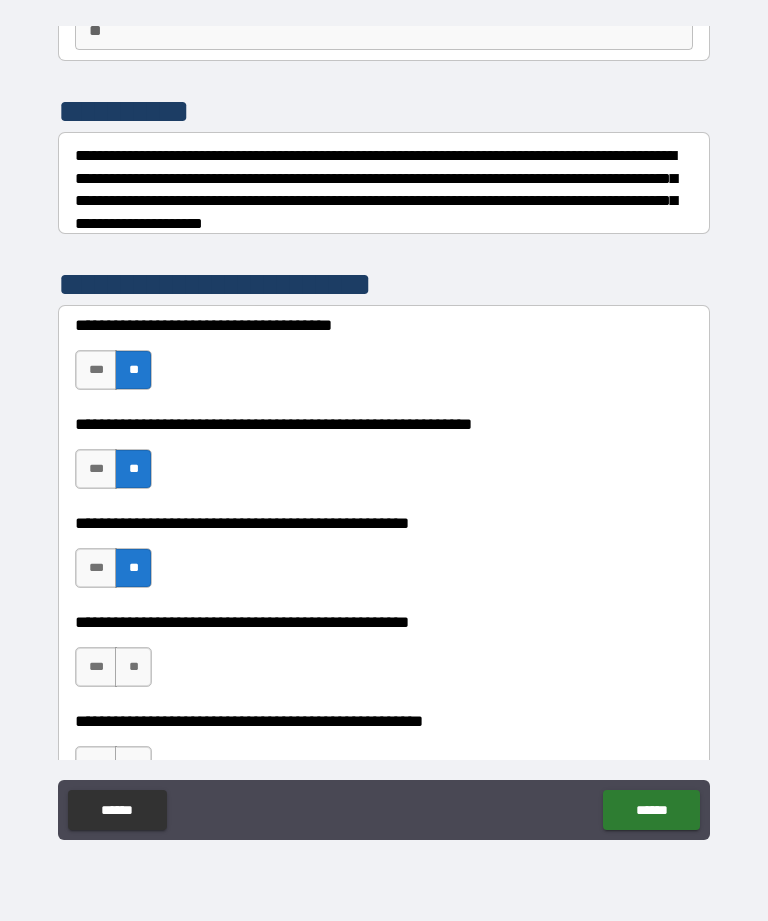 click on "**" at bounding box center [133, 667] 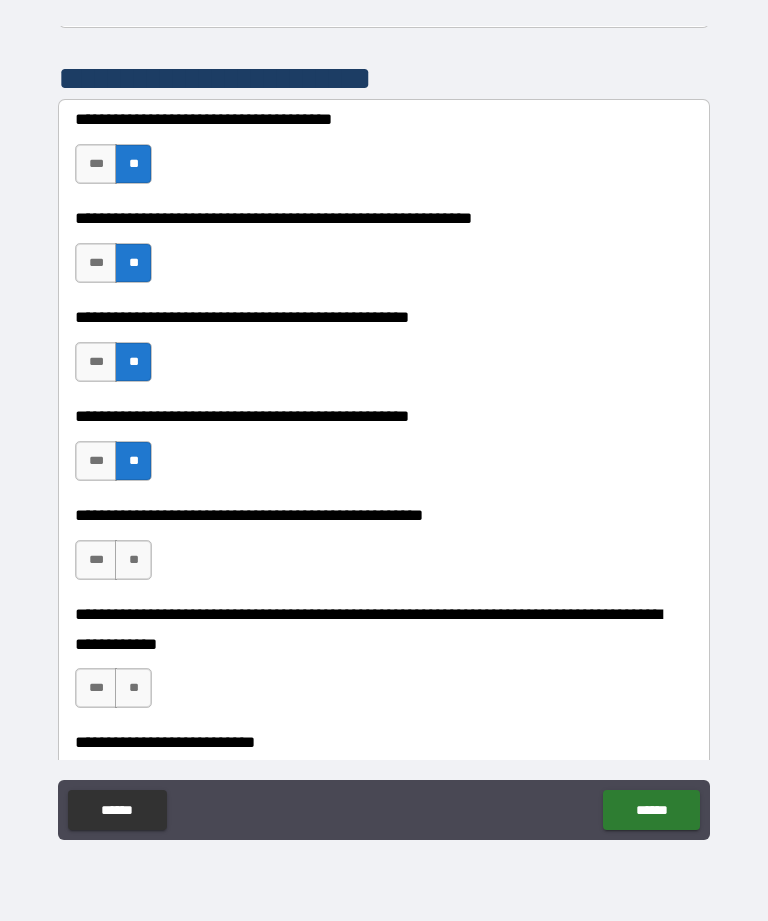 scroll, scrollTop: 416, scrollLeft: 0, axis: vertical 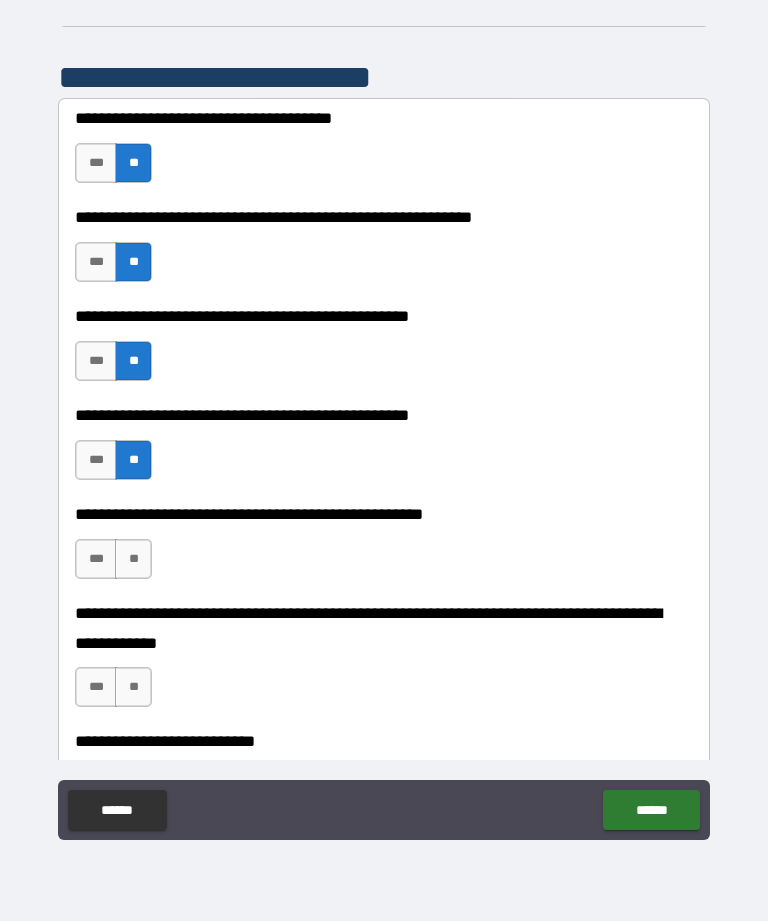 click on "**" at bounding box center [133, 559] 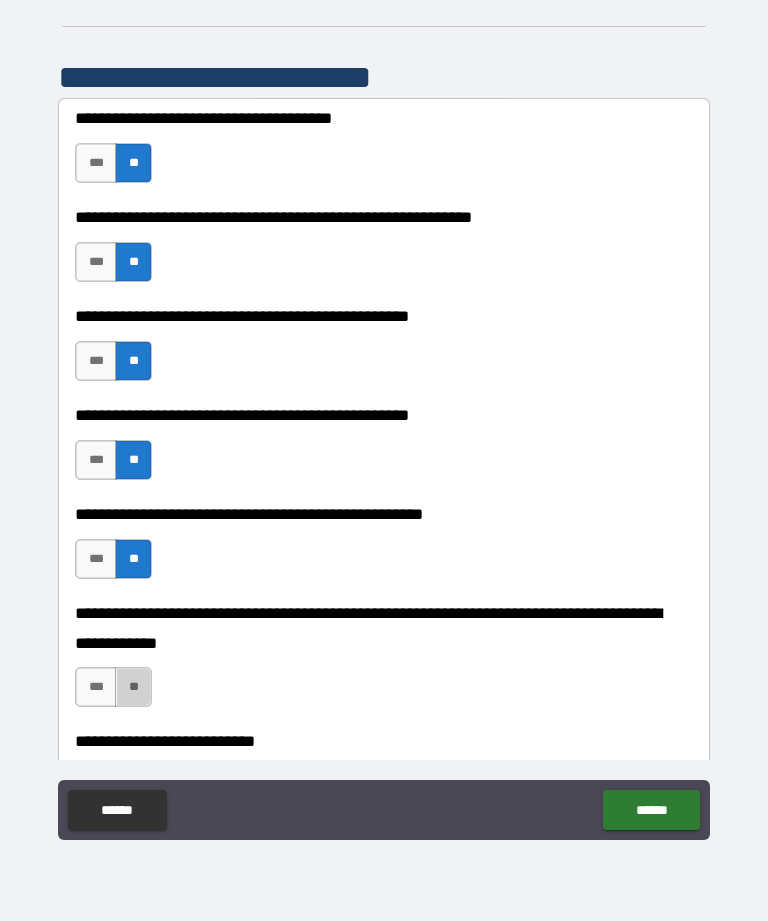 click on "**" at bounding box center (133, 687) 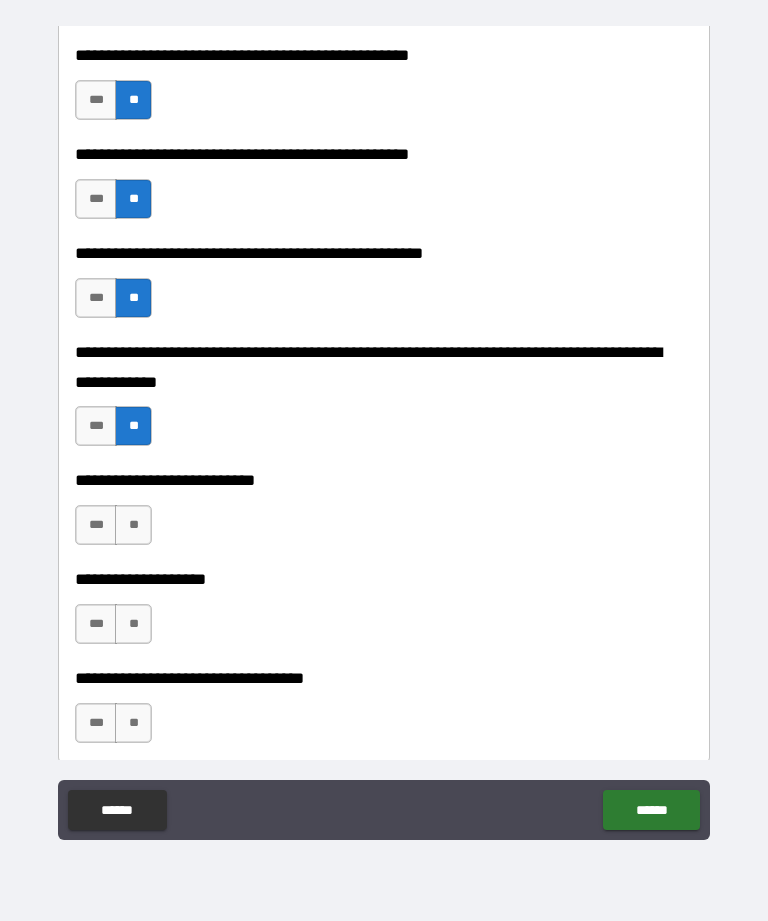 scroll, scrollTop: 680, scrollLeft: 0, axis: vertical 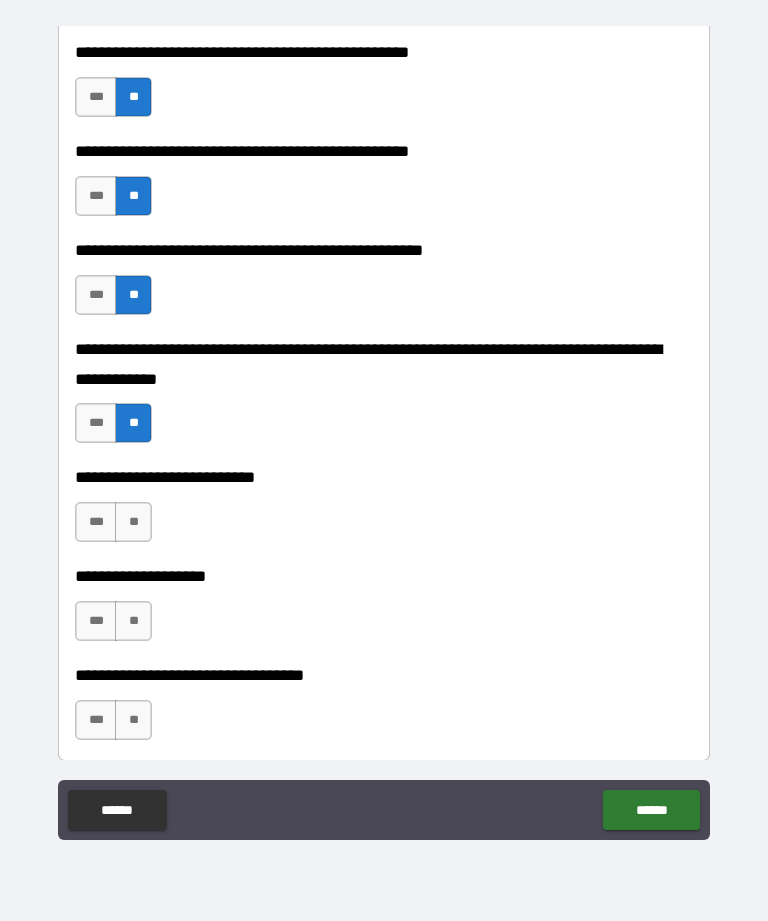 click on "**" at bounding box center [133, 522] 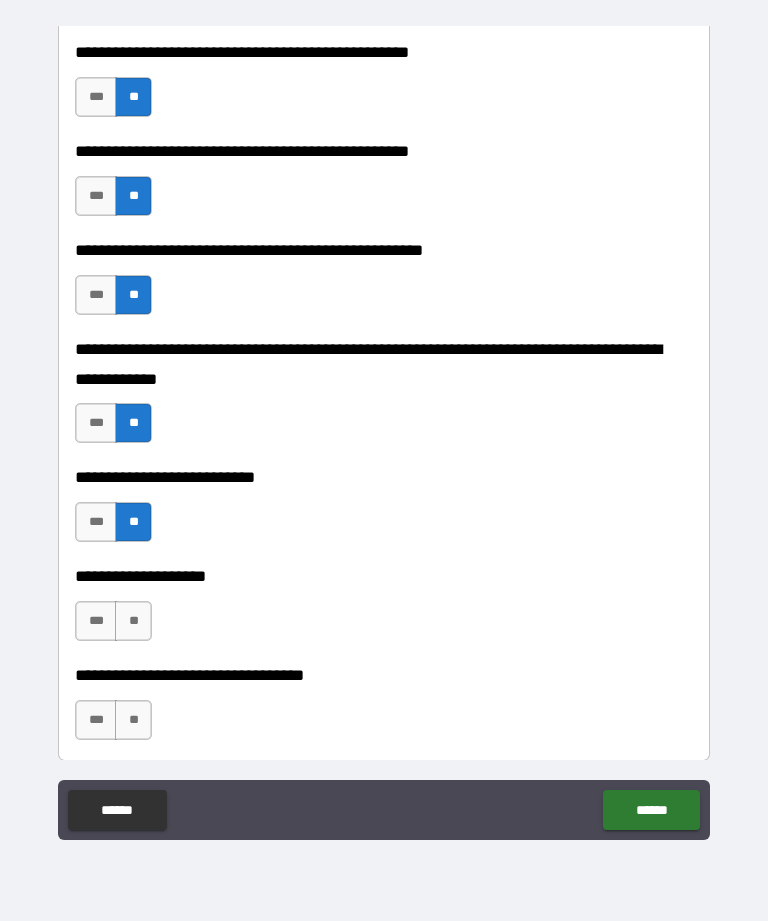 click on "**" at bounding box center [133, 621] 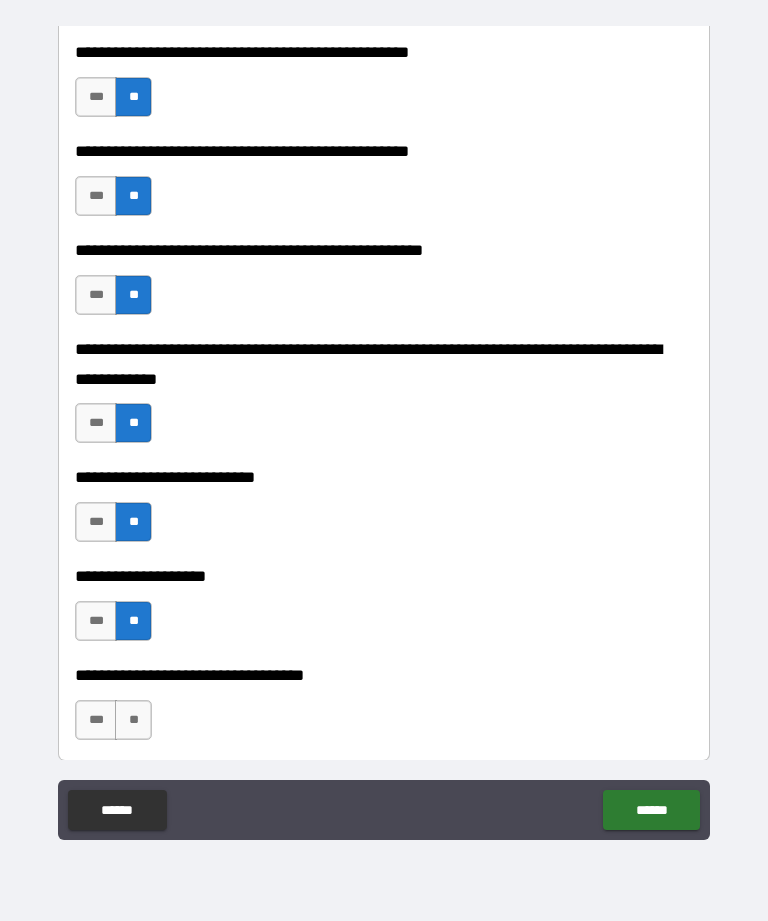 click on "**" at bounding box center [133, 720] 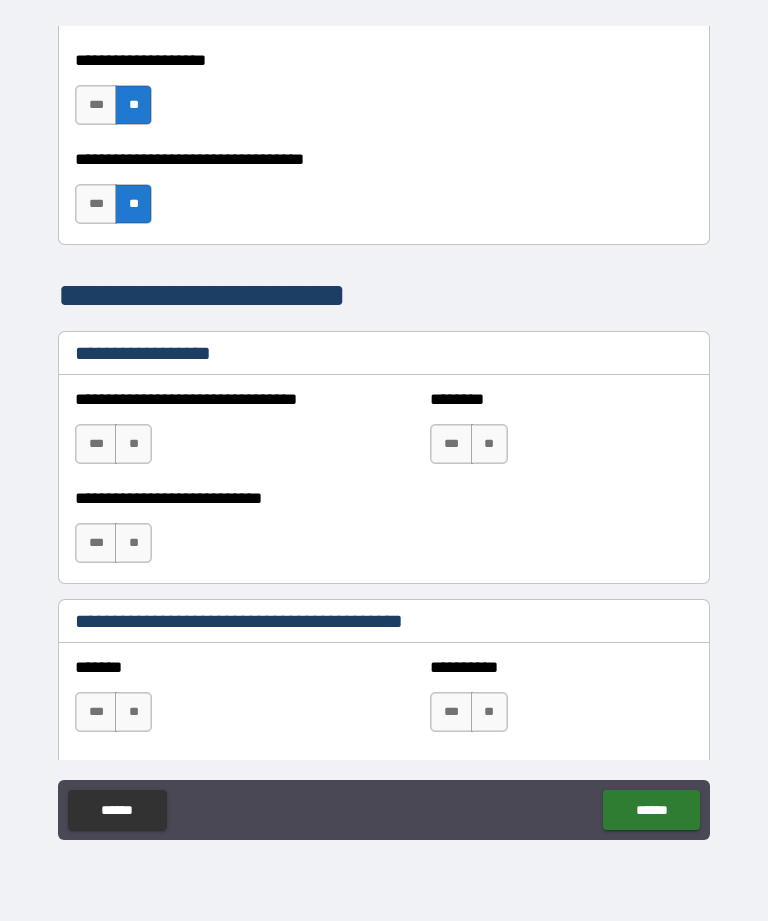scroll, scrollTop: 1233, scrollLeft: 0, axis: vertical 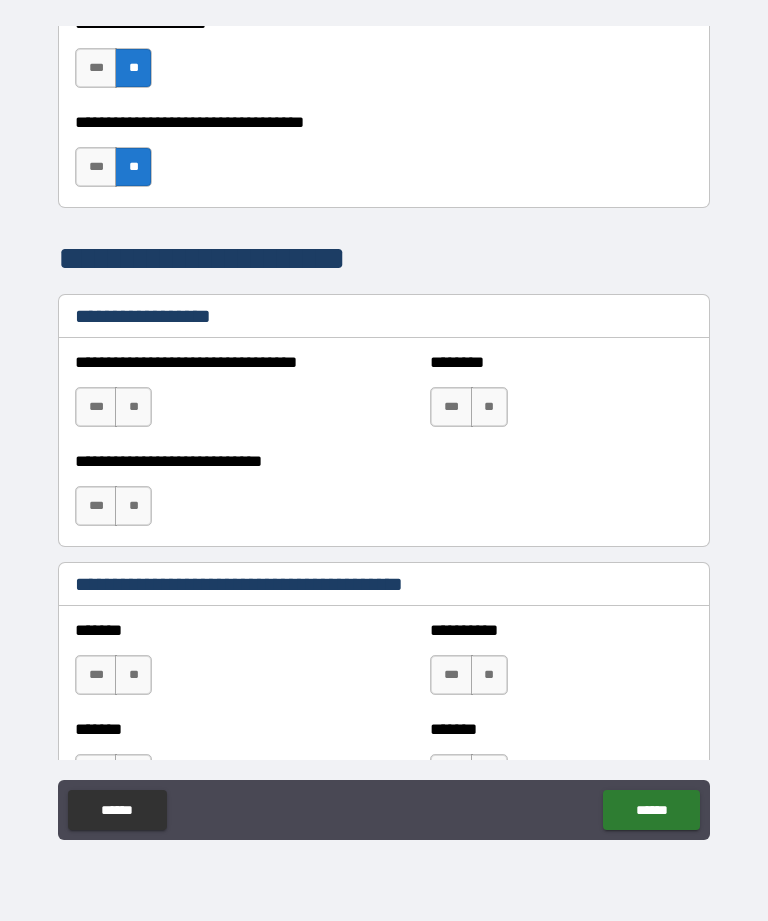 click on "**" at bounding box center (133, 407) 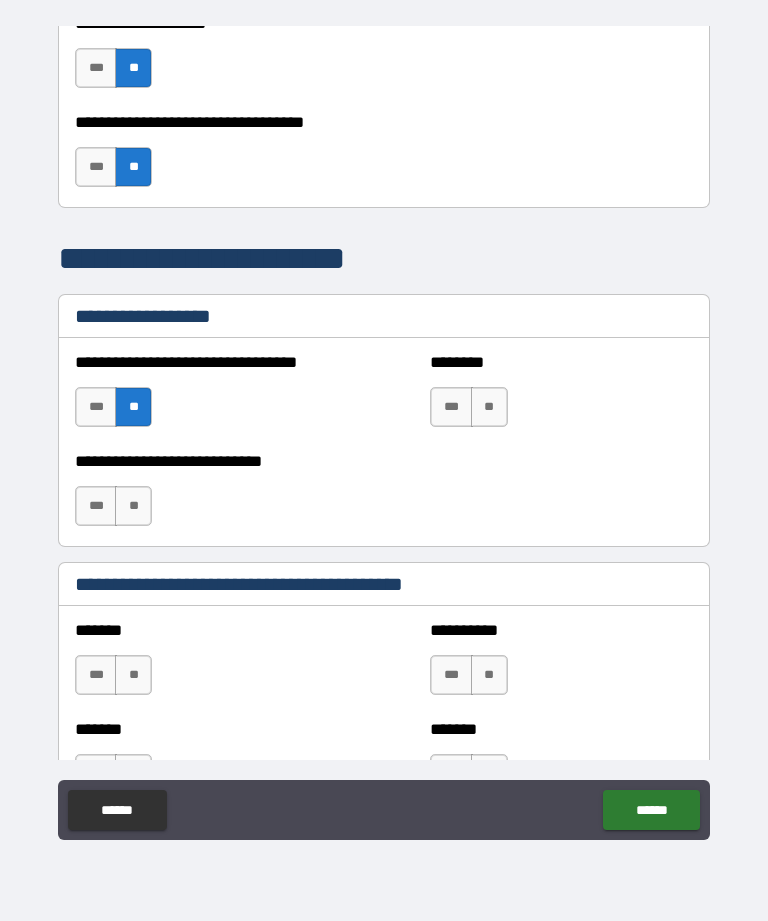 click on "**" at bounding box center [489, 407] 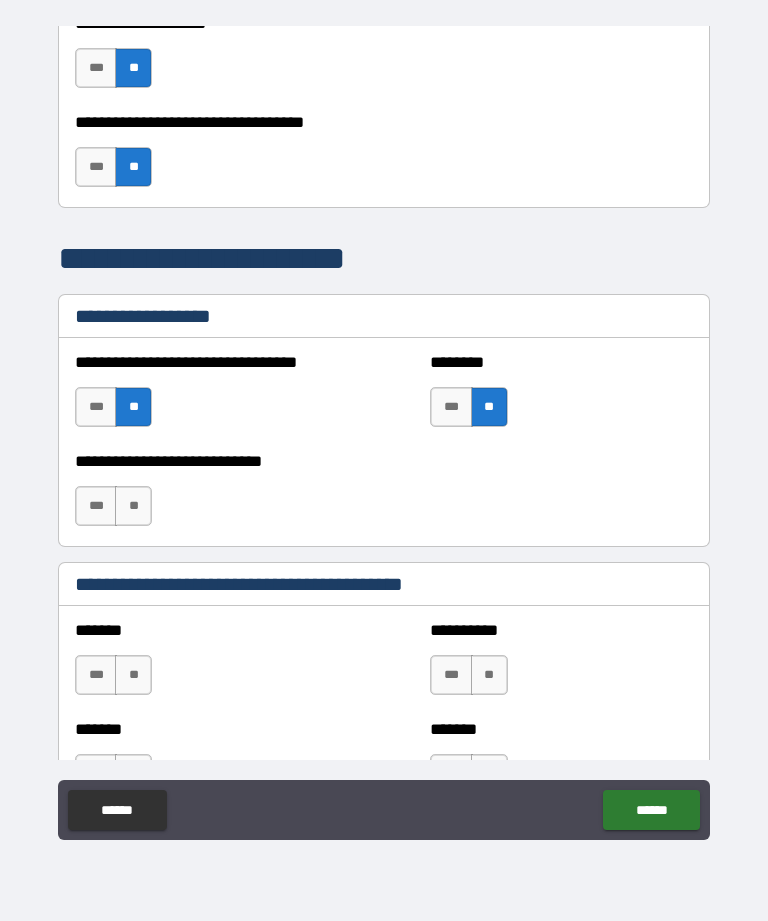click on "**" at bounding box center (133, 506) 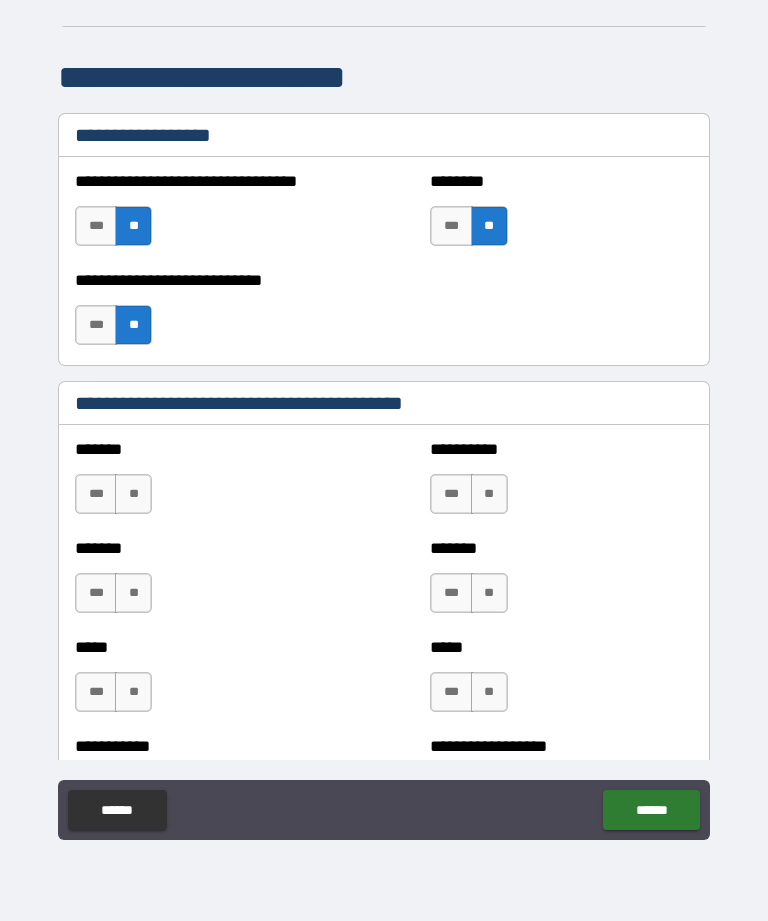 scroll, scrollTop: 1433, scrollLeft: 0, axis: vertical 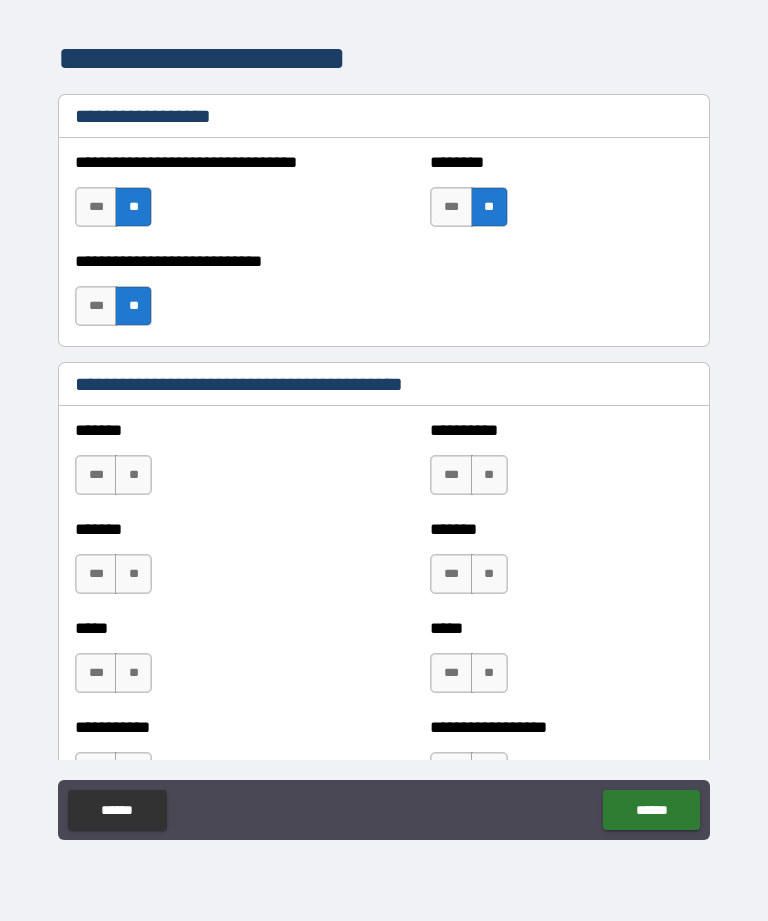 click on "**" at bounding box center [133, 475] 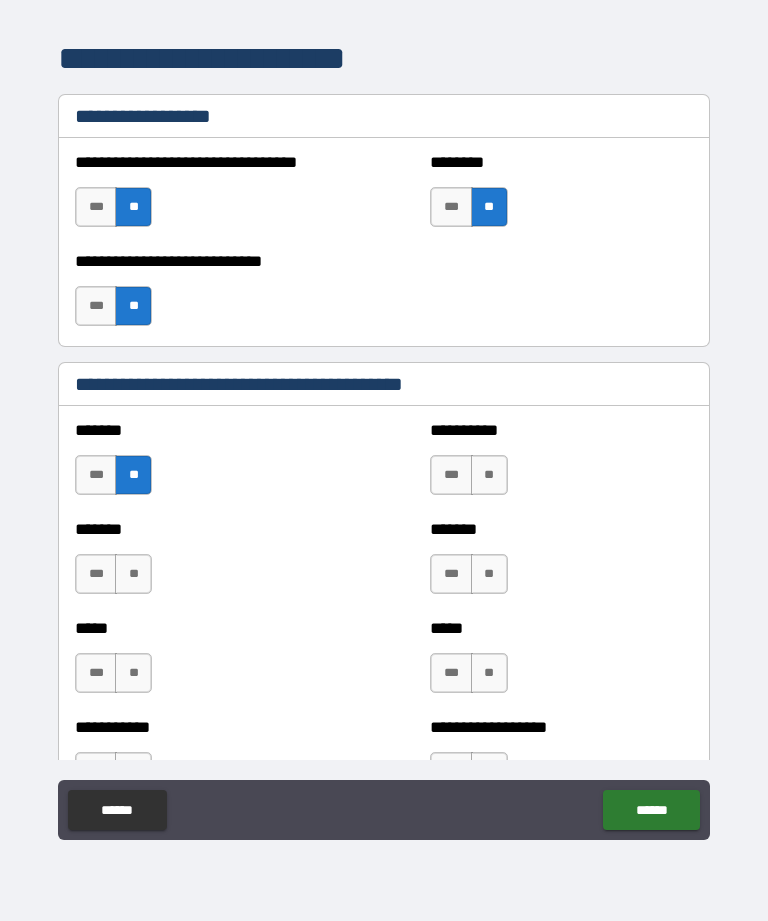 click on "**" at bounding box center [133, 574] 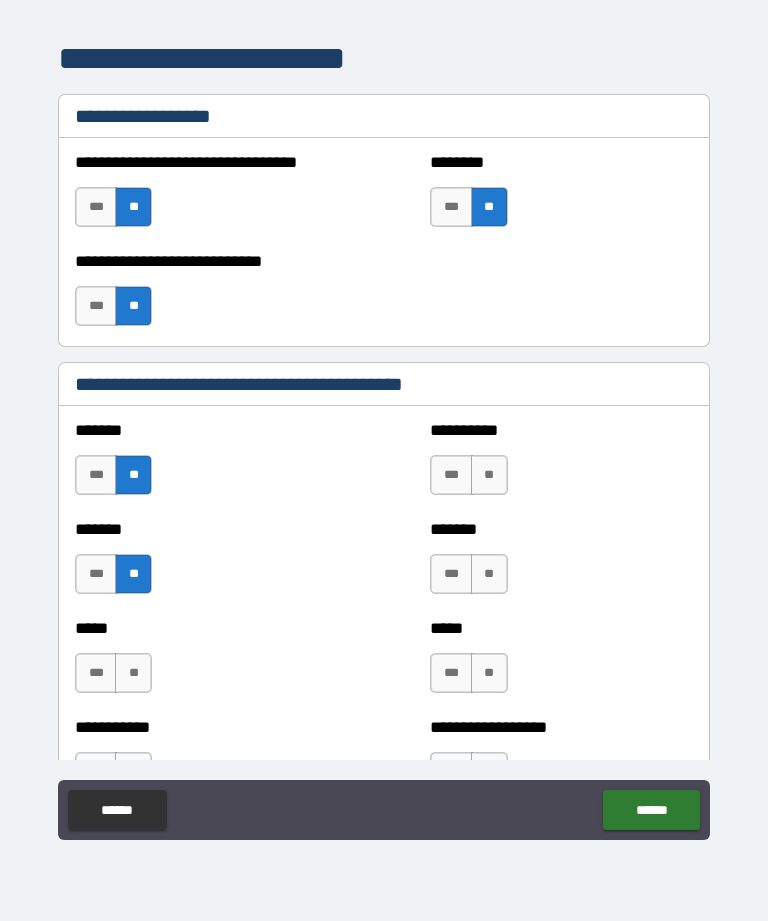 click on "**" at bounding box center (489, 475) 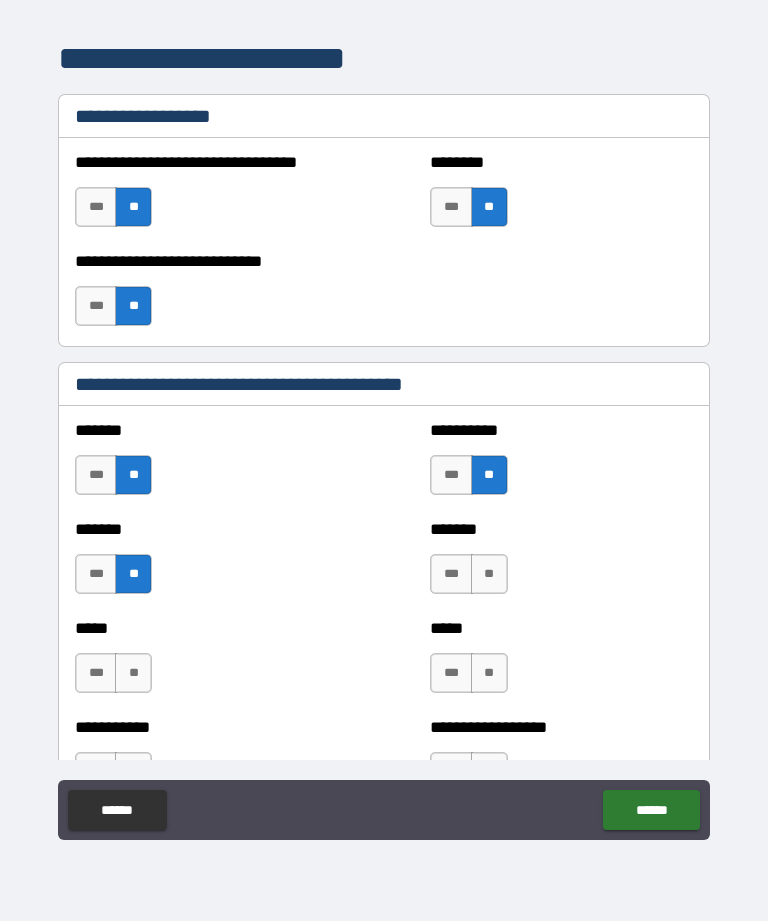 click on "**" at bounding box center (489, 574) 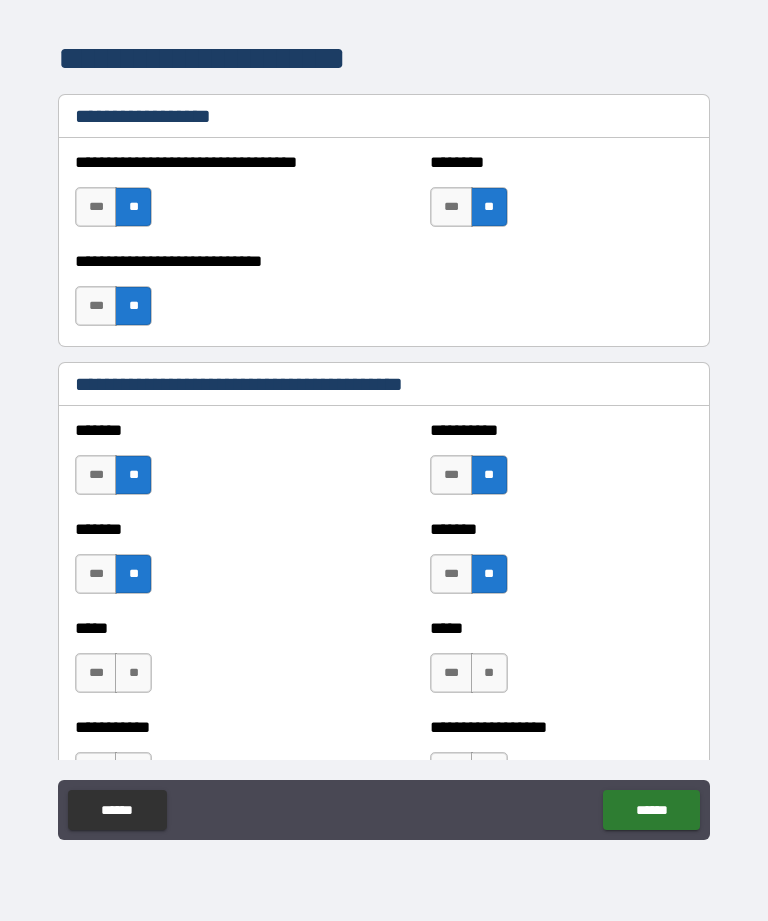 click on "**" at bounding box center (489, 673) 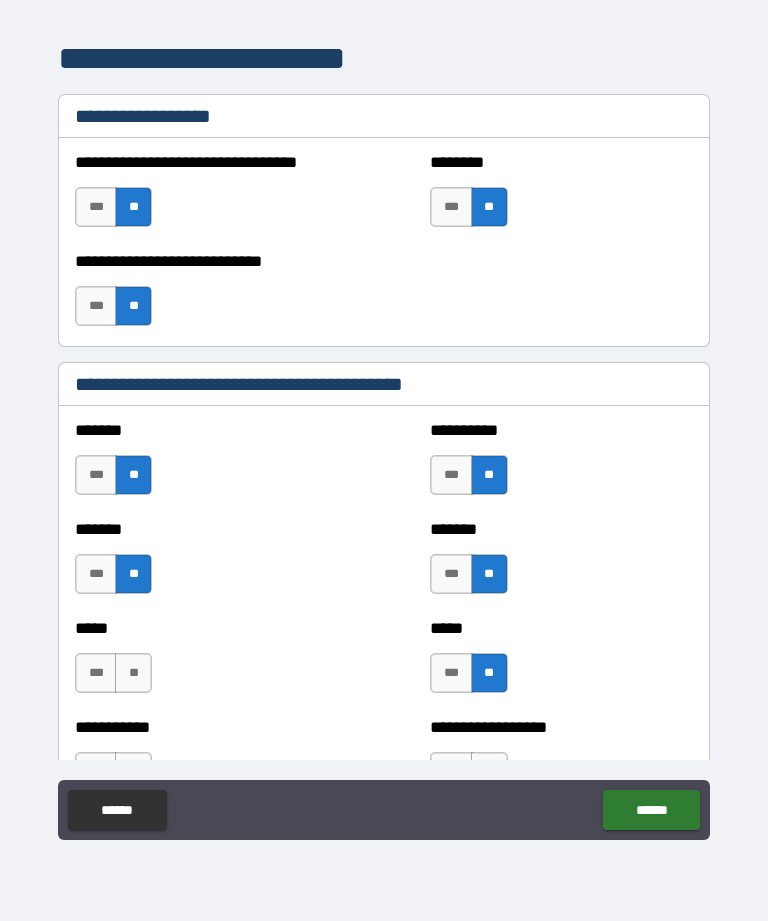 click on "**" at bounding box center [133, 673] 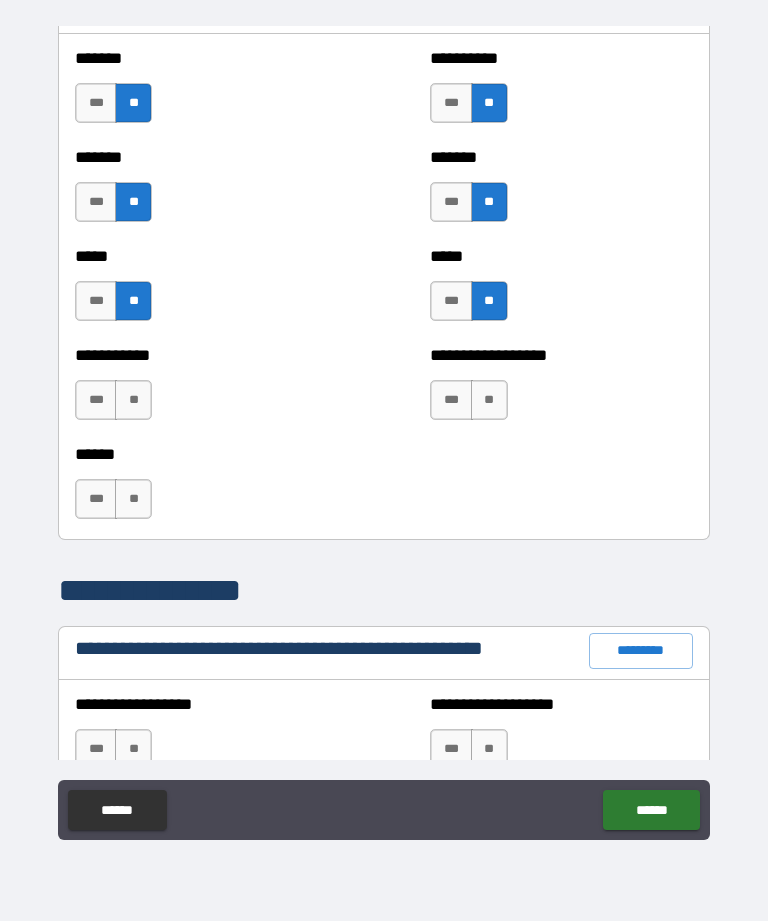 scroll, scrollTop: 1814, scrollLeft: 0, axis: vertical 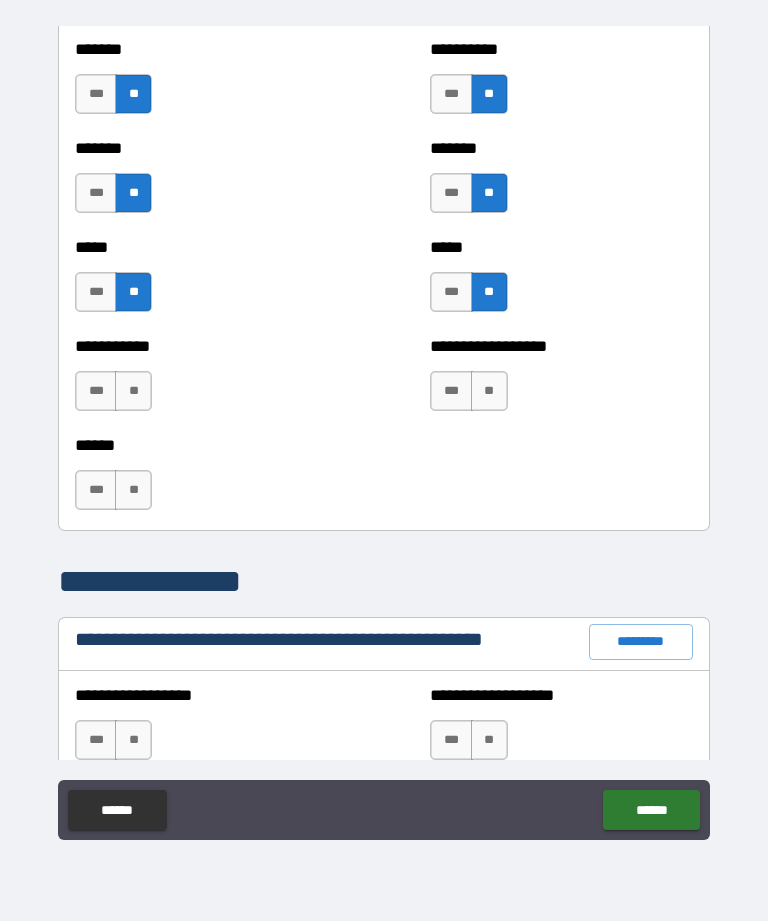click on "**" at bounding box center [133, 391] 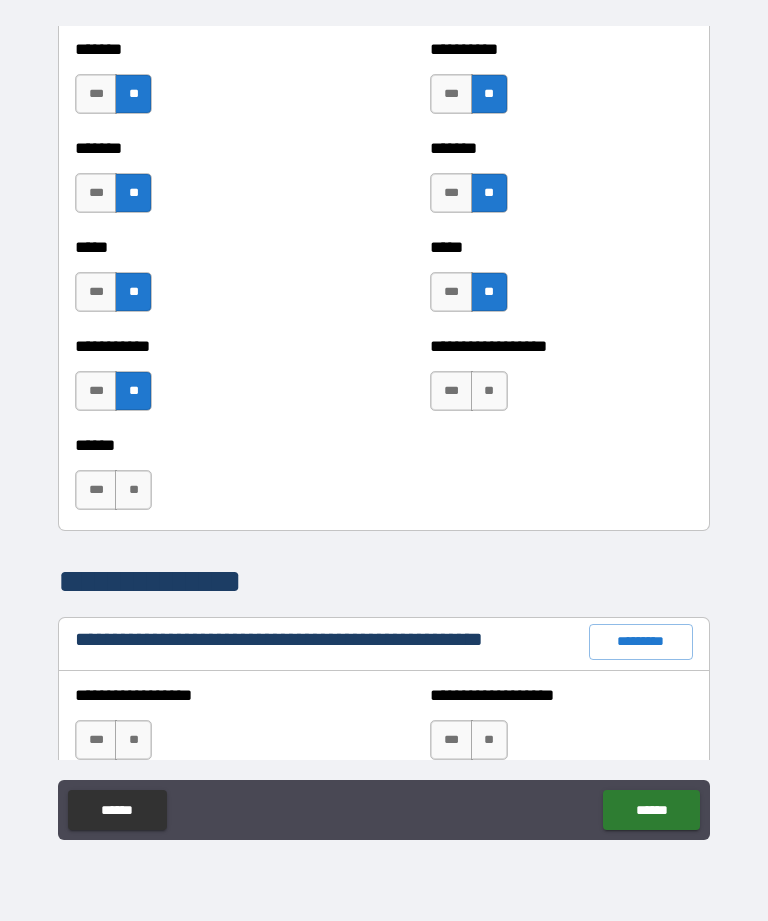 click on "**" at bounding box center [133, 490] 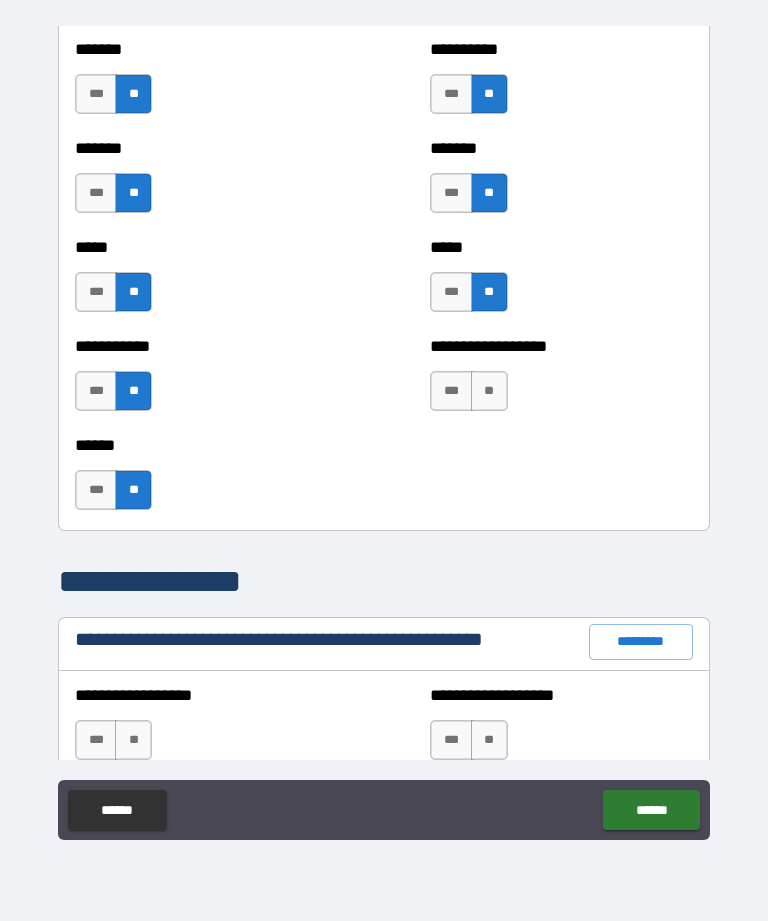 click on "**" at bounding box center [489, 391] 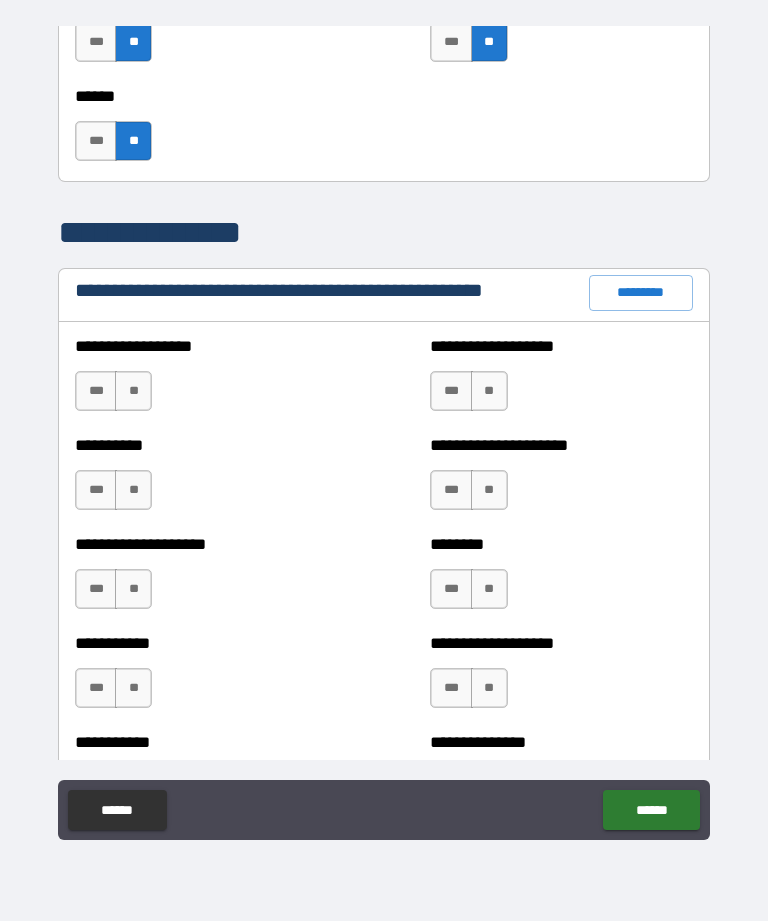 scroll, scrollTop: 2164, scrollLeft: 0, axis: vertical 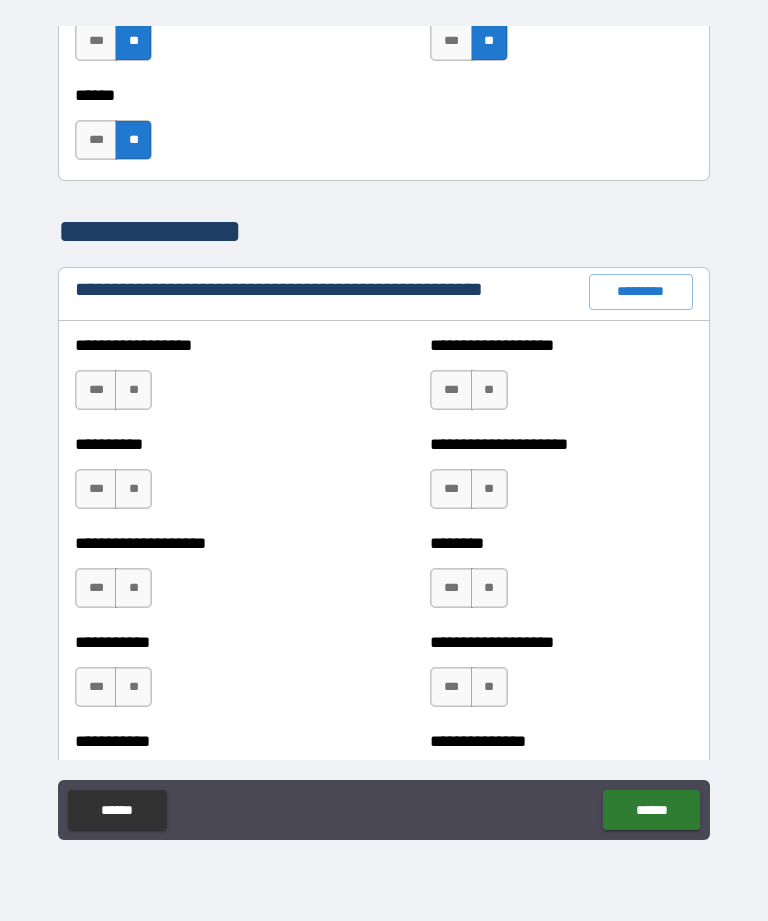 click on "**" at bounding box center [133, 390] 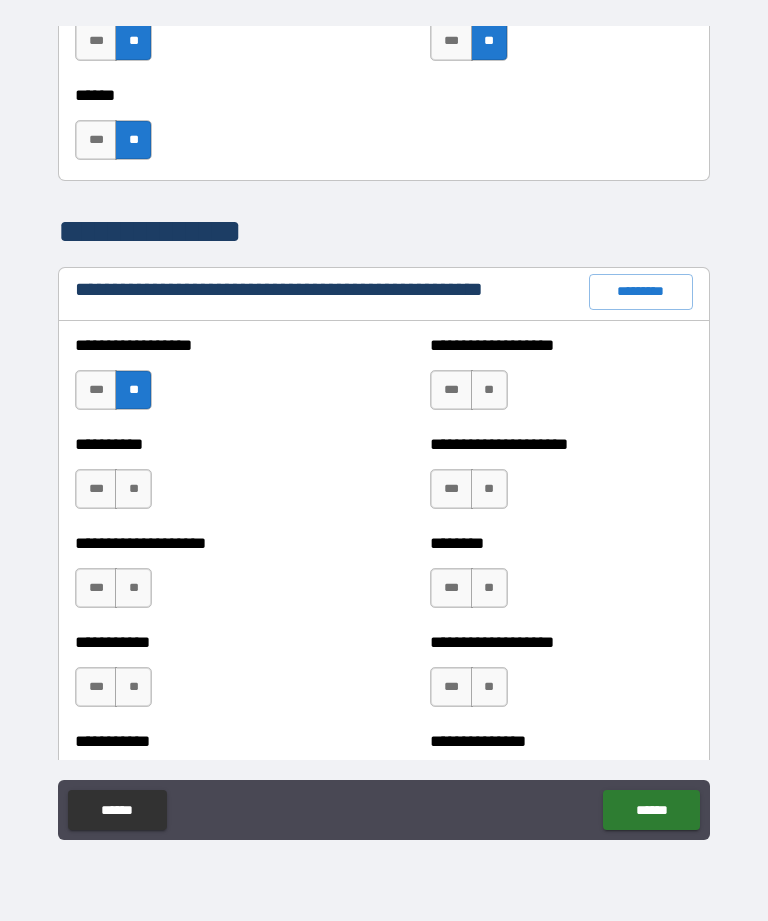 click on "**" at bounding box center [133, 489] 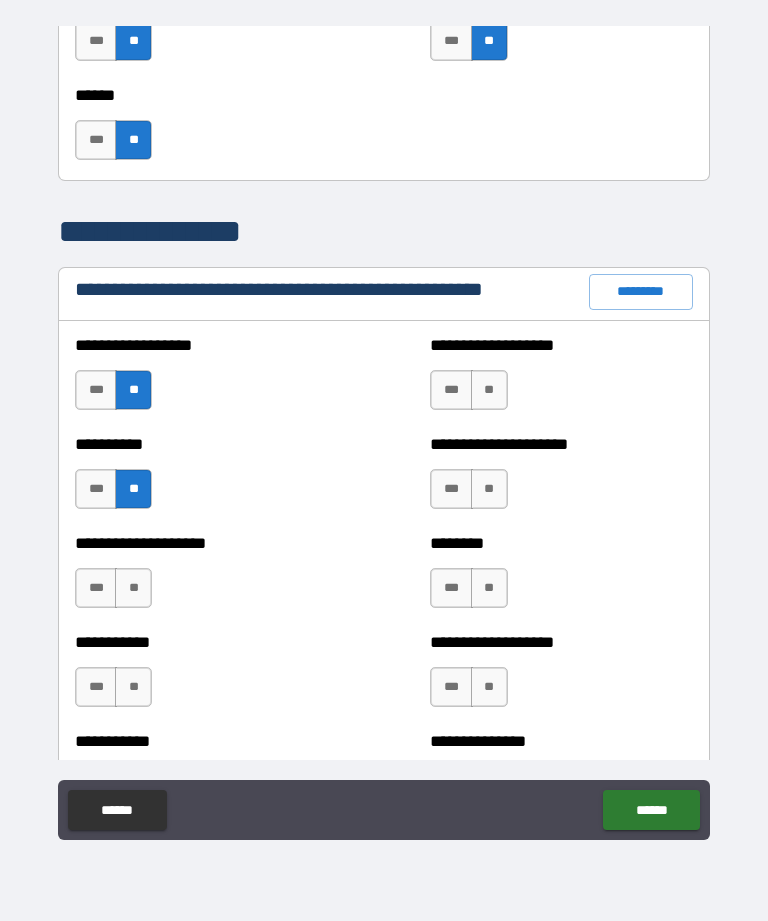 click on "**" at bounding box center (133, 588) 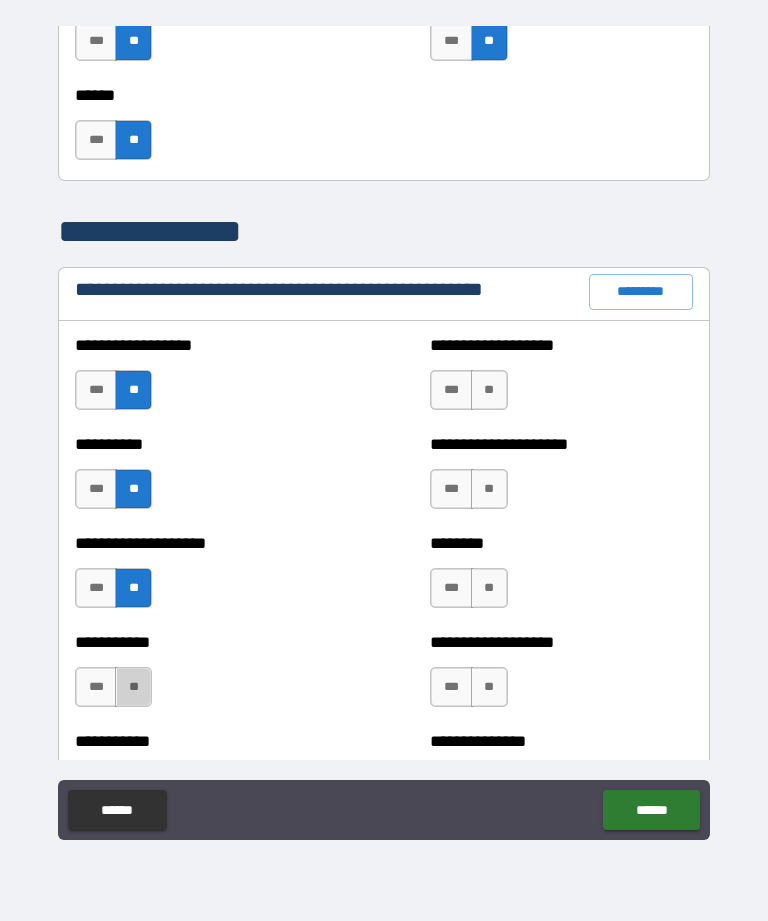 click on "**" at bounding box center (133, 687) 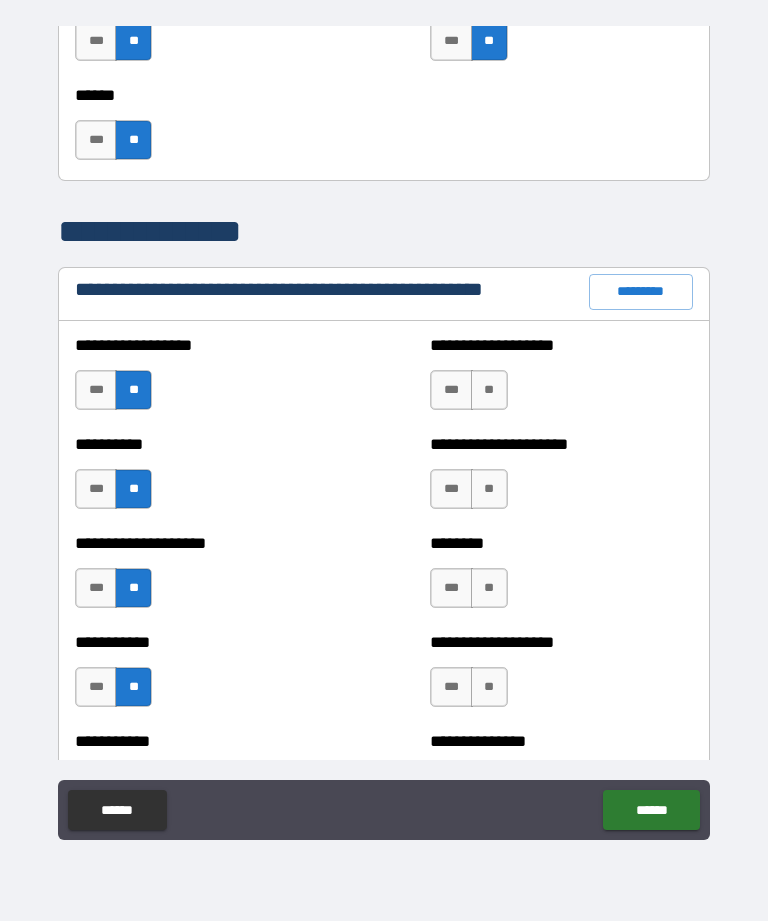 click on "**" at bounding box center (489, 390) 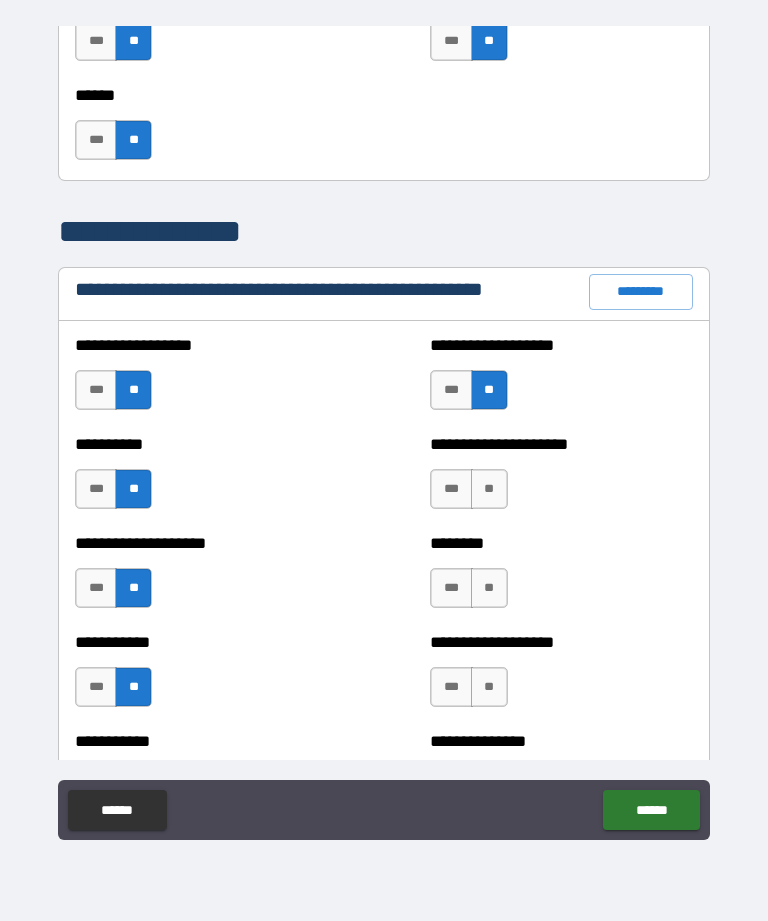 click on "**" at bounding box center [489, 489] 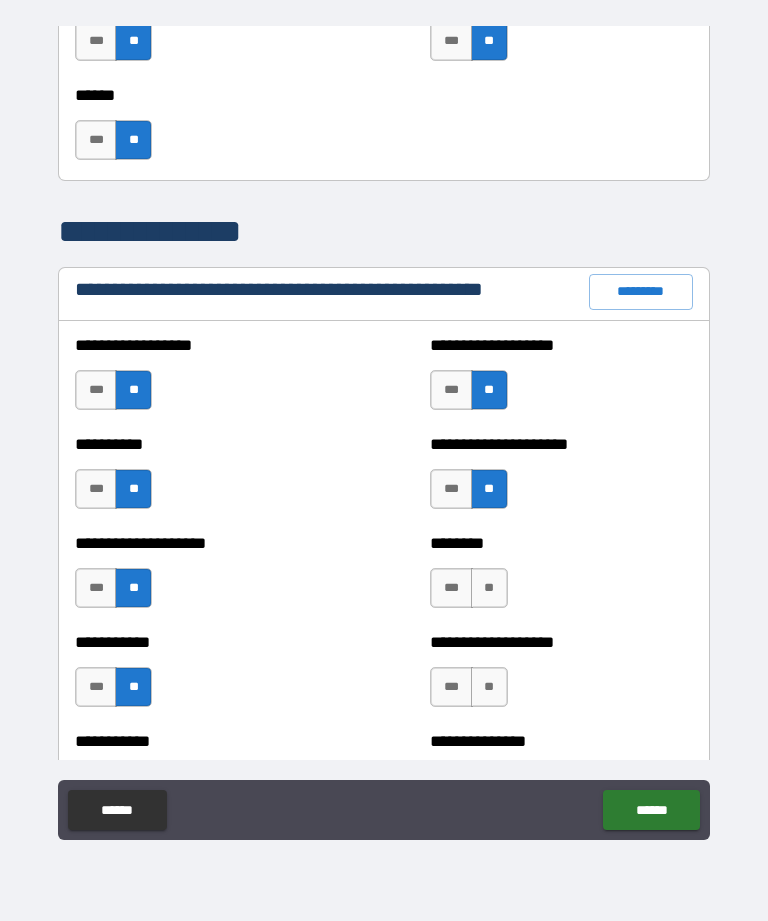 click on "**" at bounding box center (489, 588) 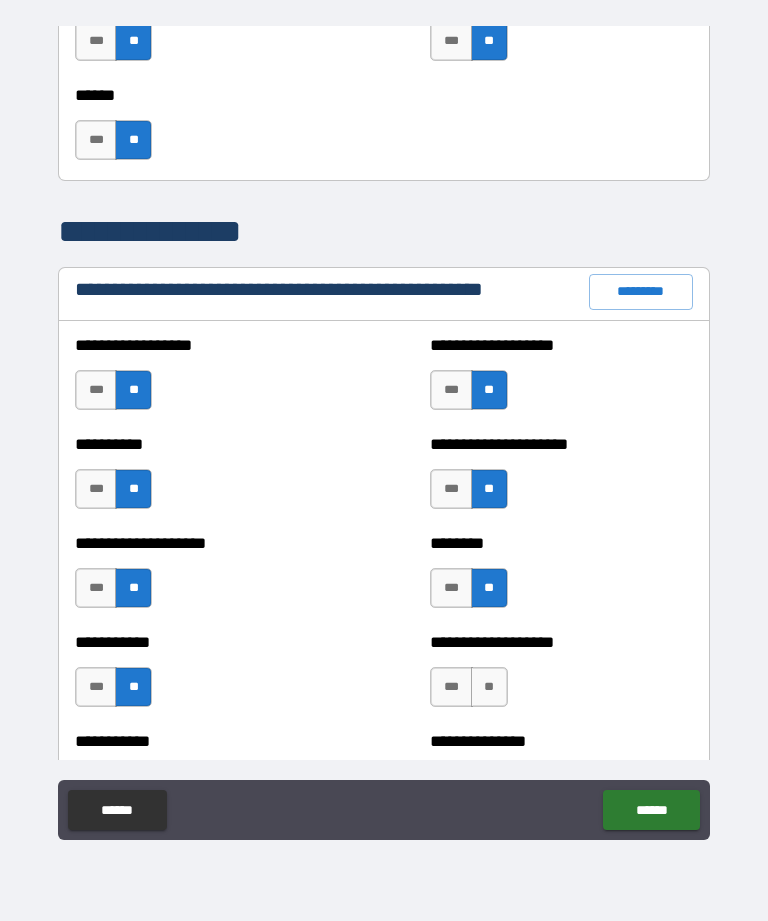 click on "**" at bounding box center (489, 687) 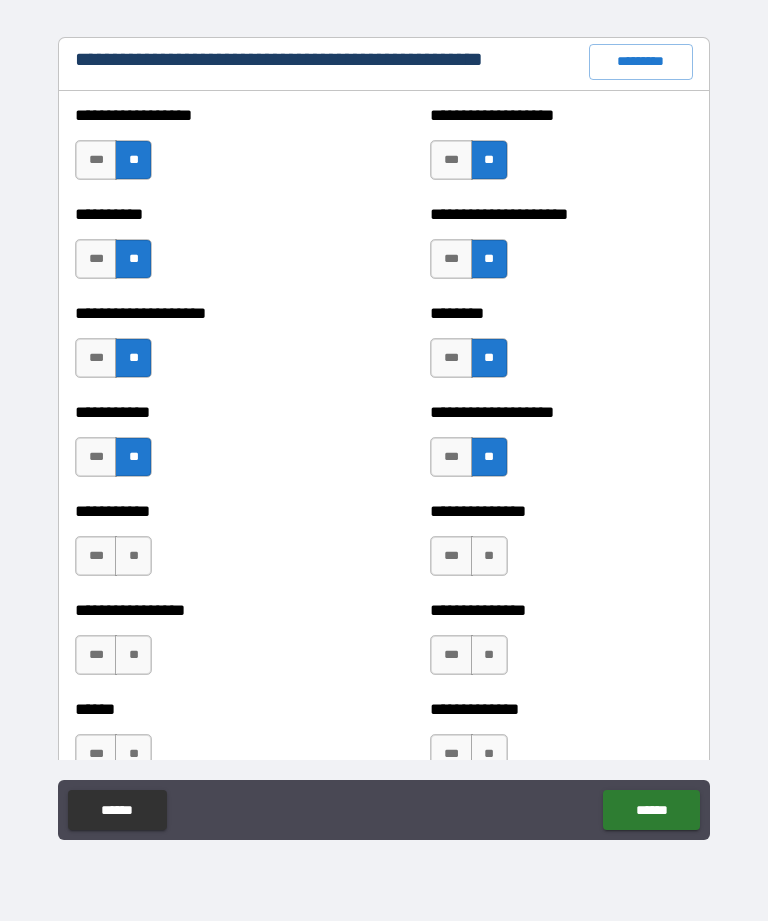 scroll, scrollTop: 2470, scrollLeft: 0, axis: vertical 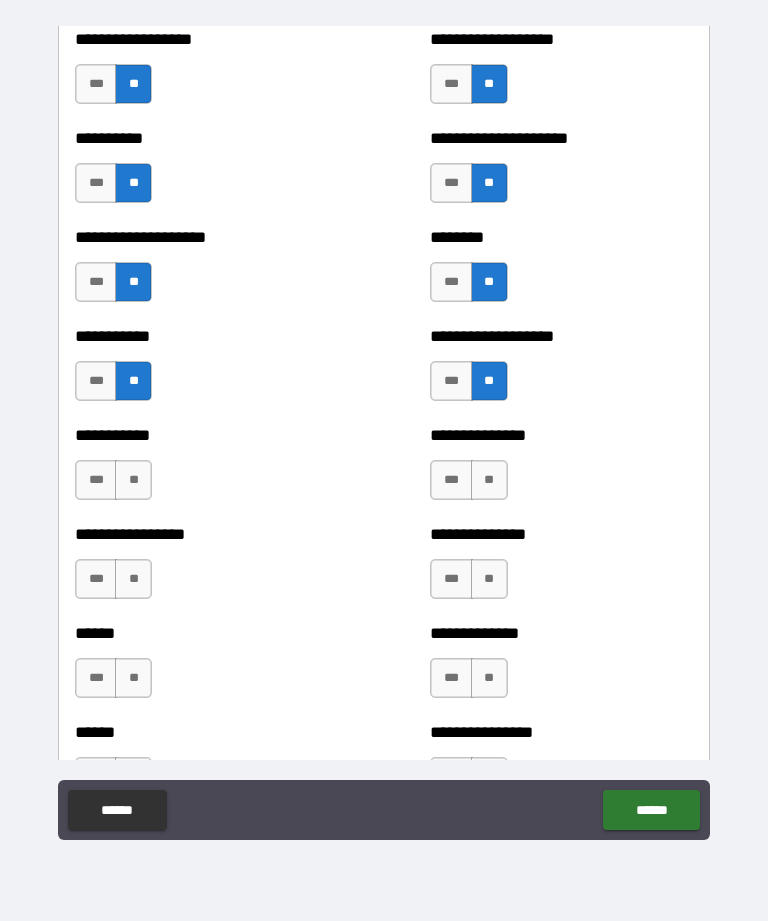 click on "**" at bounding box center (133, 480) 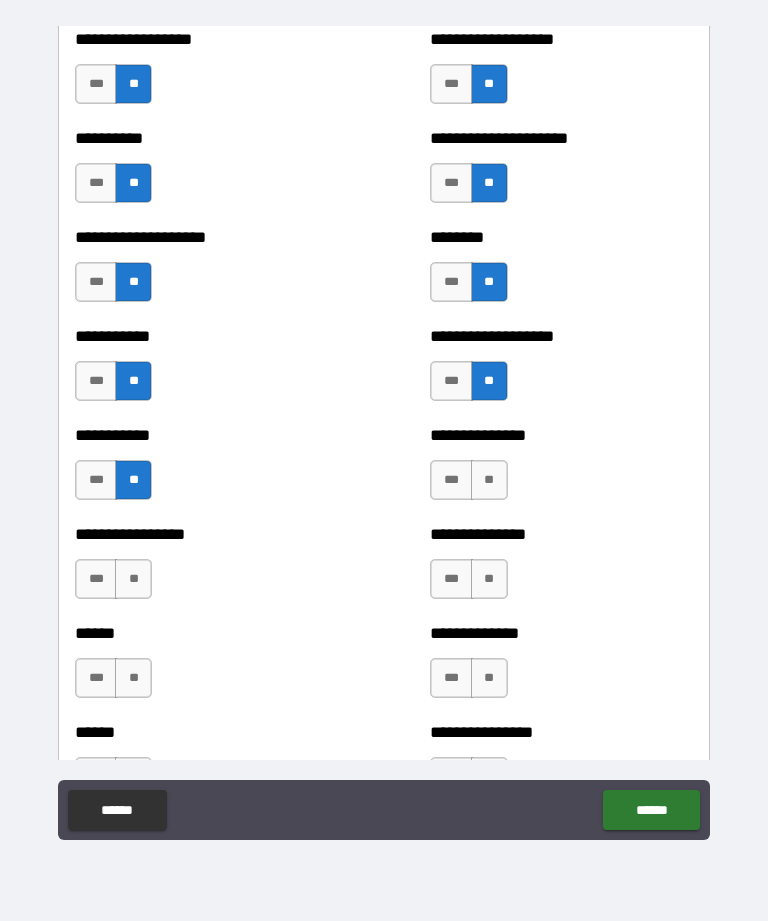 click on "**" at bounding box center [133, 579] 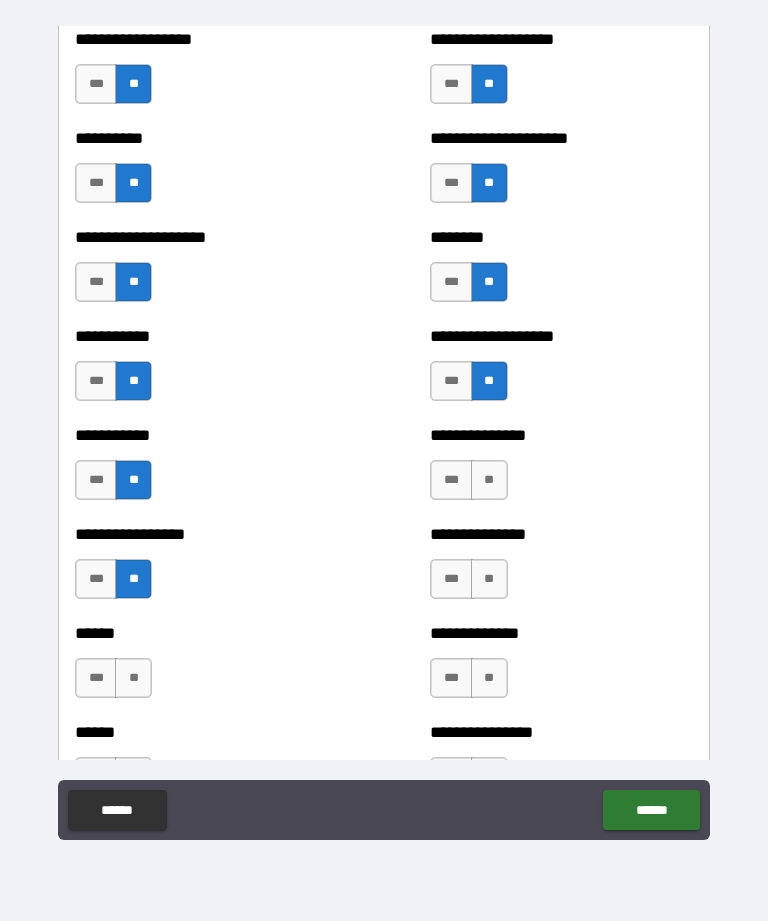 click on "**" at bounding box center [133, 678] 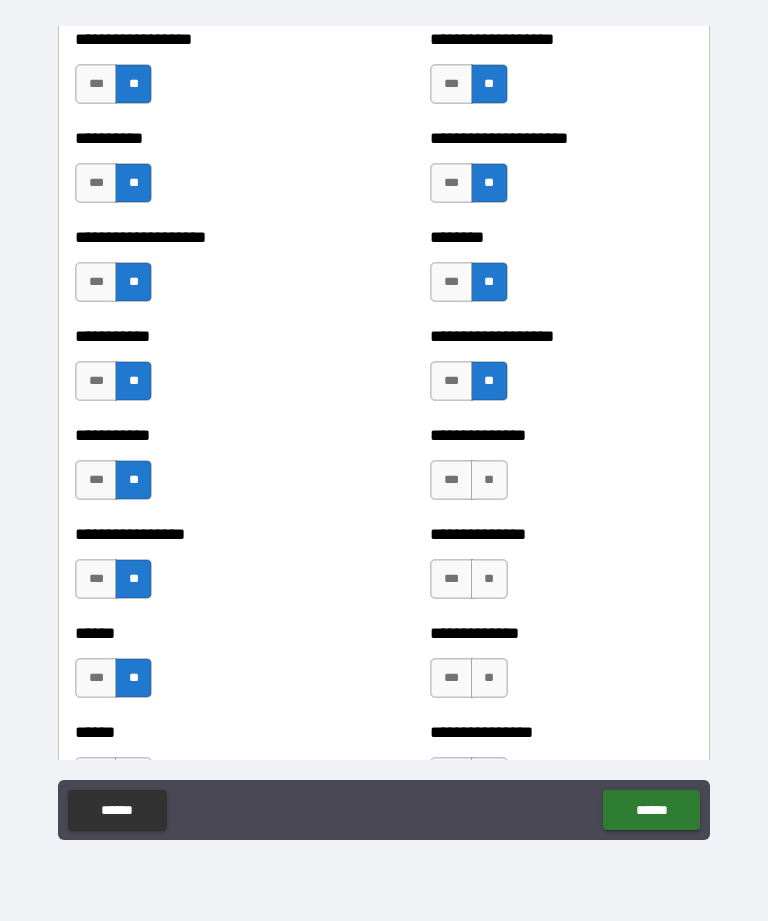 click on "**" at bounding box center [489, 480] 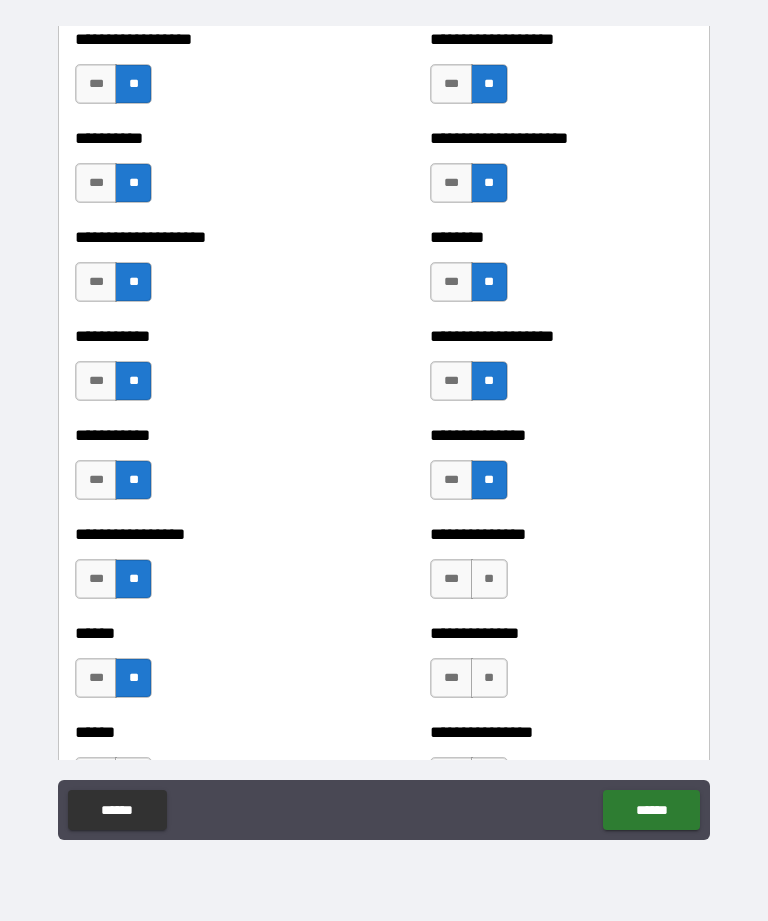click on "**" at bounding box center (489, 579) 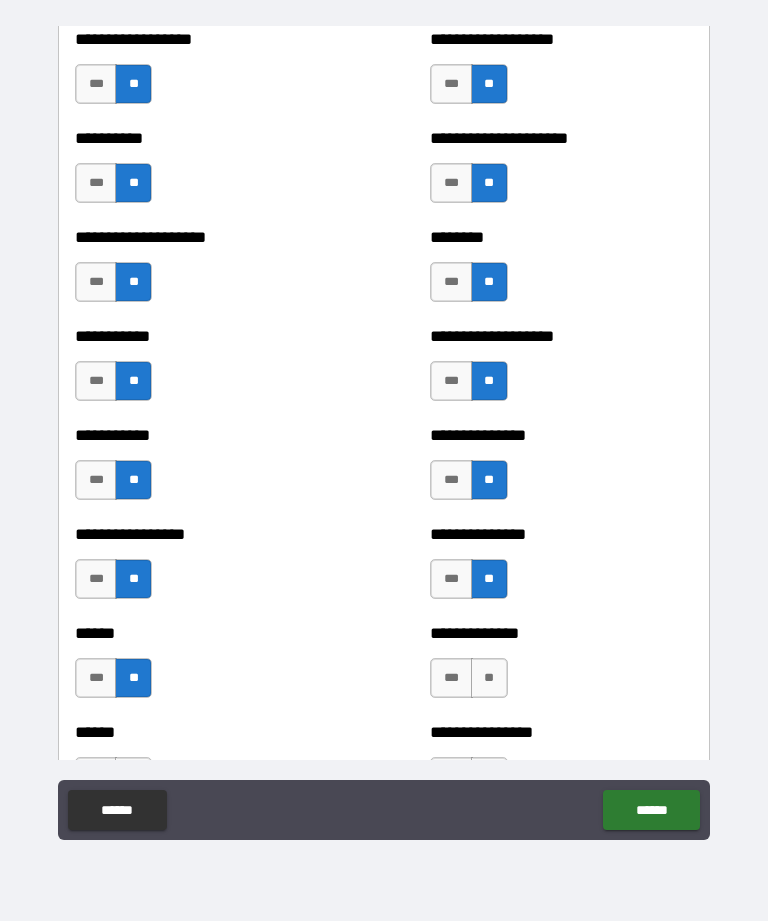 click on "**" at bounding box center [489, 678] 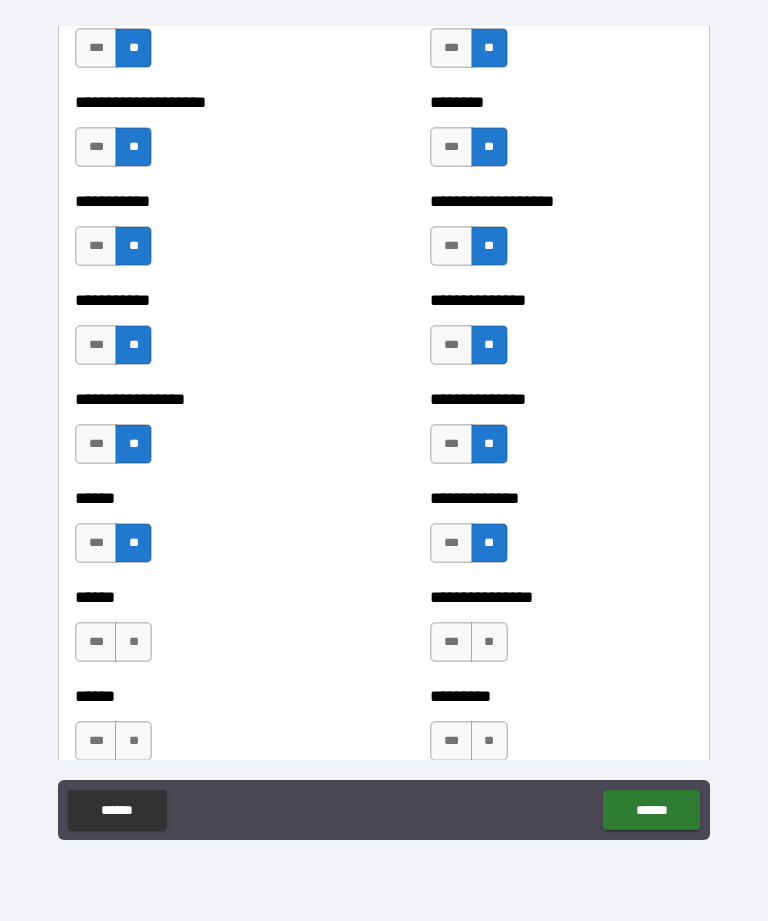 scroll, scrollTop: 2800, scrollLeft: 0, axis: vertical 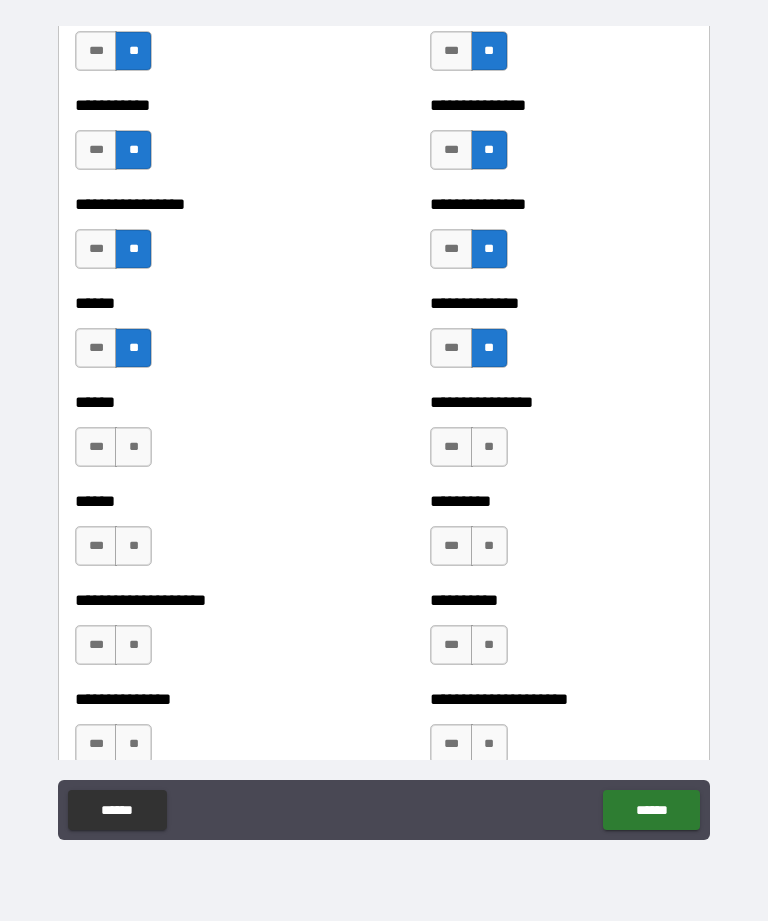 click on "**" at bounding box center (133, 447) 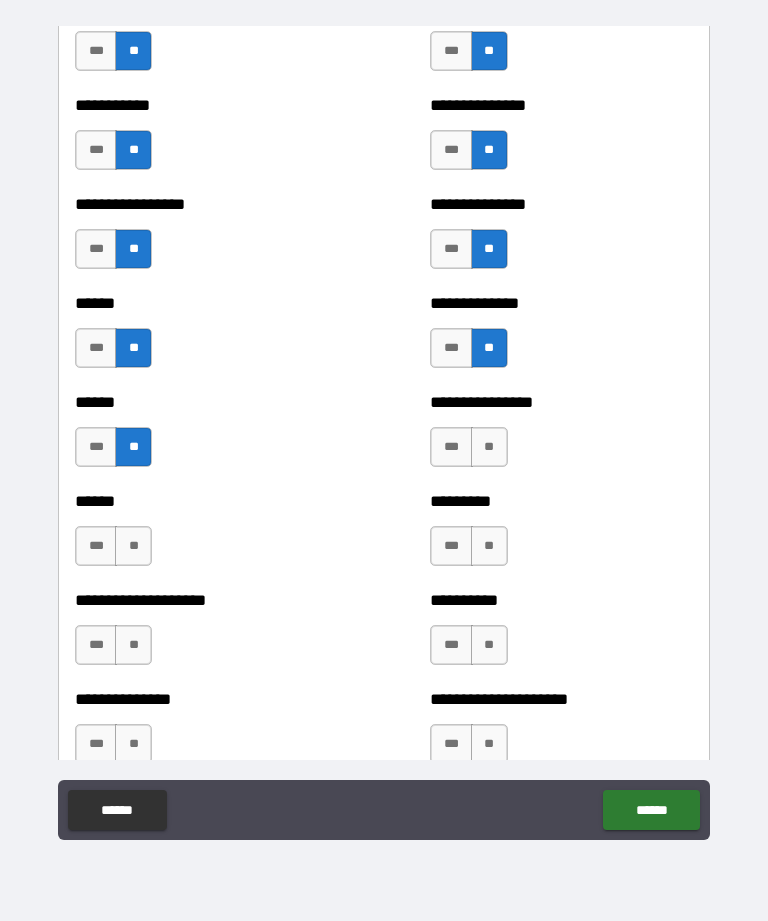 click on "**" at bounding box center (133, 546) 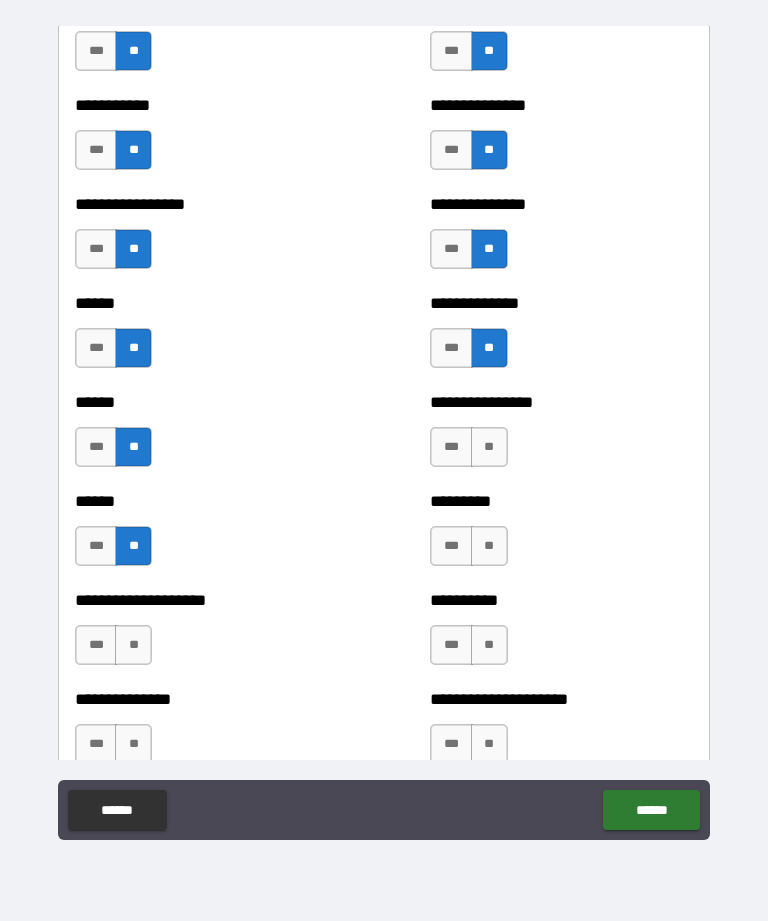 click on "**" at bounding box center [133, 645] 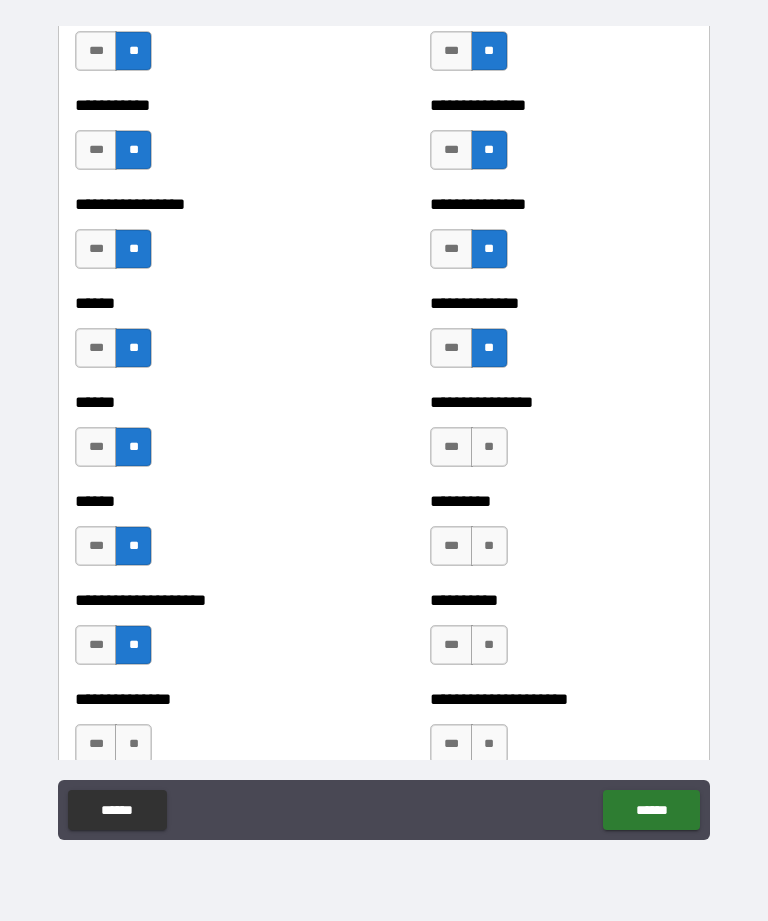 click on "**" at bounding box center [133, 744] 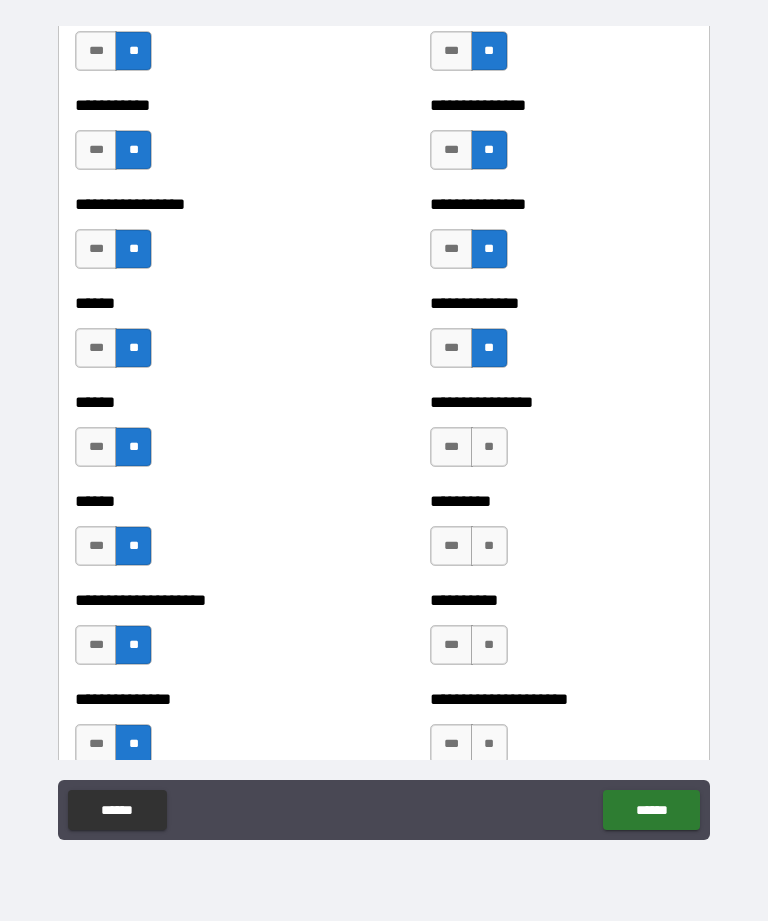 click on "**" at bounding box center [489, 447] 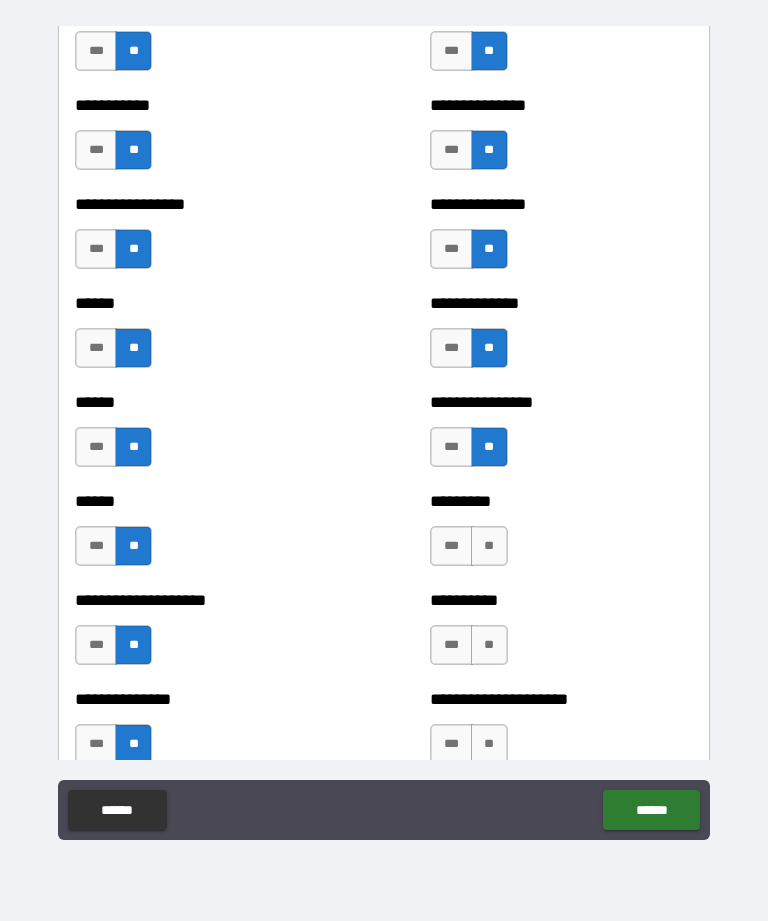 click on "**" at bounding box center (489, 546) 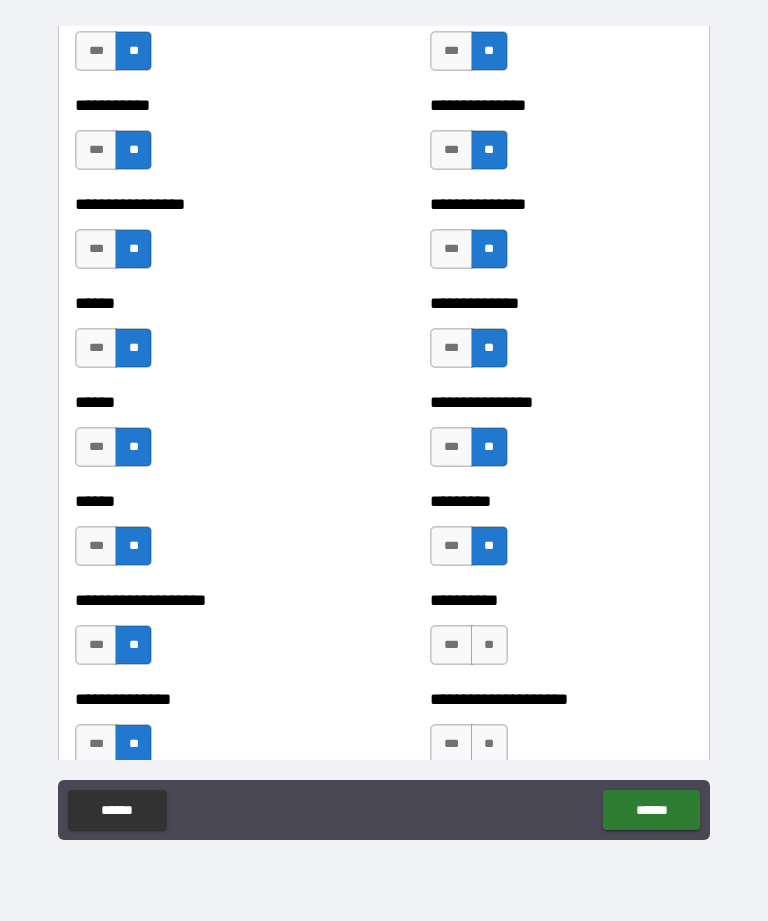 click on "**" at bounding box center (489, 645) 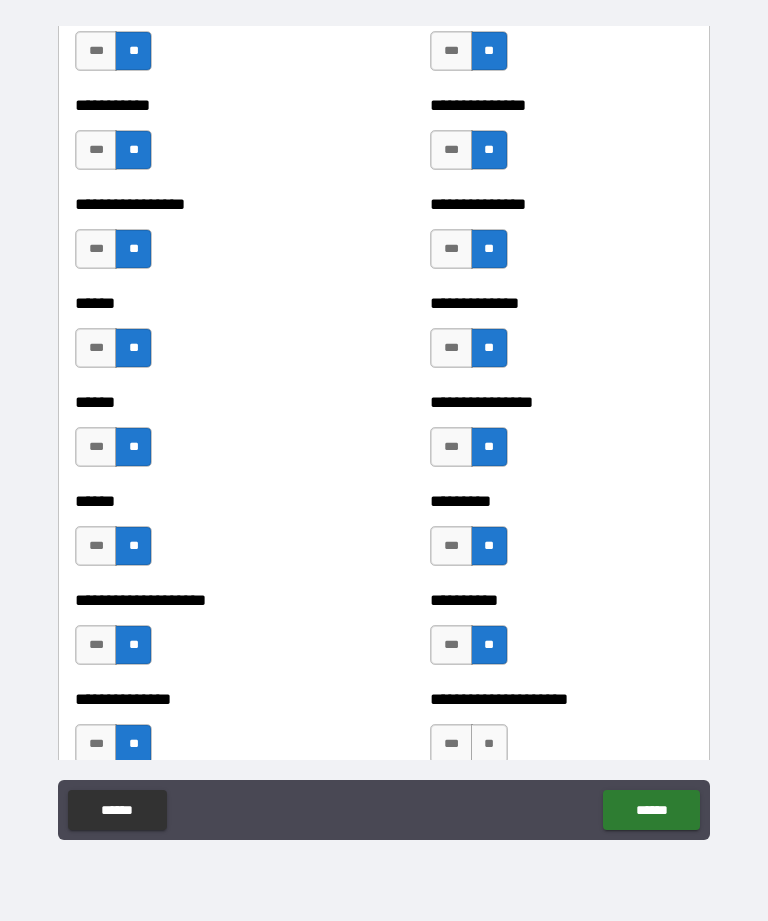 click on "**" at bounding box center [489, 744] 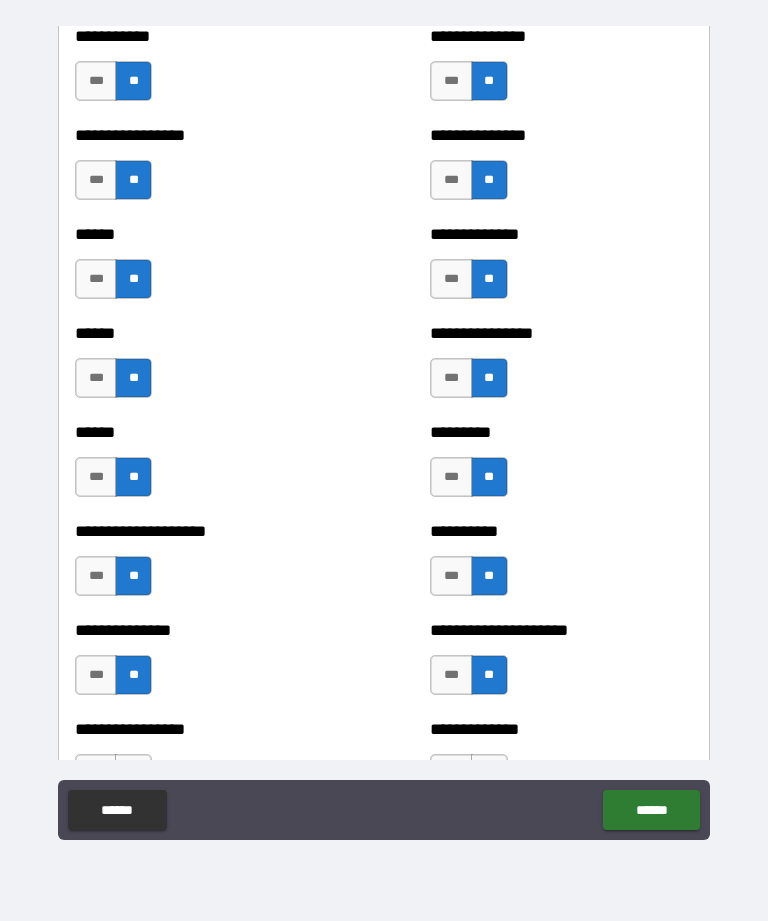 scroll, scrollTop: 3178, scrollLeft: 0, axis: vertical 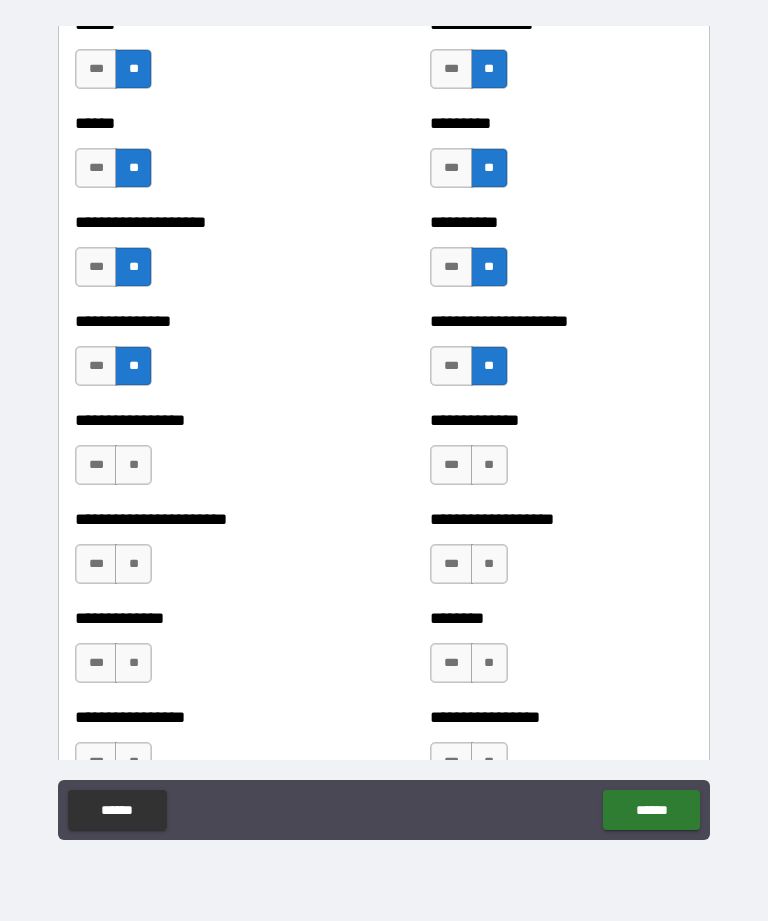 click on "**" at bounding box center [133, 465] 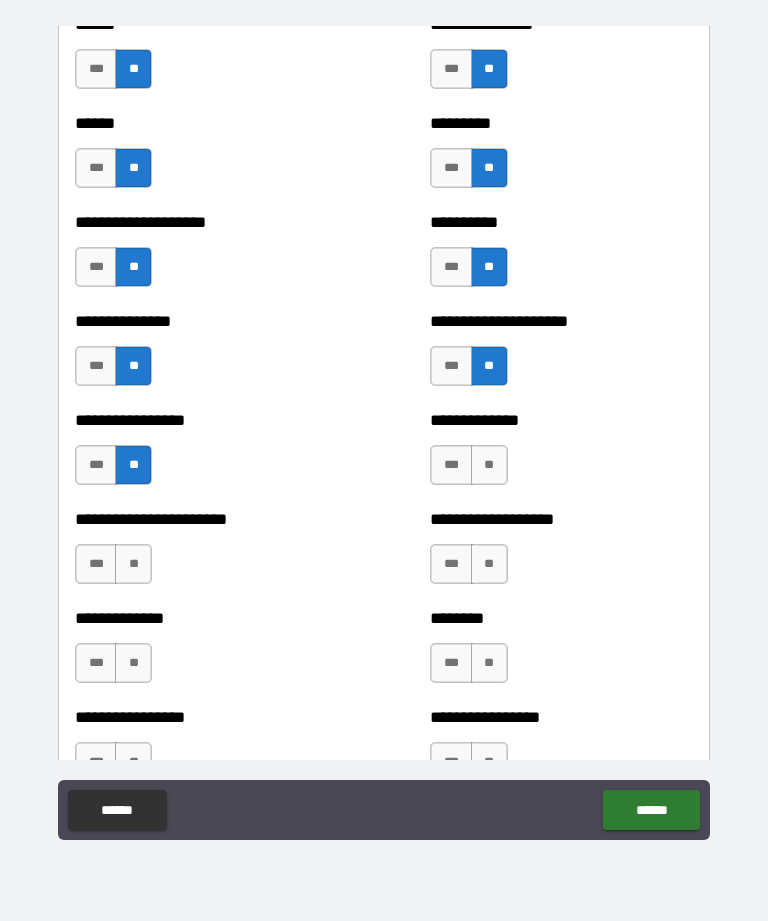 click on "**" at bounding box center (133, 564) 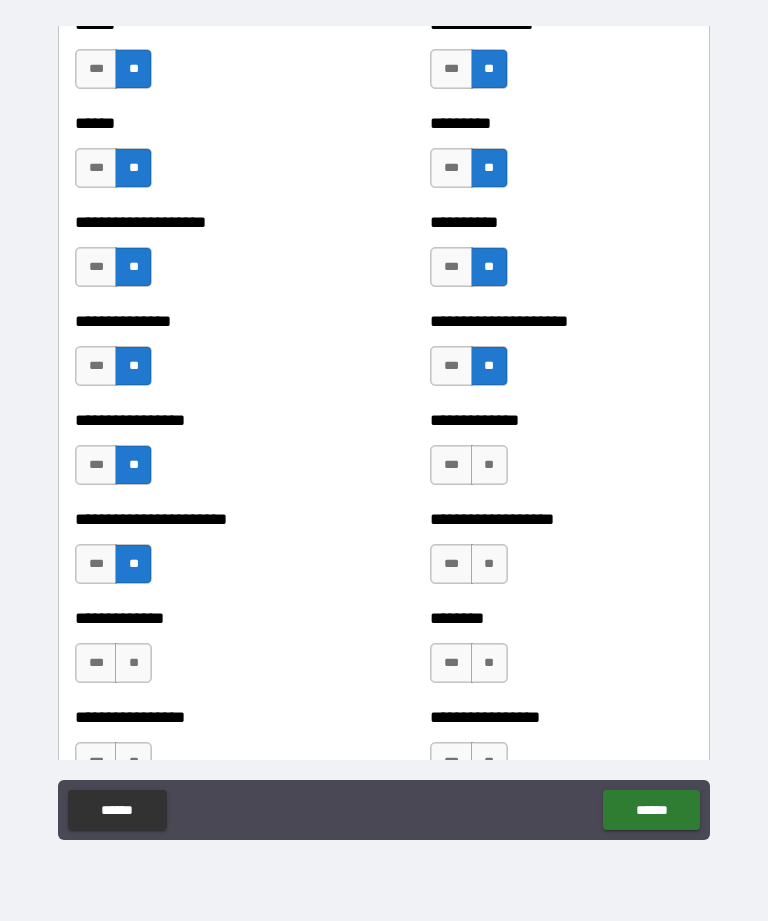 click on "**" at bounding box center [133, 663] 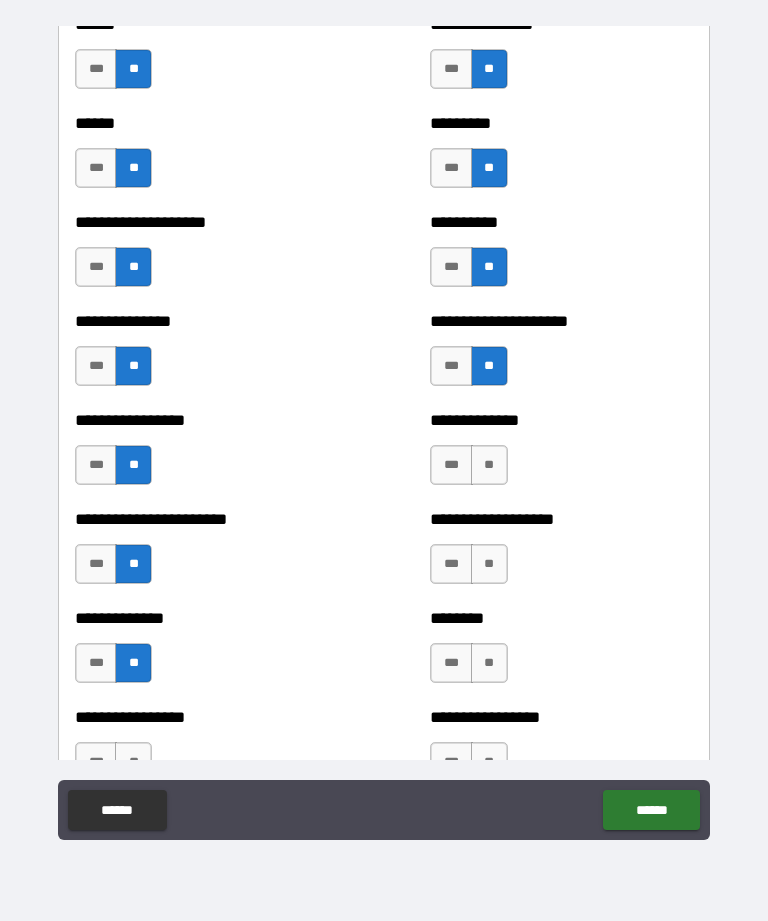 click on "**" at bounding box center [133, 762] 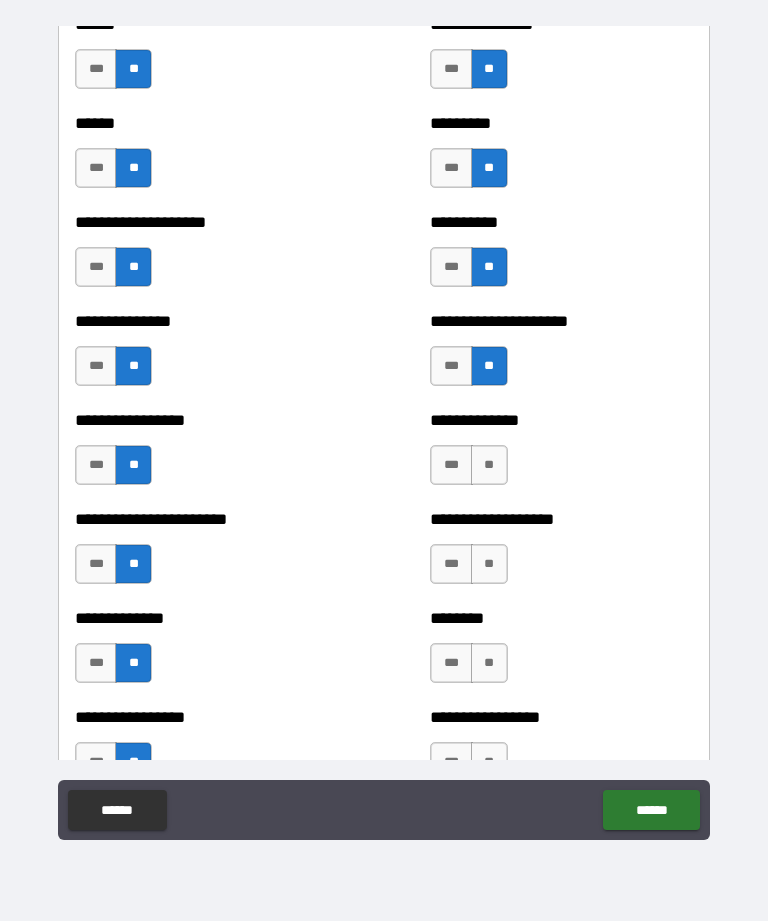 click on "**" at bounding box center (489, 465) 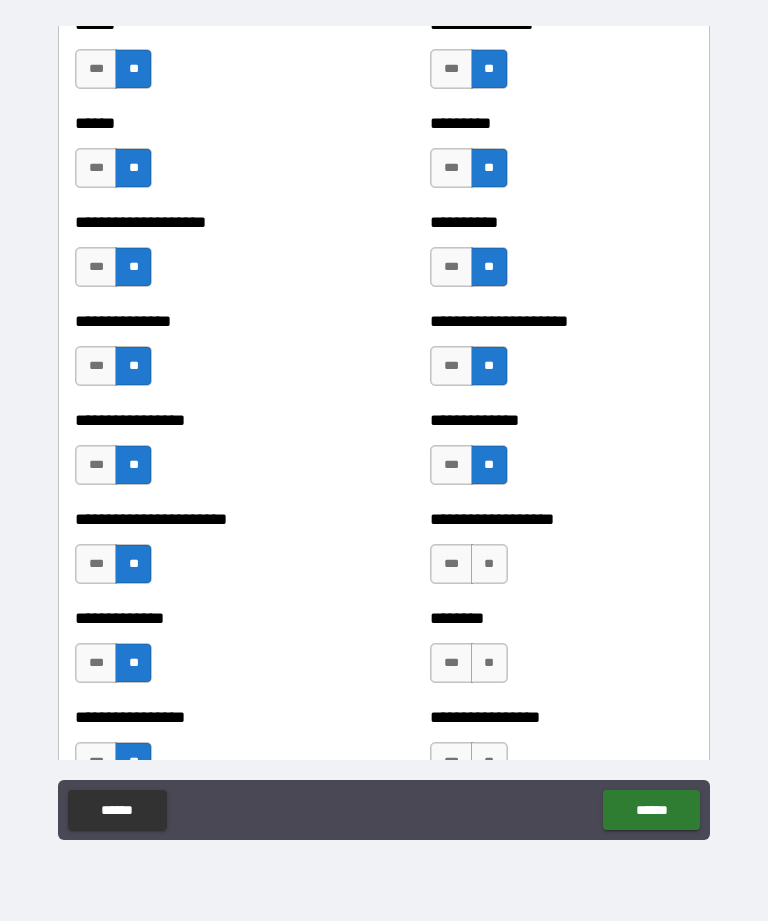click on "**" at bounding box center (489, 564) 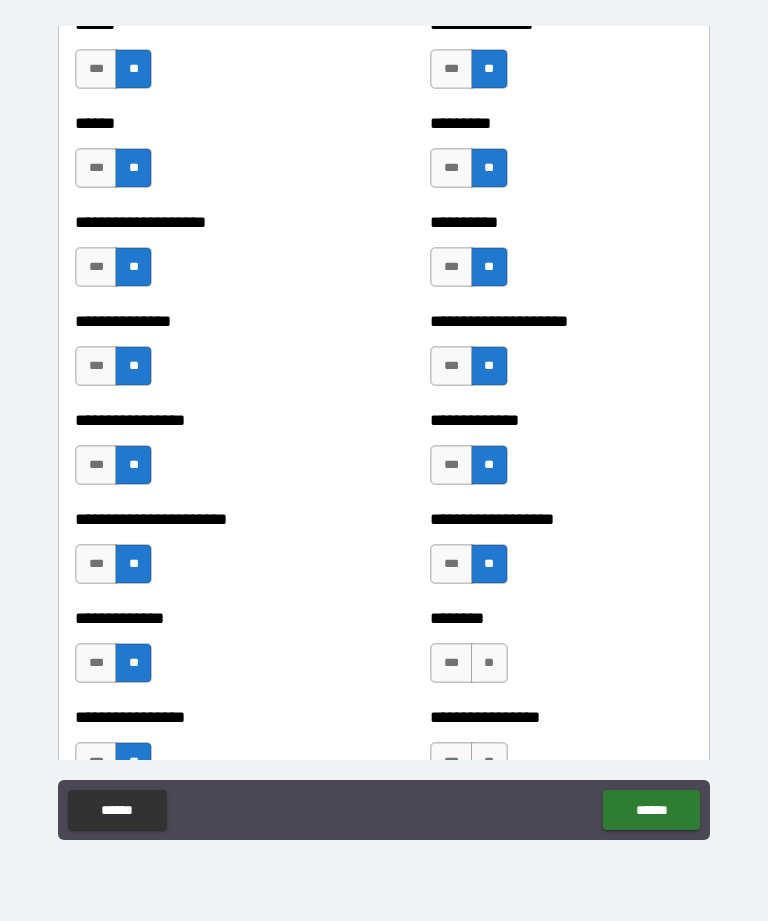 click on "**" at bounding box center [489, 663] 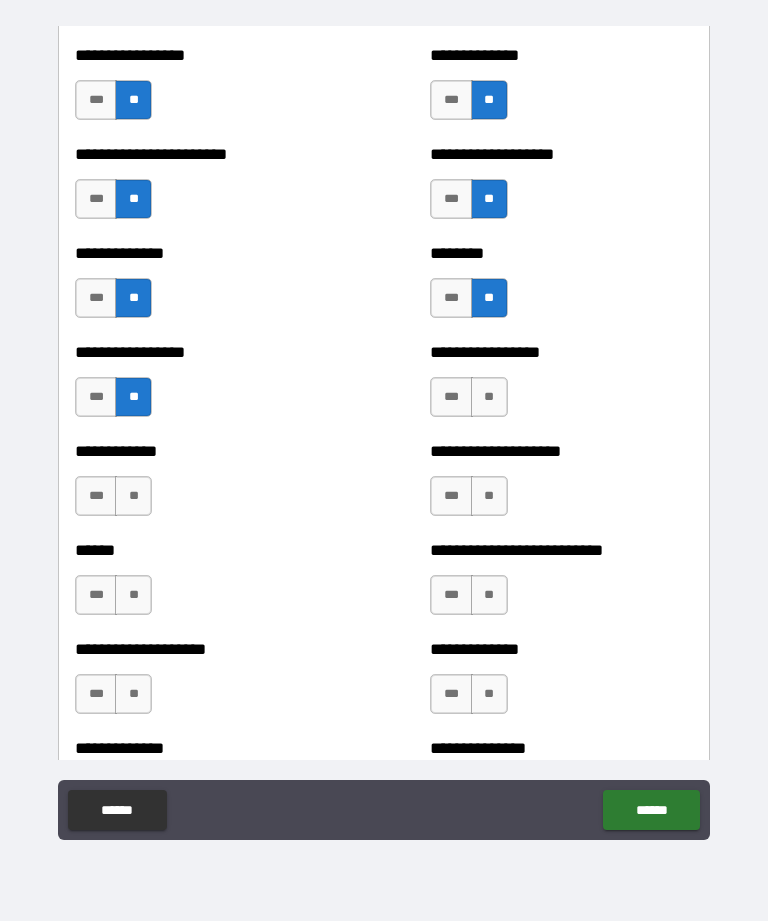 scroll, scrollTop: 3552, scrollLeft: 0, axis: vertical 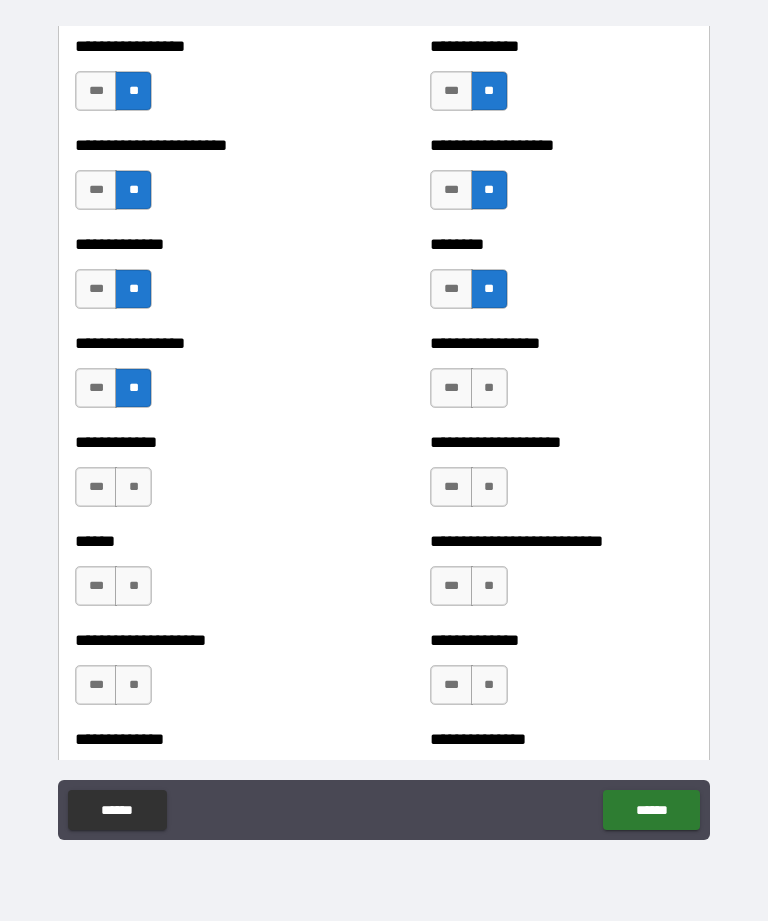 click on "**" at bounding box center (489, 388) 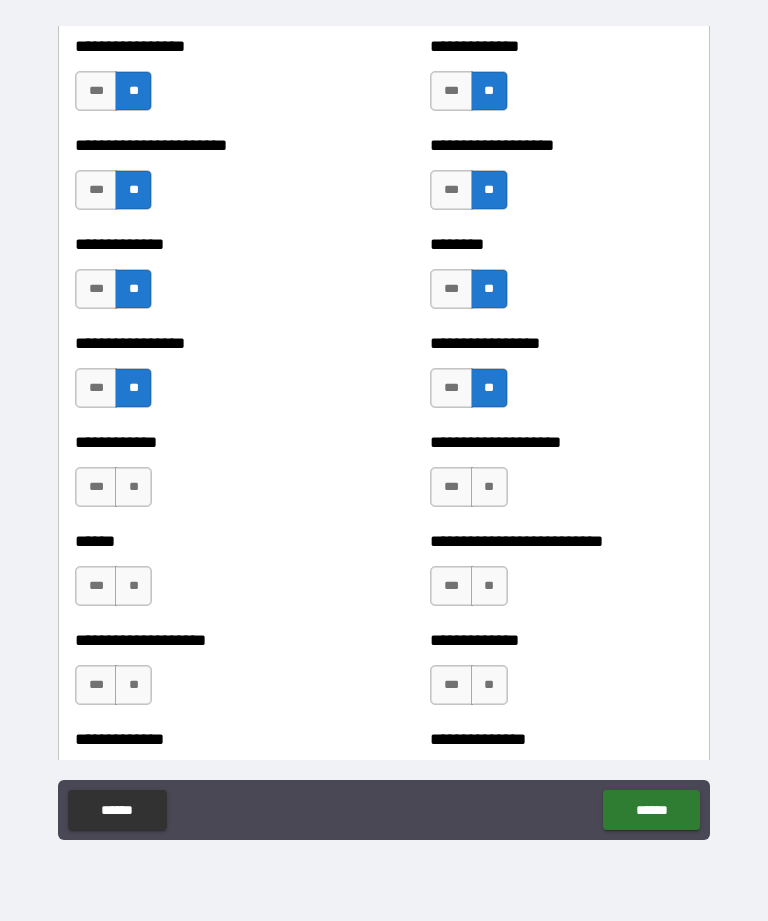 click on "**" at bounding box center (489, 487) 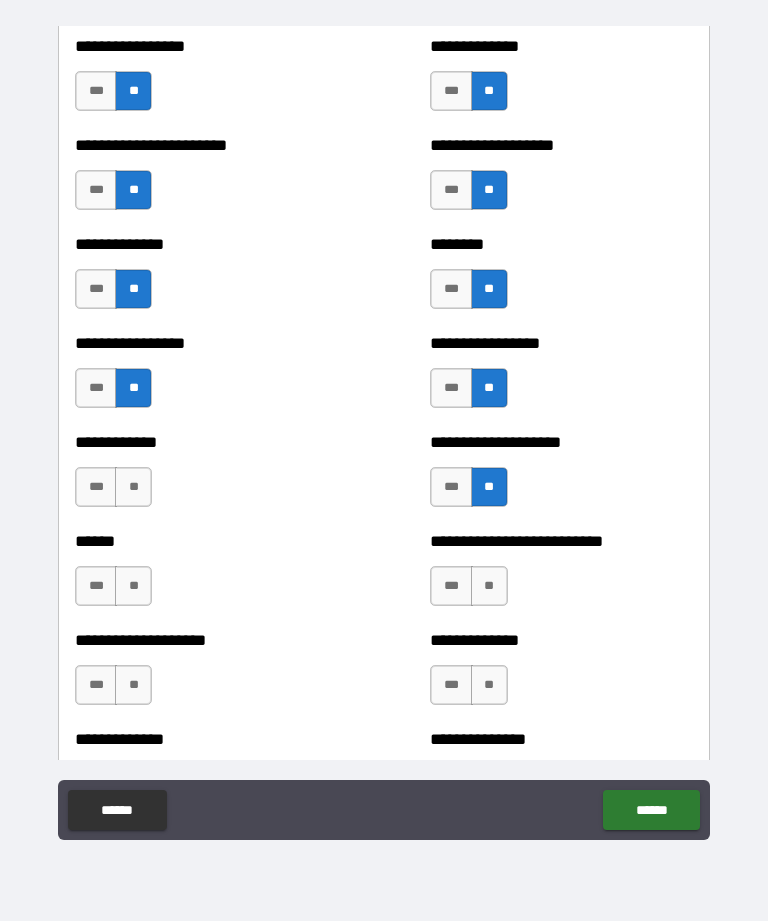 click on "**" at bounding box center (489, 586) 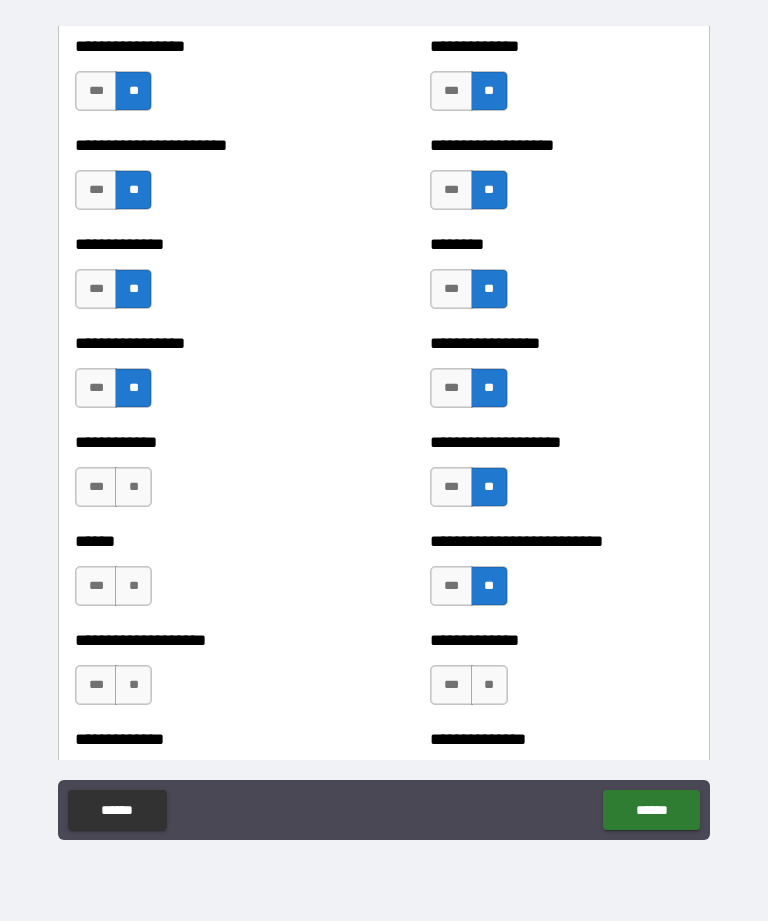 click on "**" at bounding box center [489, 685] 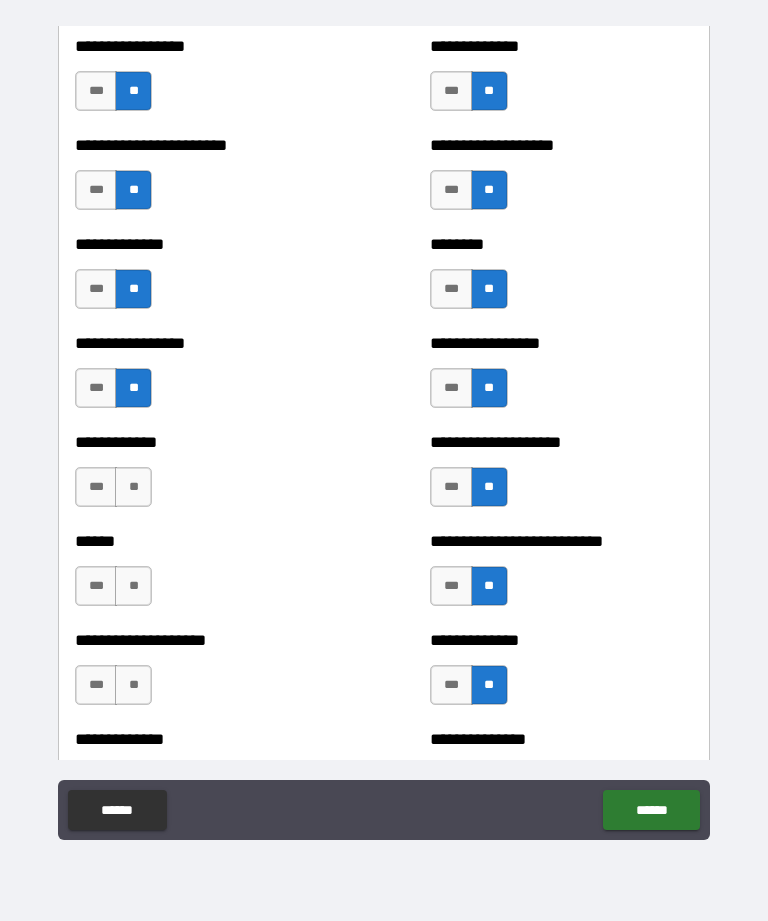 click on "**" at bounding box center [133, 685] 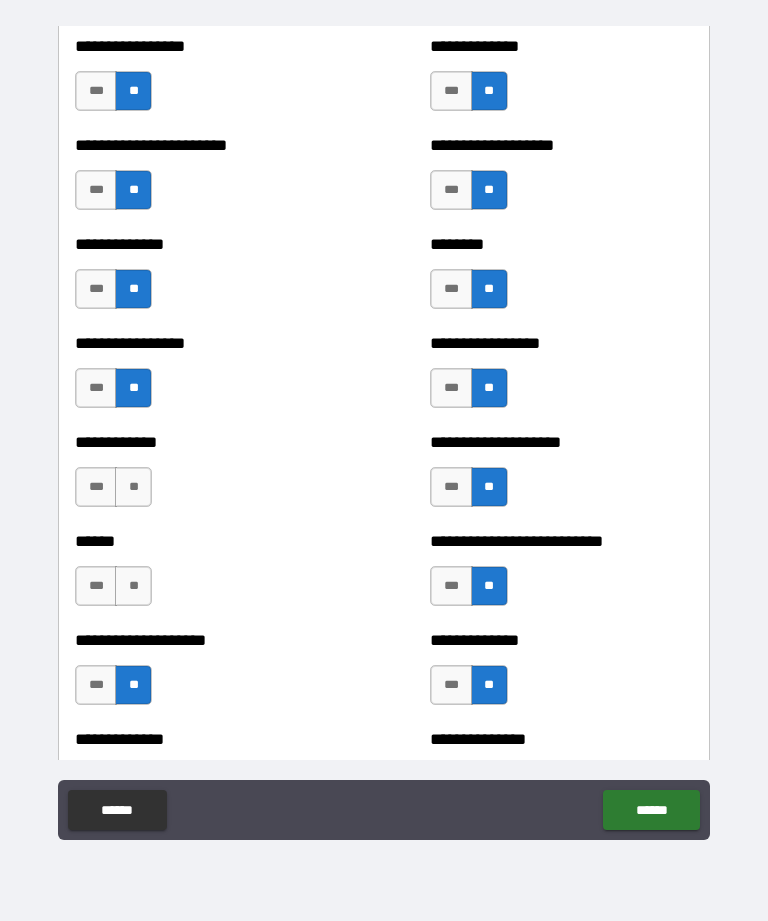 click on "**" at bounding box center (133, 586) 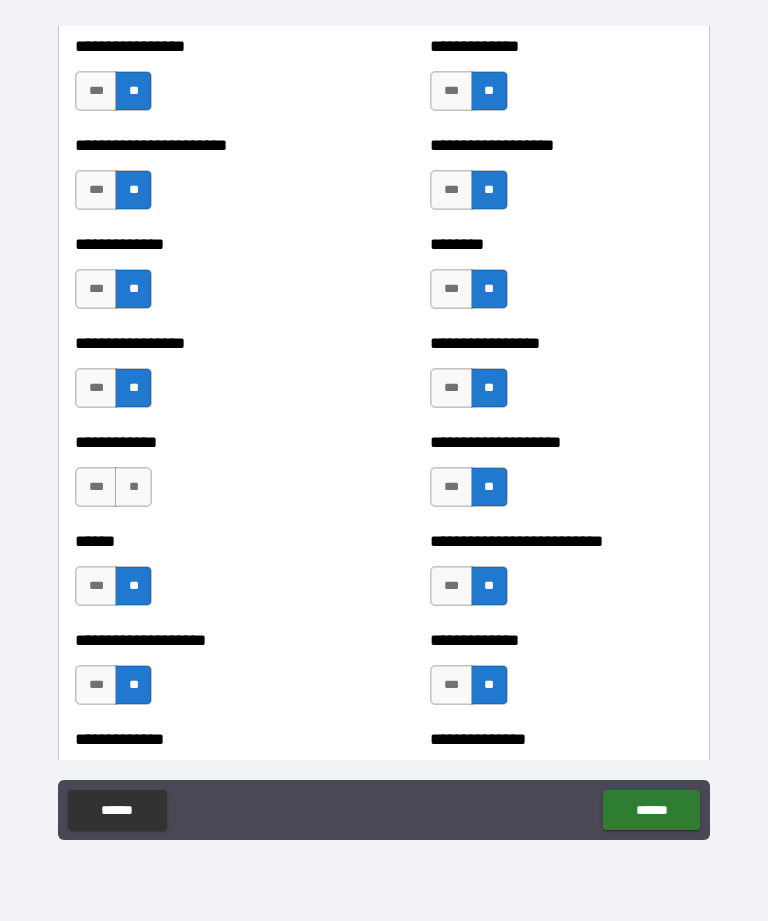 click on "**" at bounding box center (133, 487) 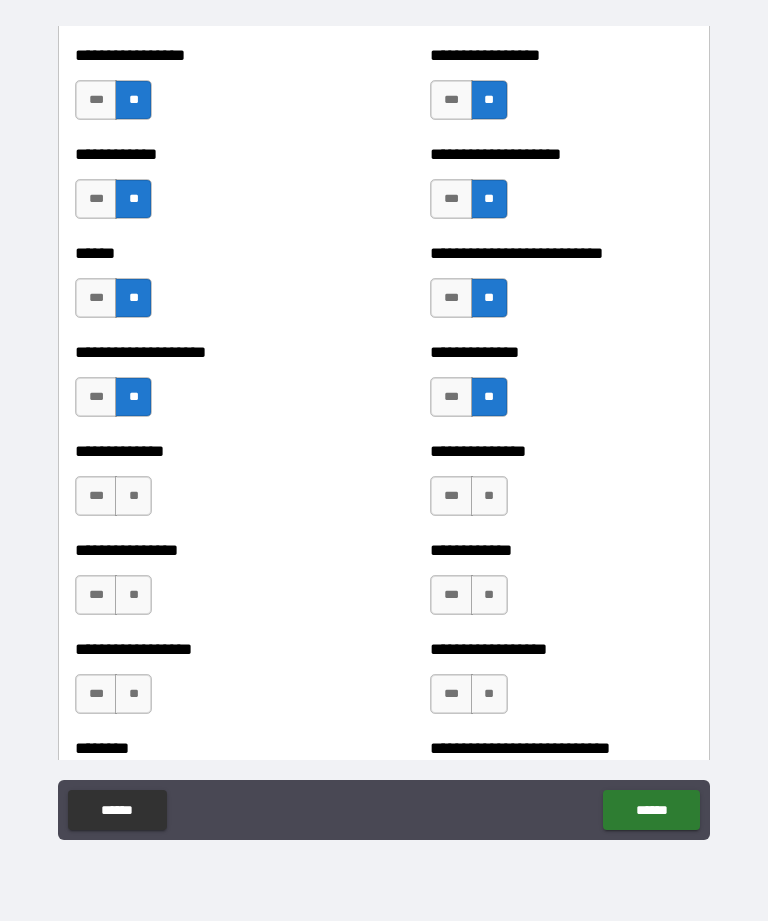 scroll, scrollTop: 3855, scrollLeft: 0, axis: vertical 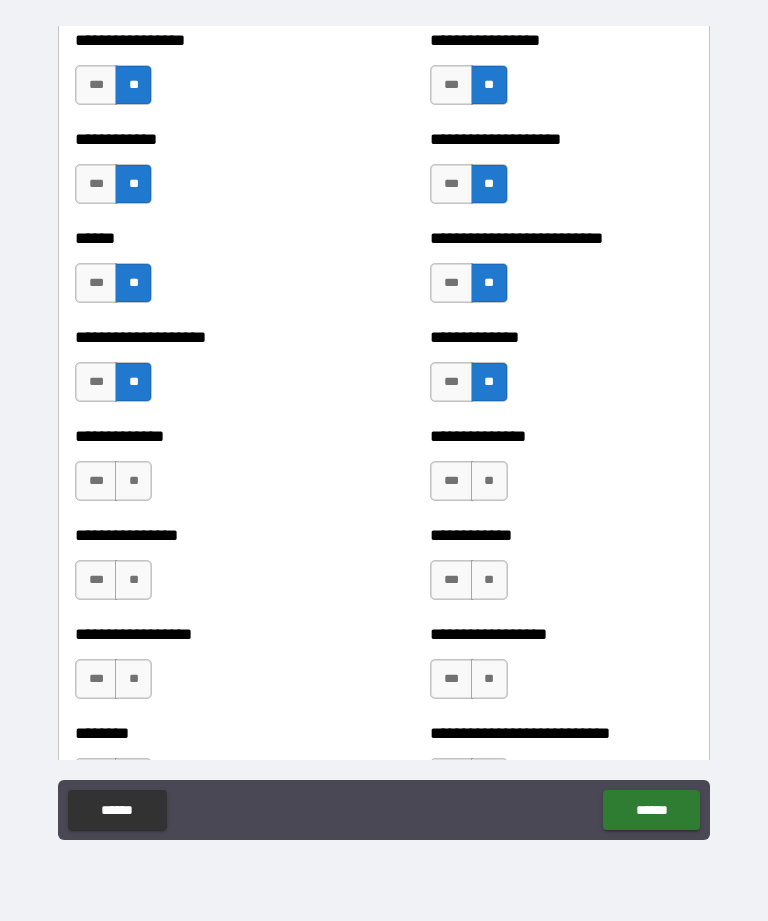 click on "**" at bounding box center [489, 481] 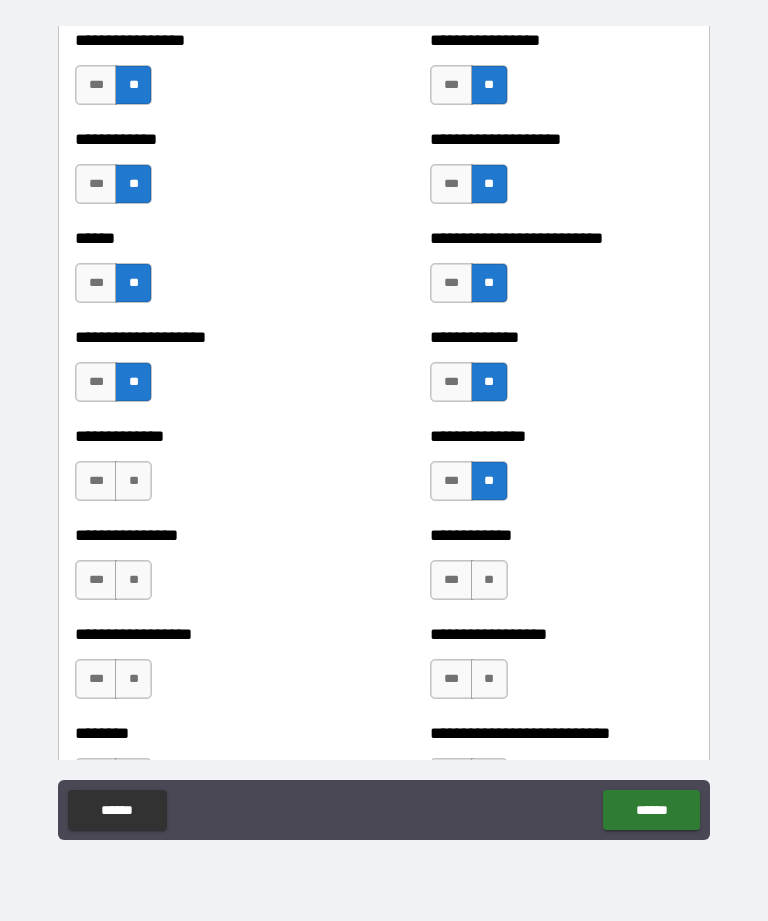 click on "**" at bounding box center [489, 580] 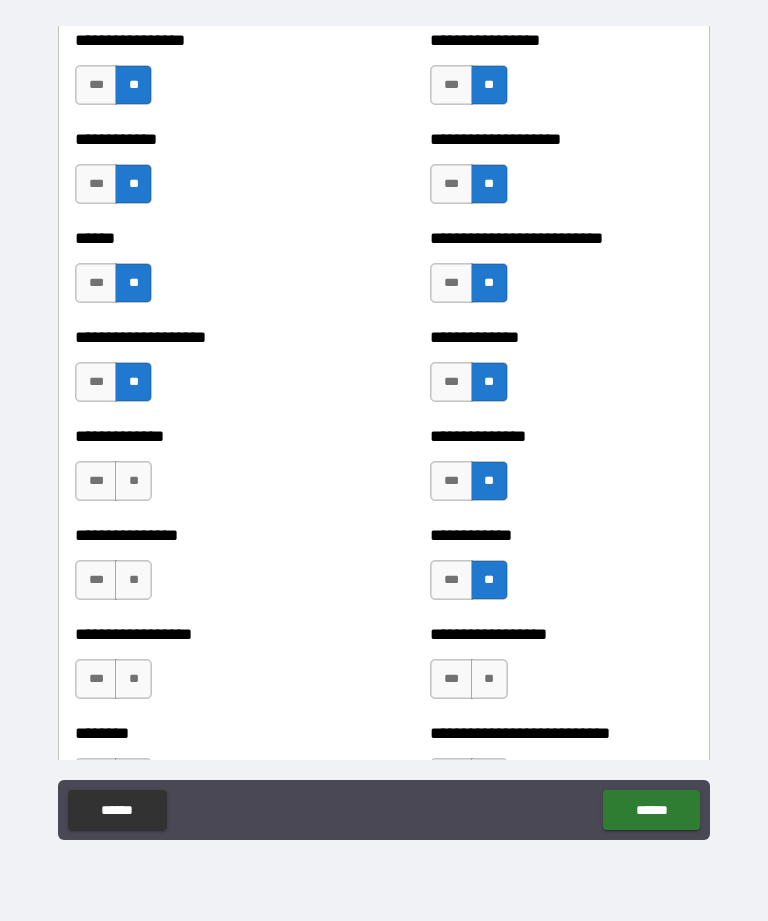 click on "**" at bounding box center [133, 481] 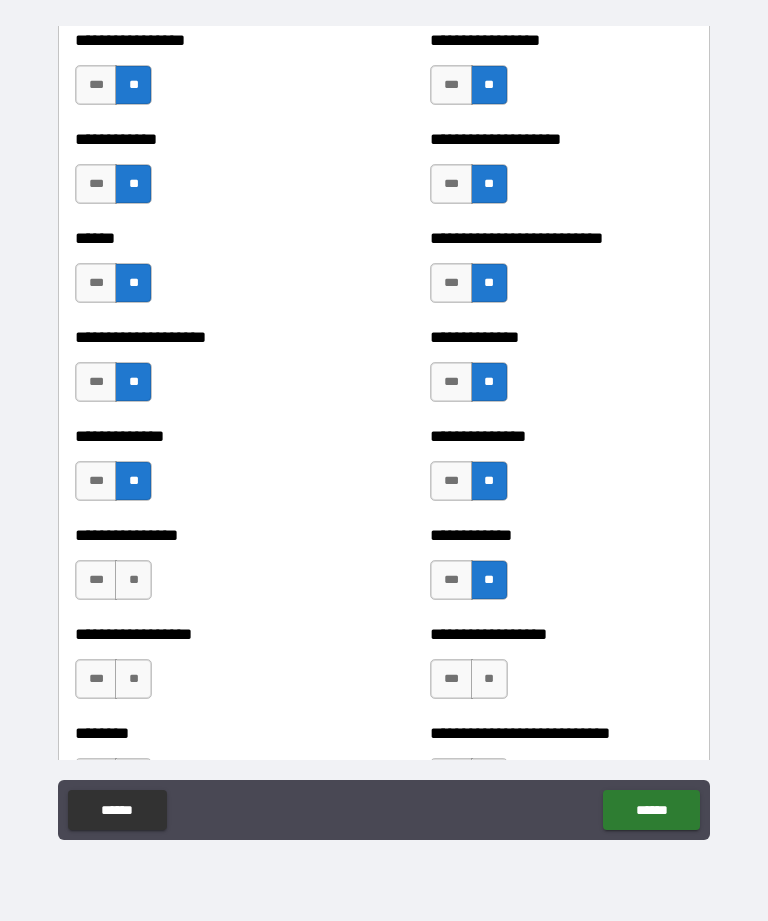 click on "**" at bounding box center (133, 580) 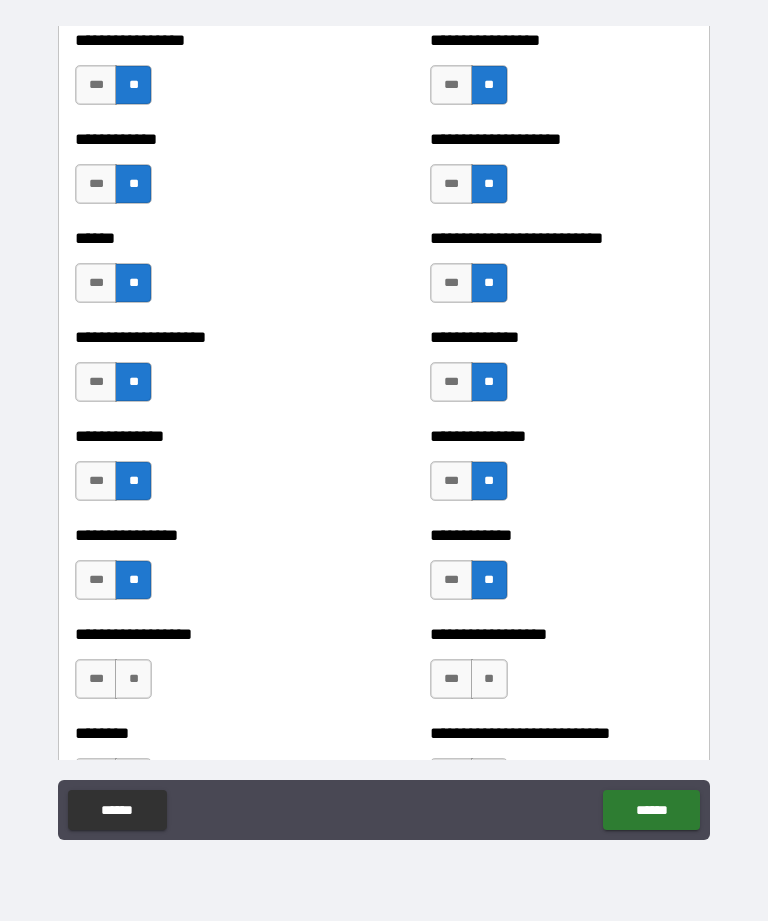 click on "**" at bounding box center [133, 679] 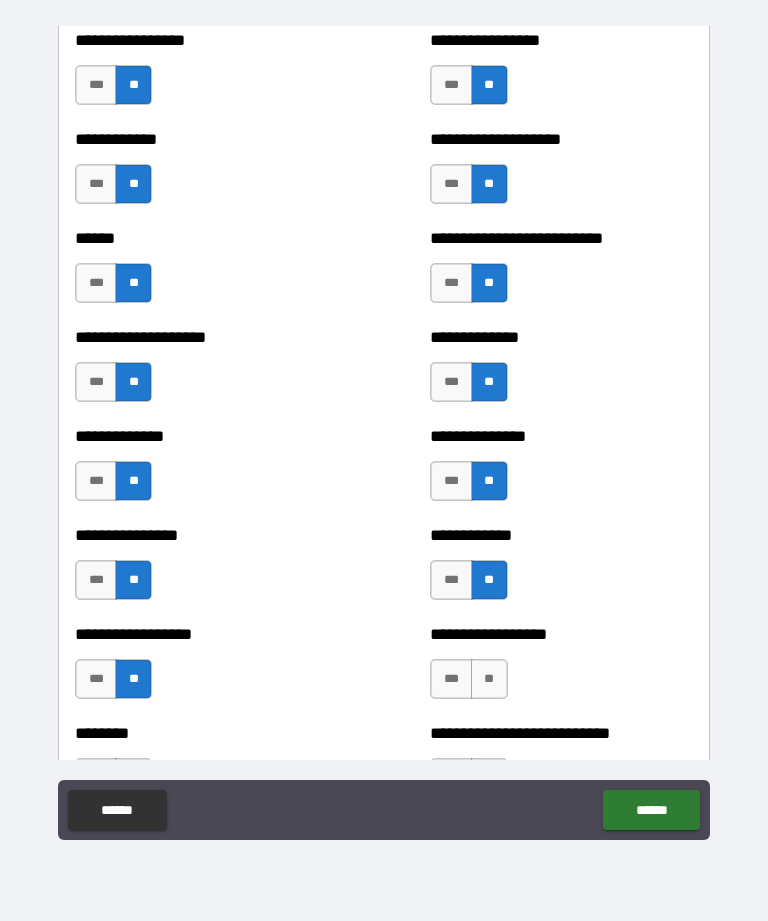 click on "**" at bounding box center [489, 679] 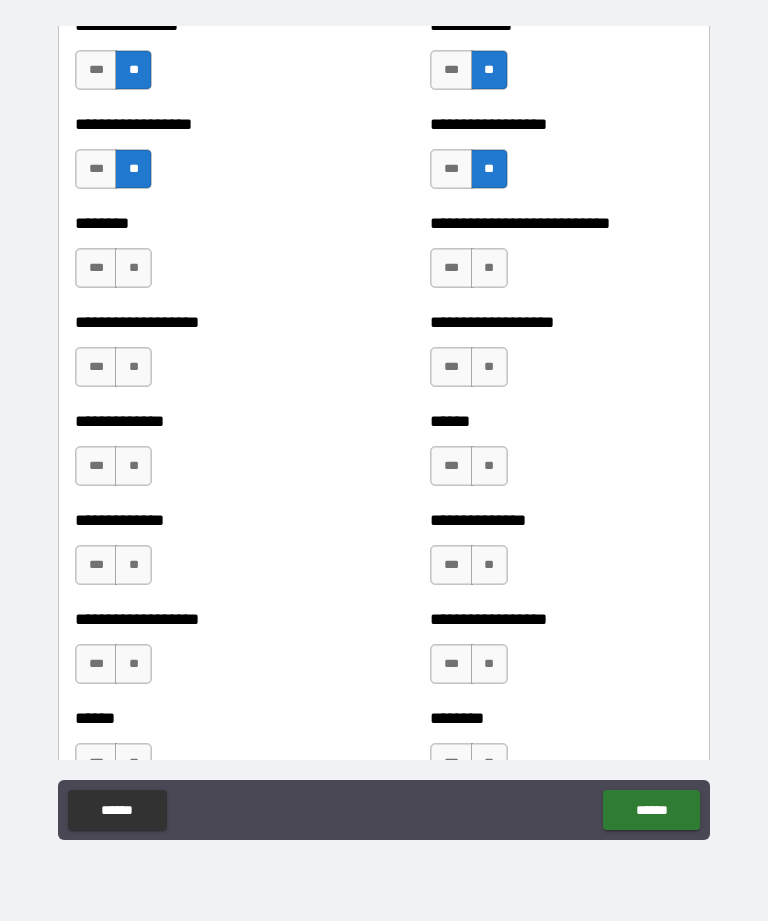 scroll, scrollTop: 4367, scrollLeft: 0, axis: vertical 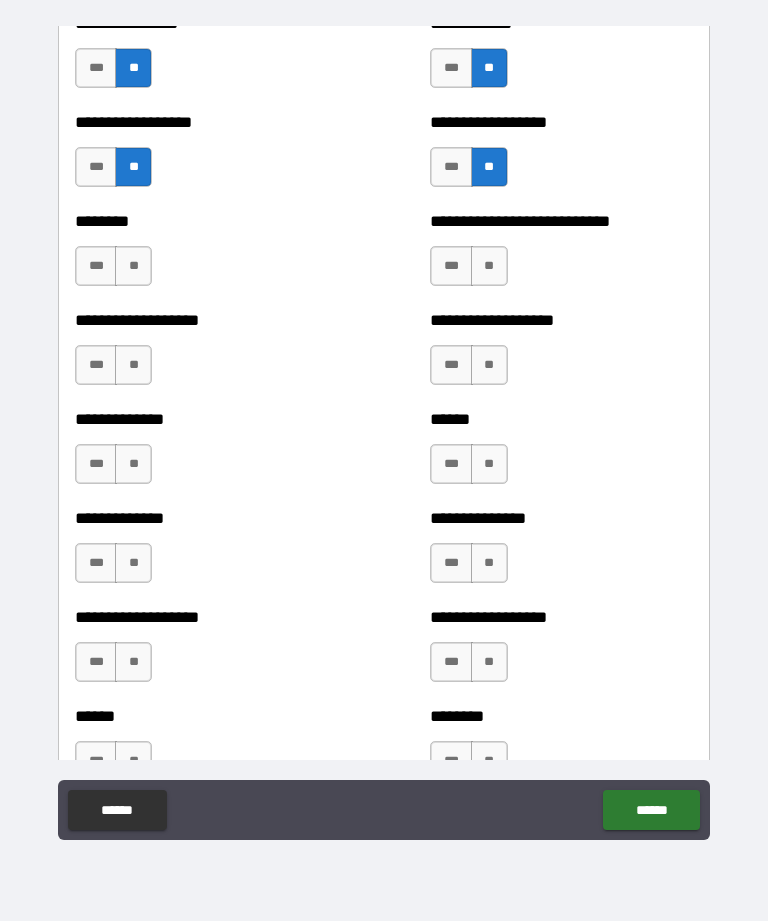 click on "**" at bounding box center (489, 365) 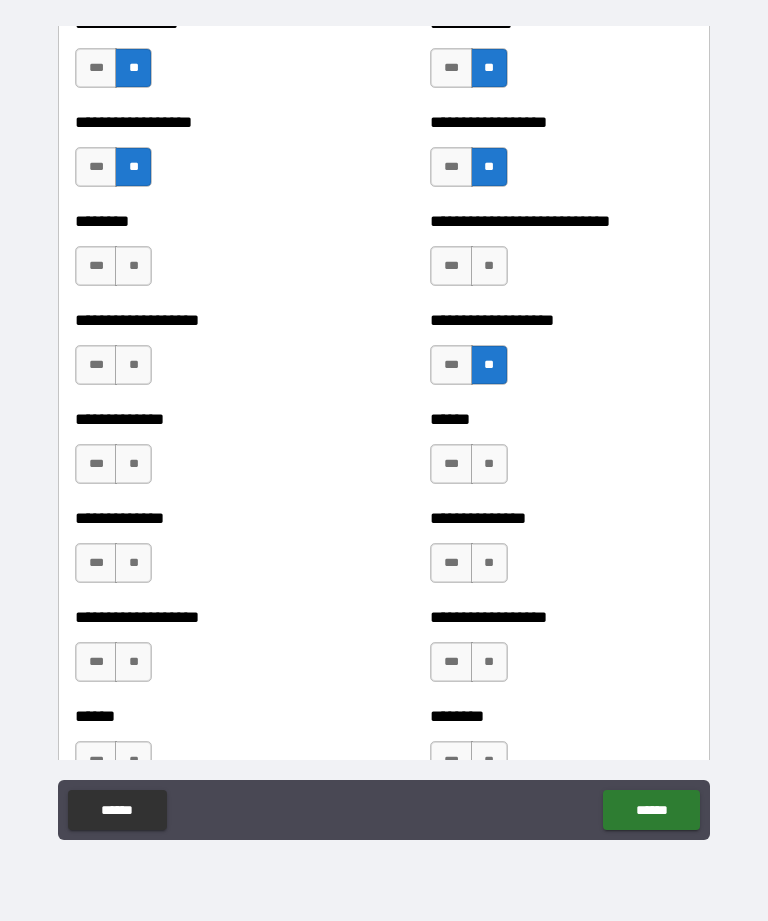 click on "**" at bounding box center (489, 464) 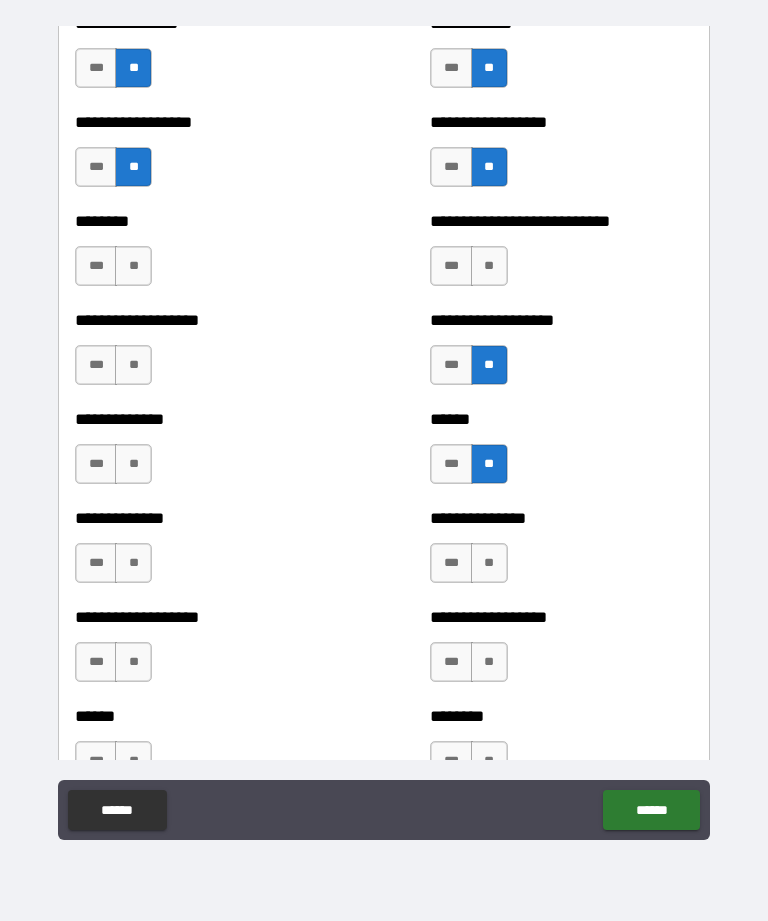 click on "**" at bounding box center (489, 563) 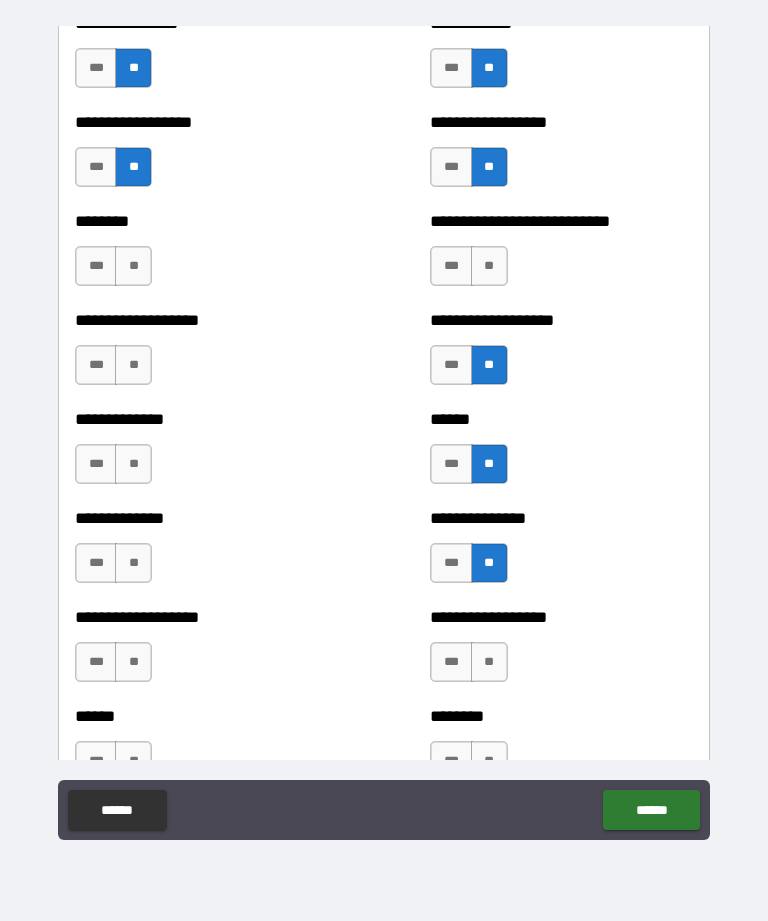 click on "**" at bounding box center [489, 662] 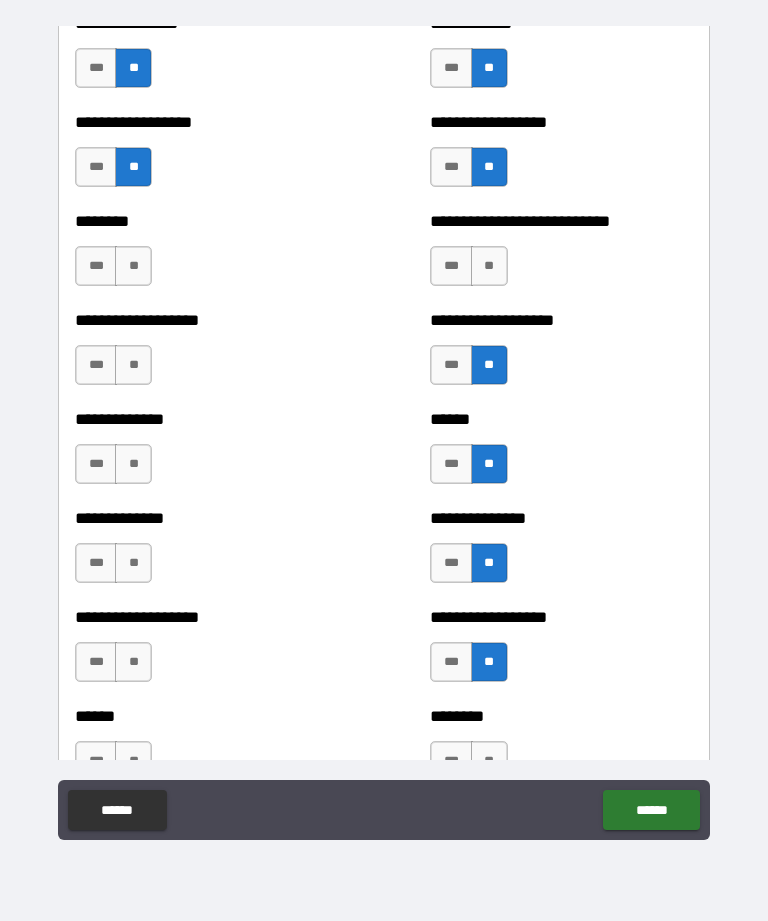 click on "**" at bounding box center (133, 365) 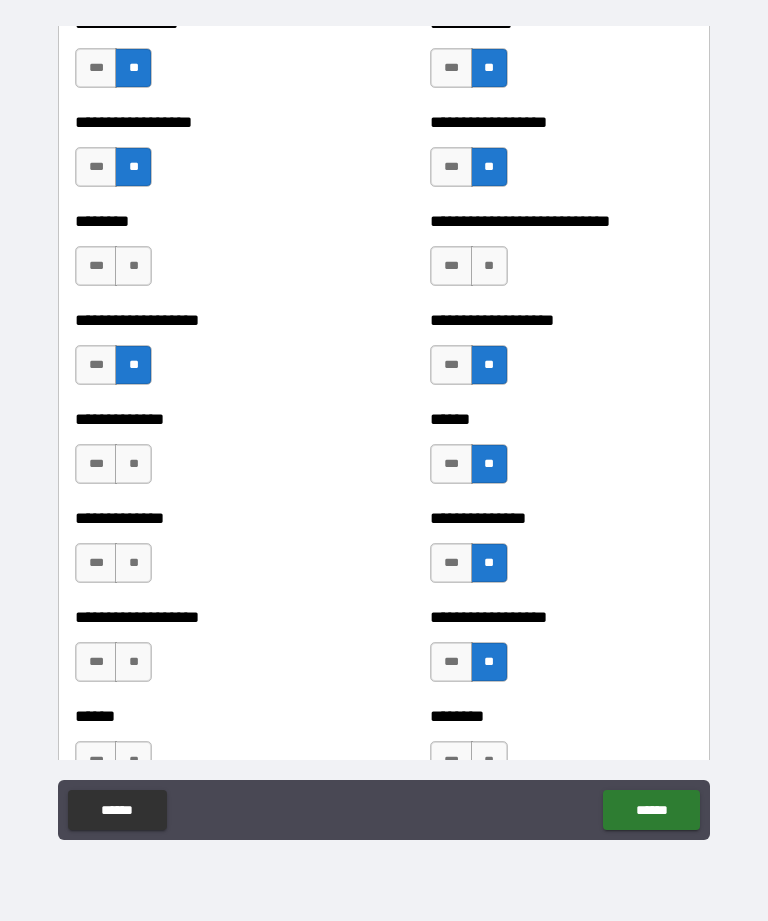 click on "**" at bounding box center (133, 266) 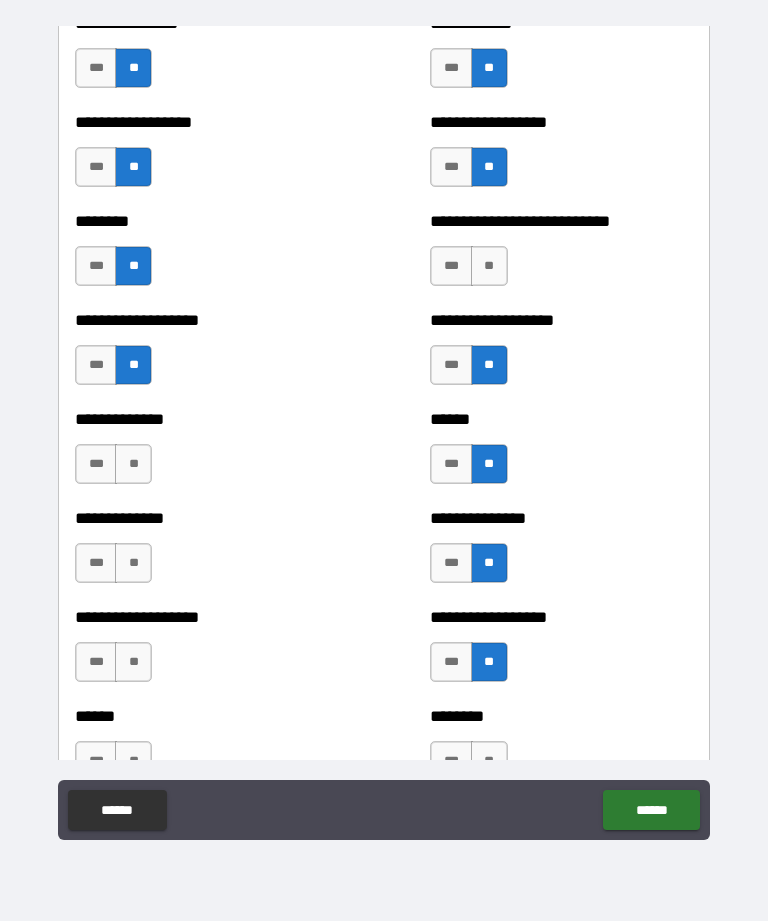 click on "**" at bounding box center (133, 464) 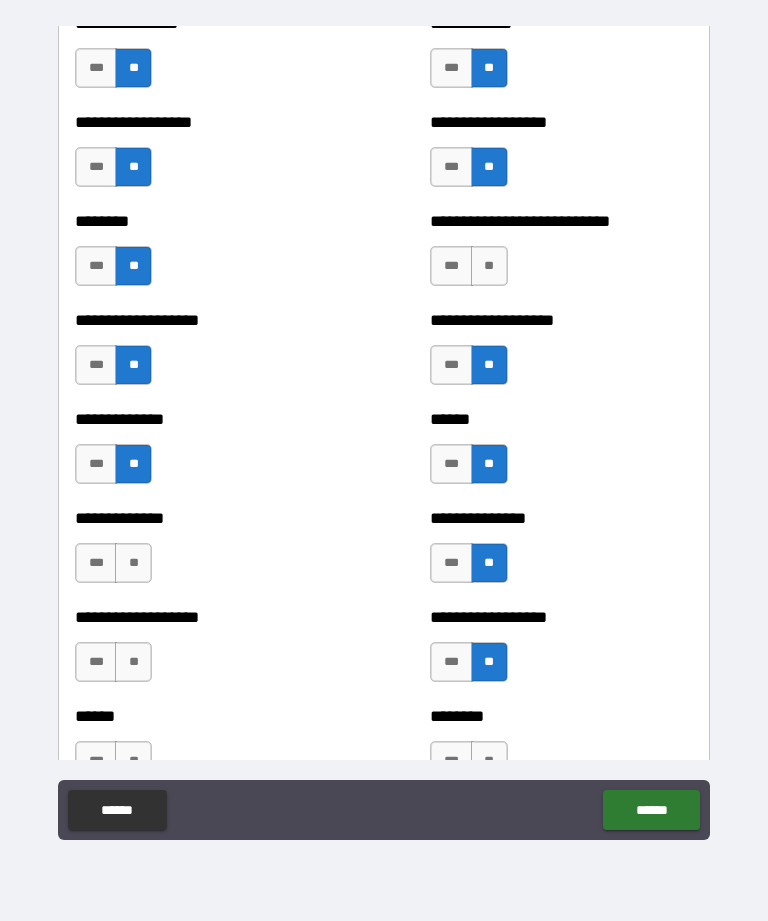 click on "**" at bounding box center (133, 563) 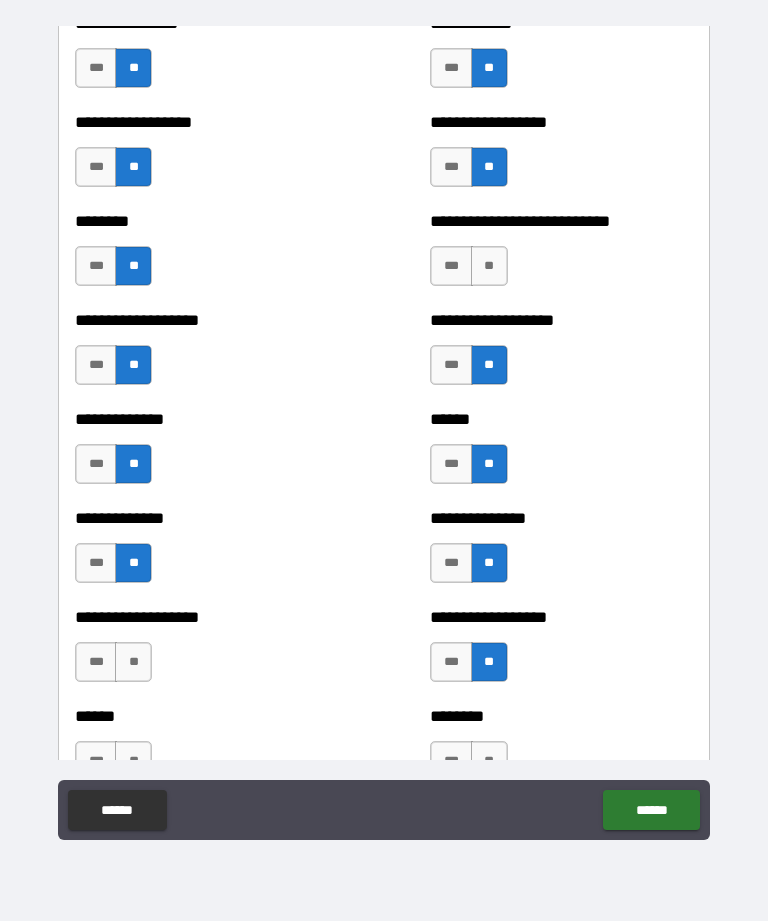 click on "**" at bounding box center (133, 662) 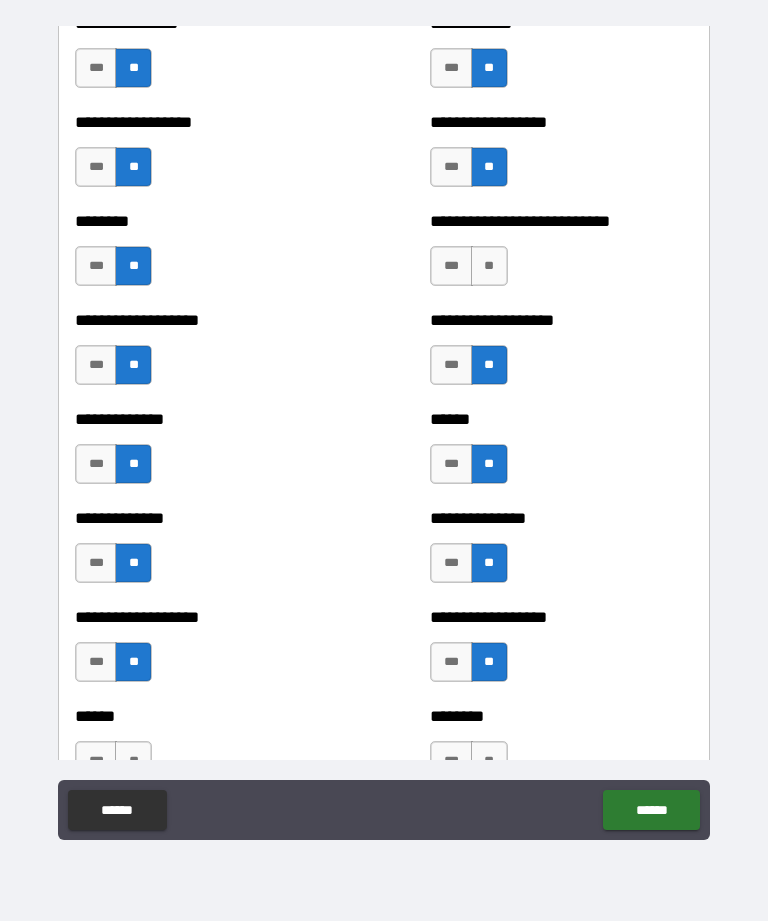 click on "**" at bounding box center (133, 761) 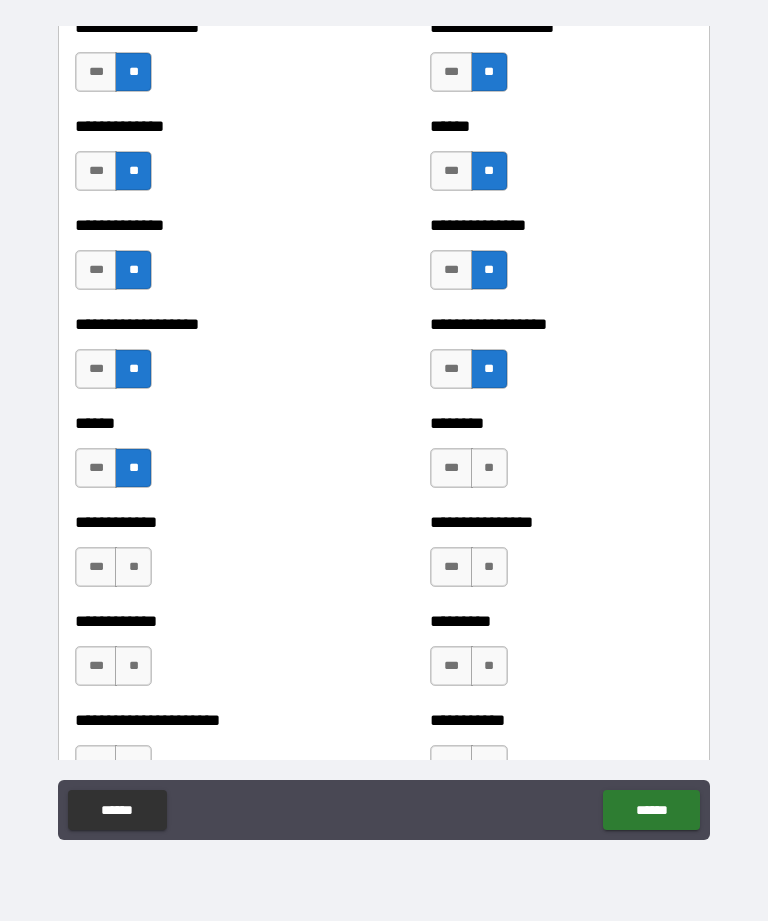 scroll, scrollTop: 4667, scrollLeft: 0, axis: vertical 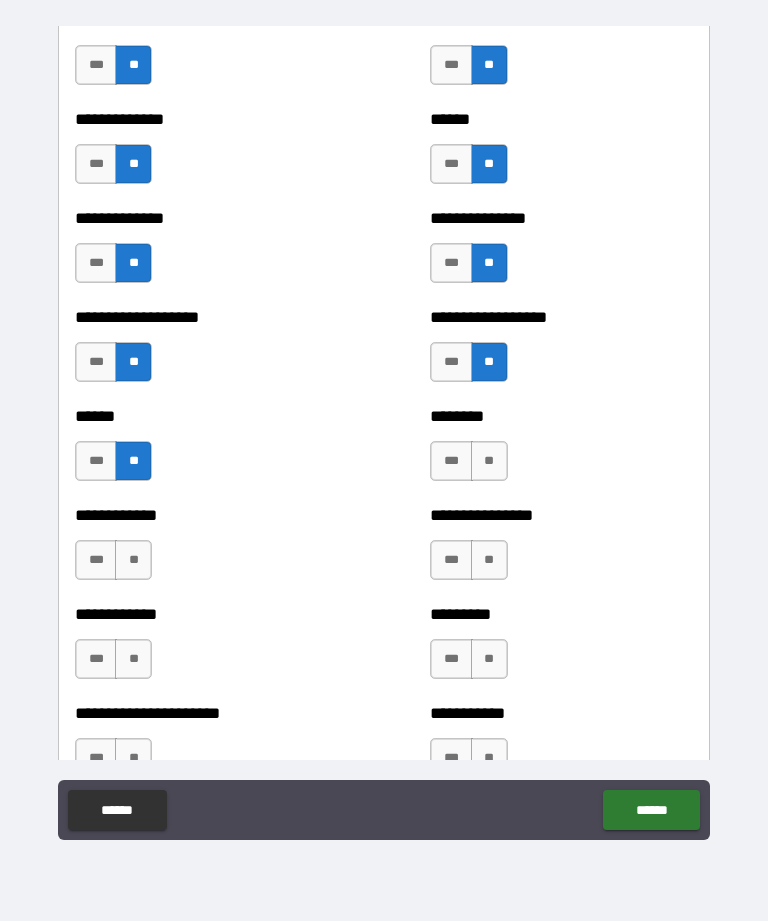 click on "**" at bounding box center [489, 461] 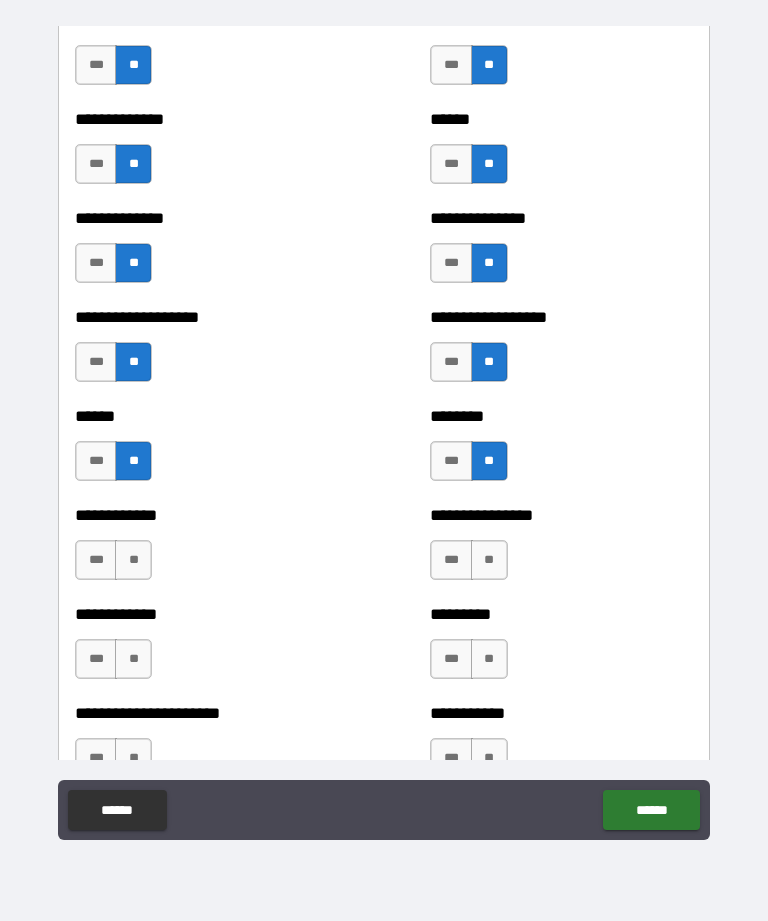 click on "**" at bounding box center (489, 560) 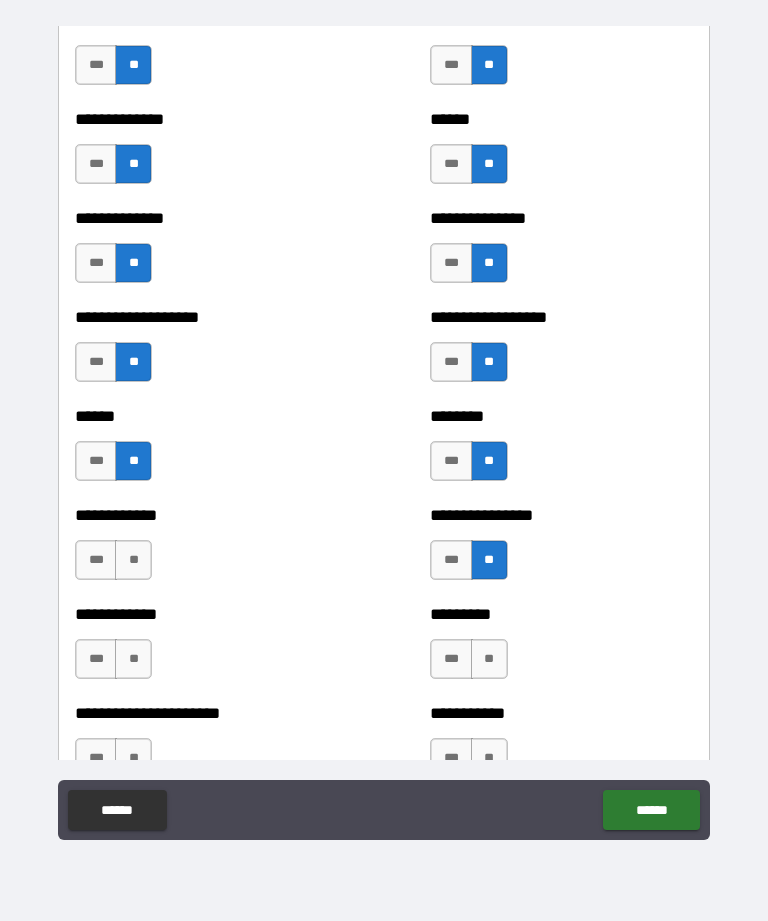 click on "**" at bounding box center [133, 560] 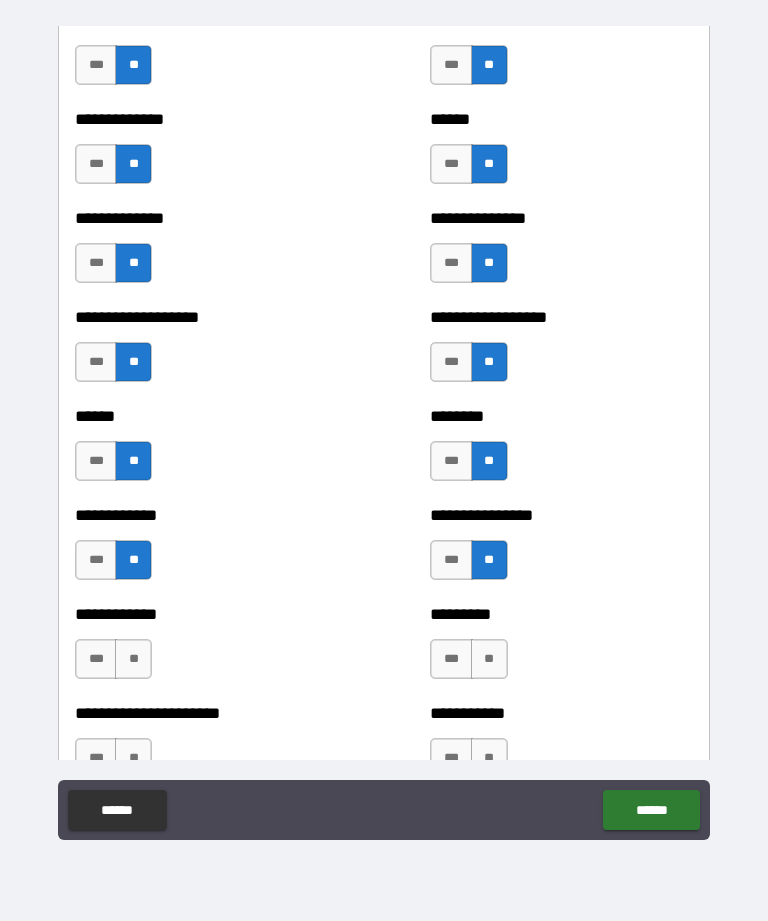 click on "**" at bounding box center (133, 659) 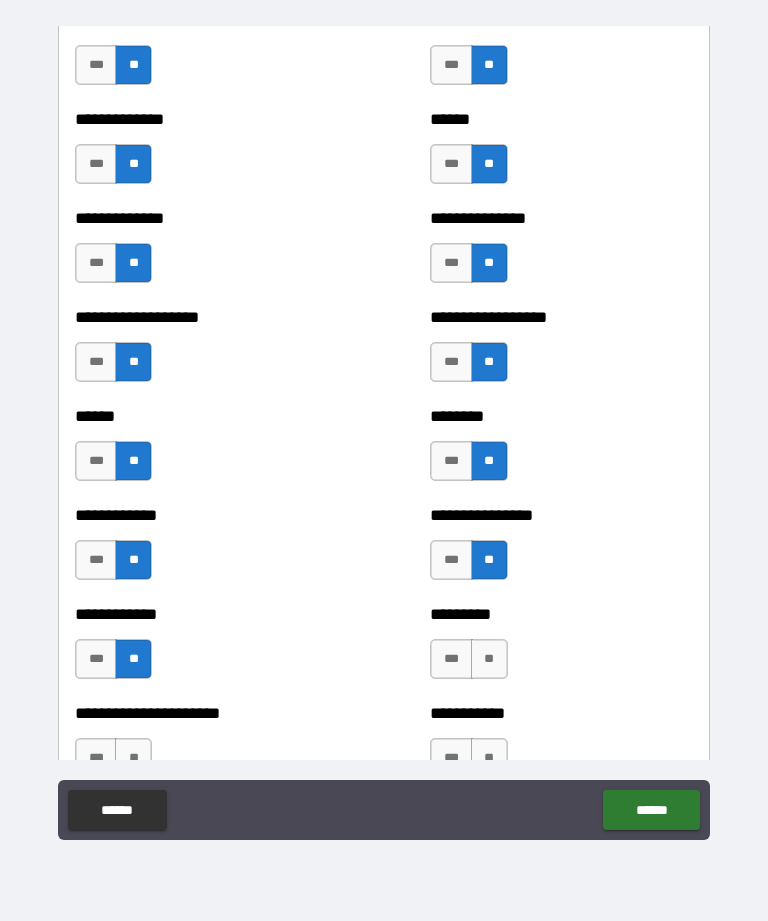 click on "**" at bounding box center (489, 659) 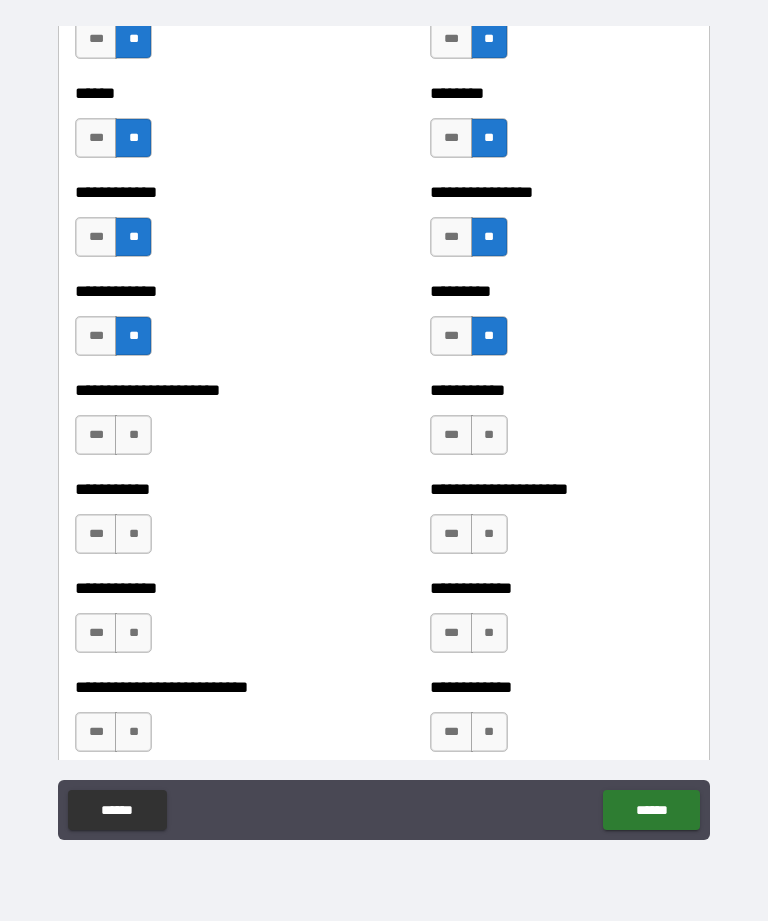 scroll, scrollTop: 5001, scrollLeft: 0, axis: vertical 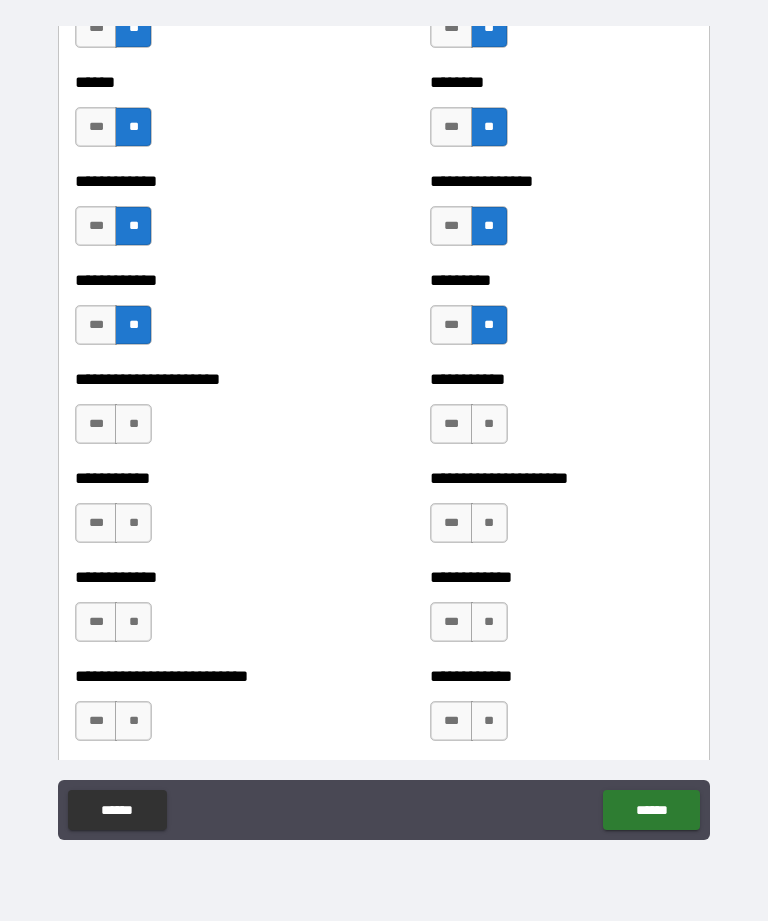 click on "**" at bounding box center [133, 424] 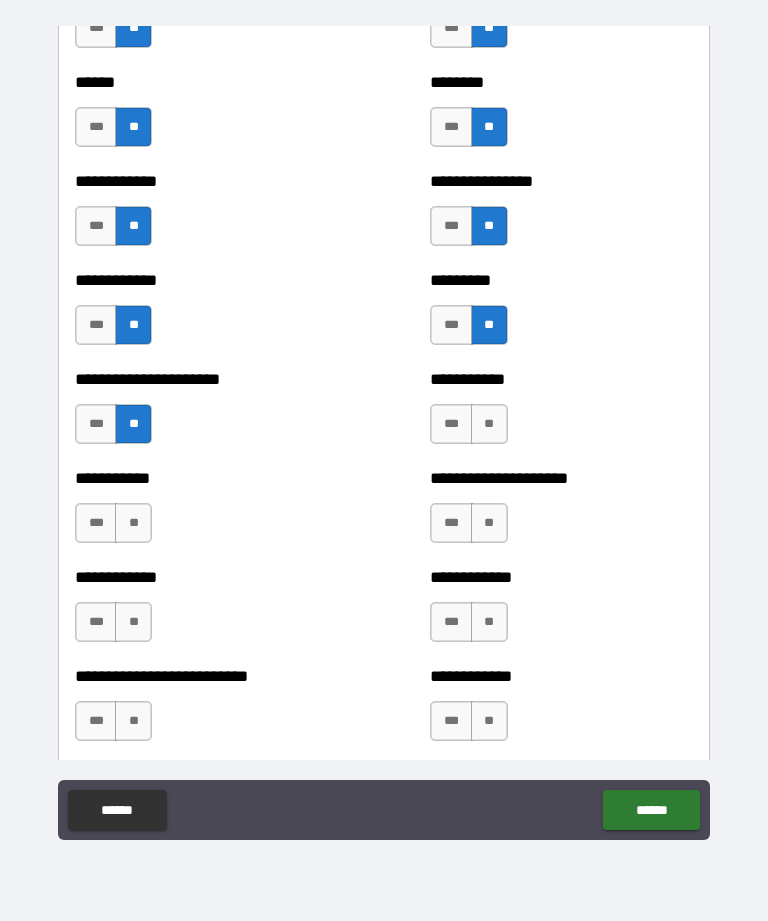 click on "**" at bounding box center [133, 523] 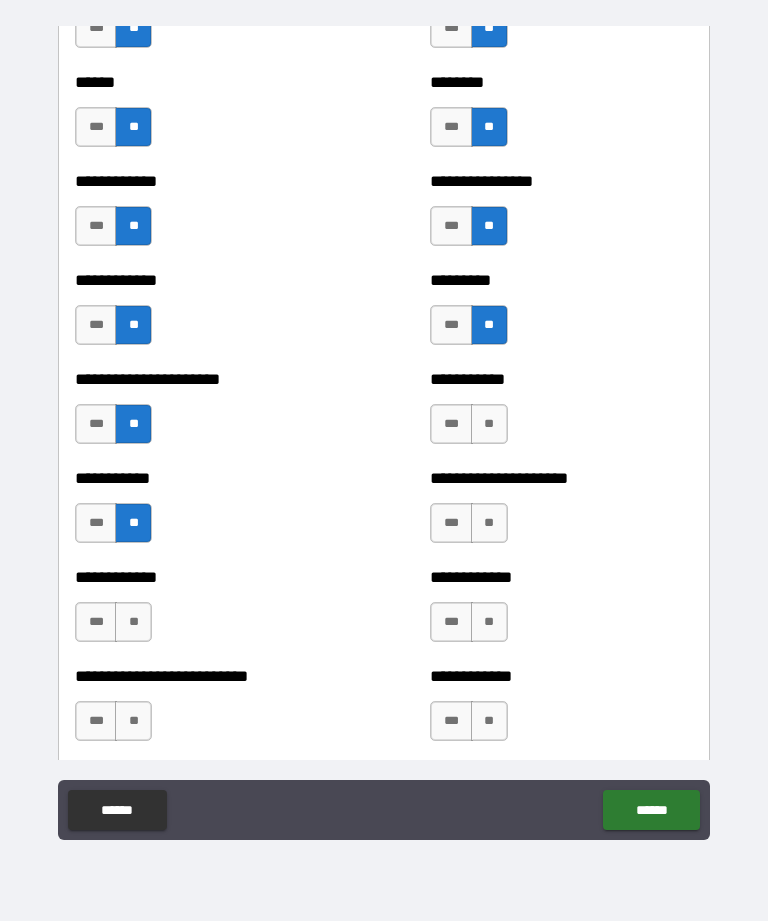 click on "**" at bounding box center (133, 622) 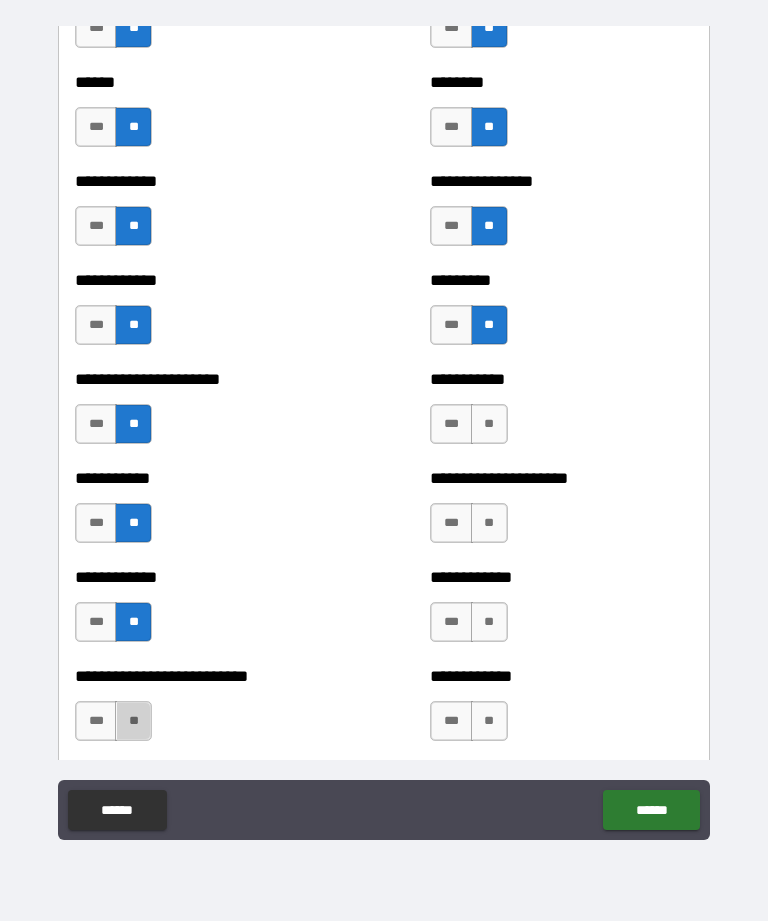 click on "**" at bounding box center (133, 721) 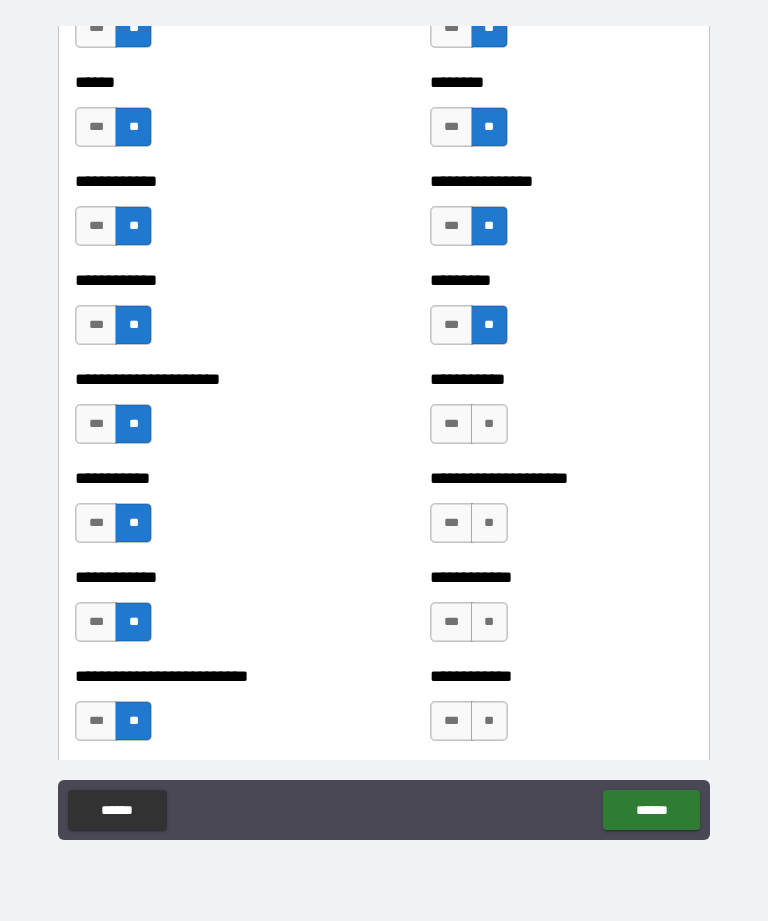 click on "**" at bounding box center [489, 721] 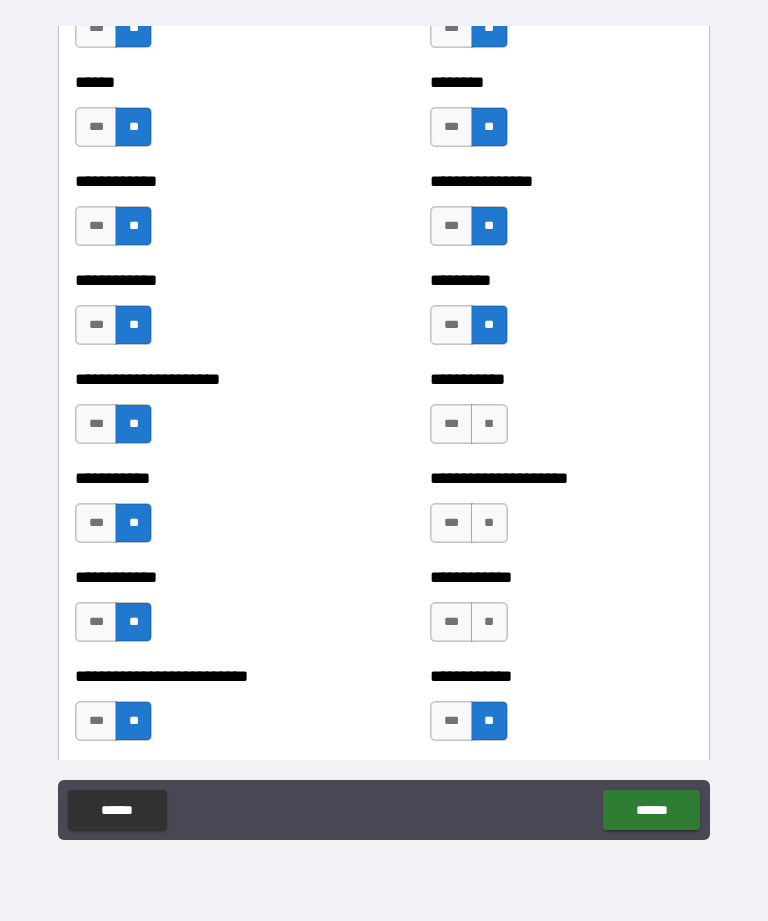 click on "**" at bounding box center (489, 622) 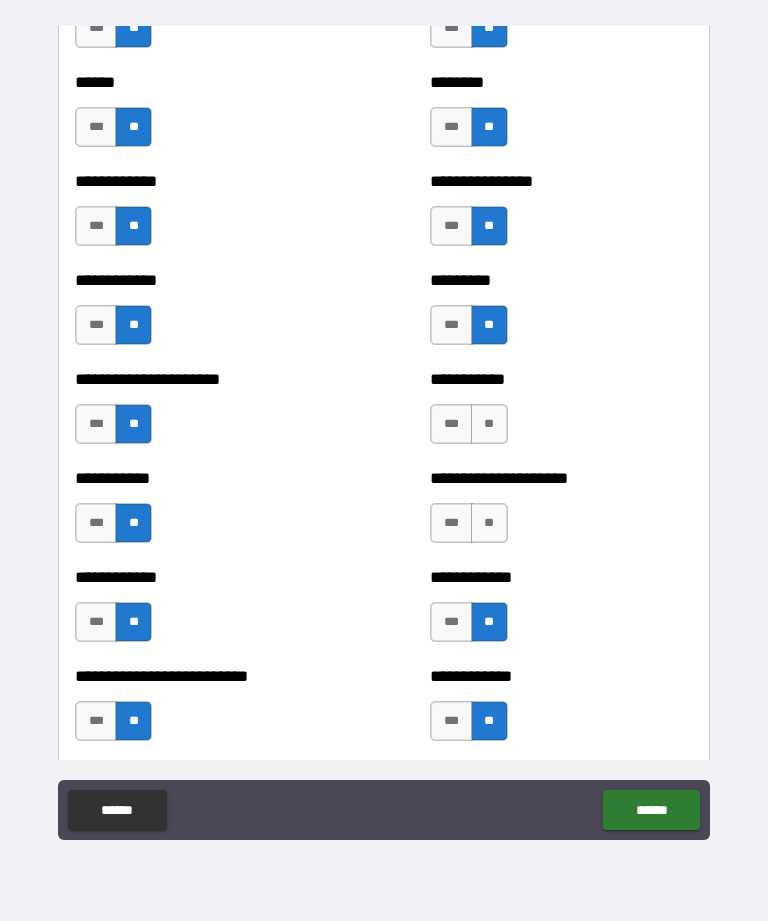 click on "**" at bounding box center [489, 523] 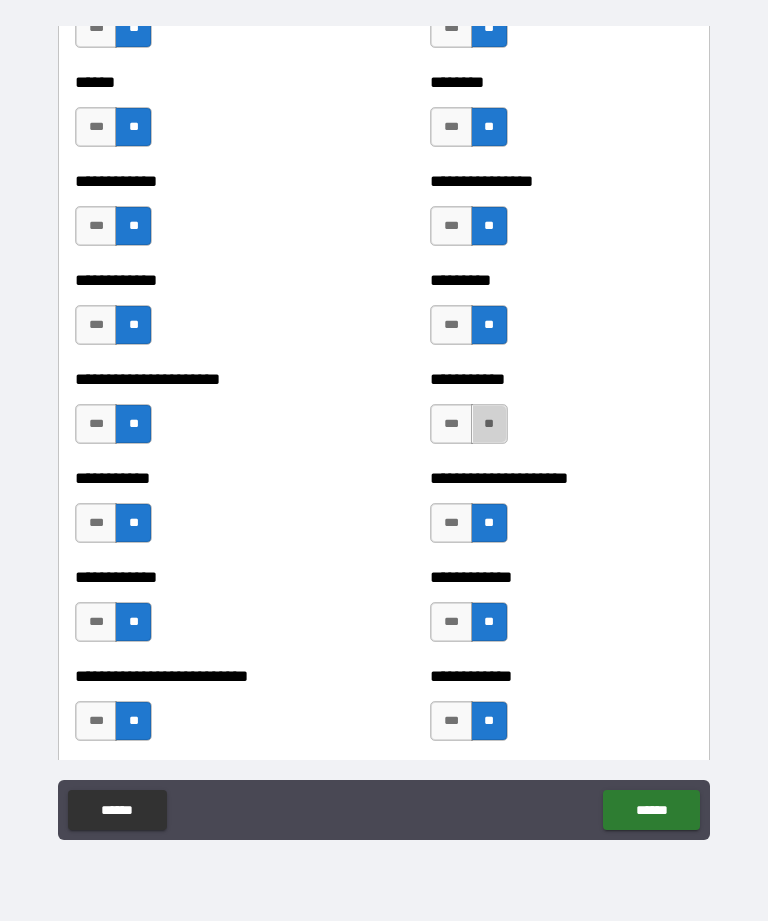 click on "**" at bounding box center (489, 424) 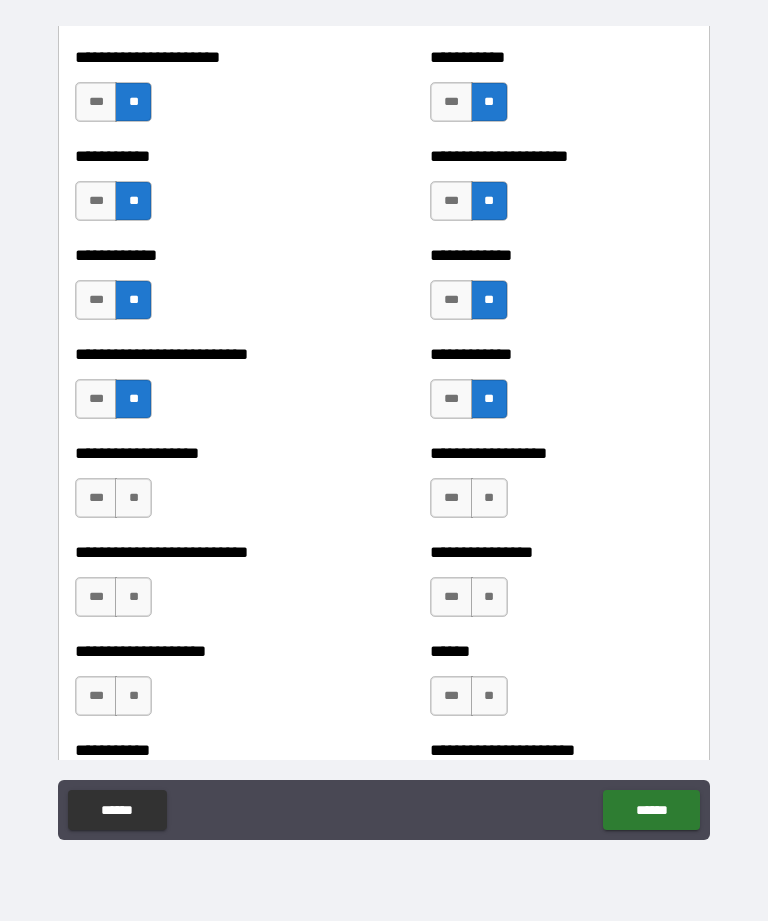 scroll, scrollTop: 5346, scrollLeft: 0, axis: vertical 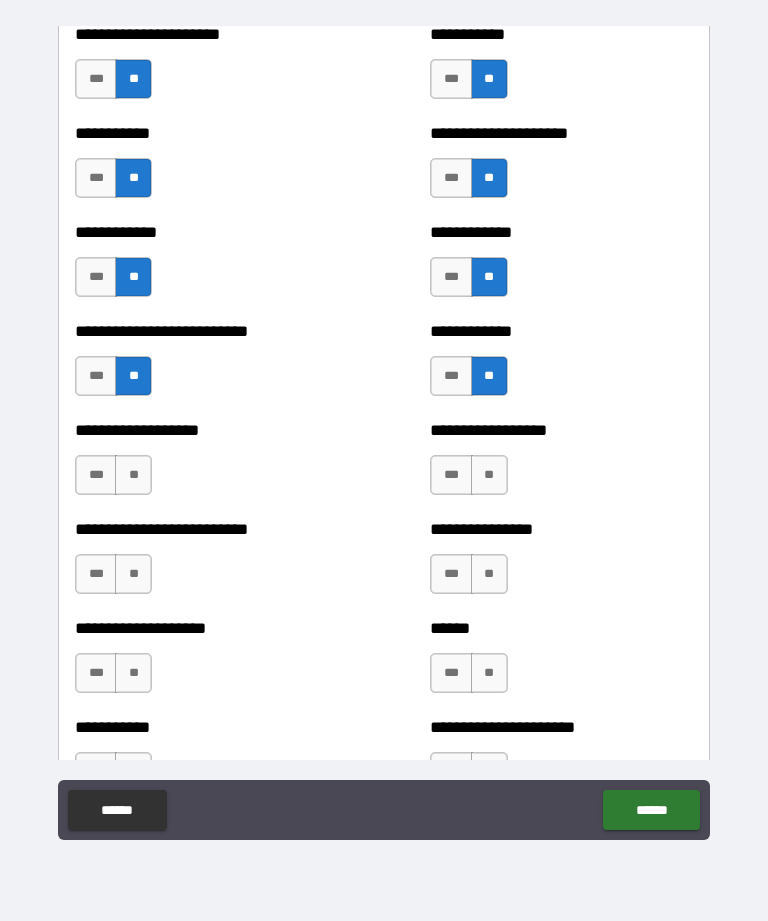 click on "**" at bounding box center (489, 574) 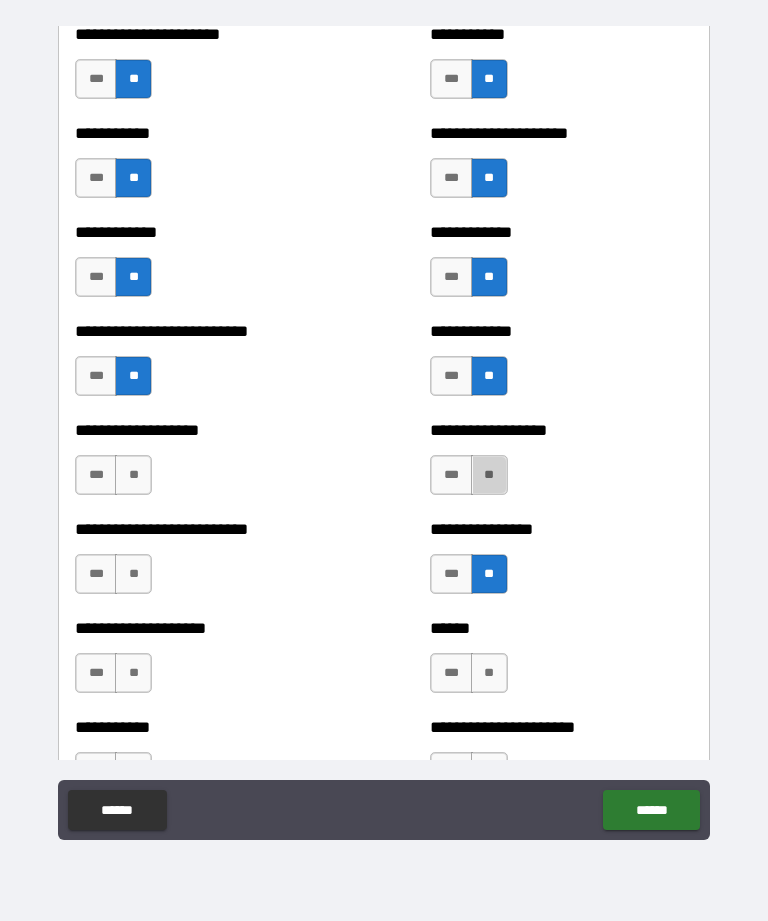 click on "**" at bounding box center [489, 475] 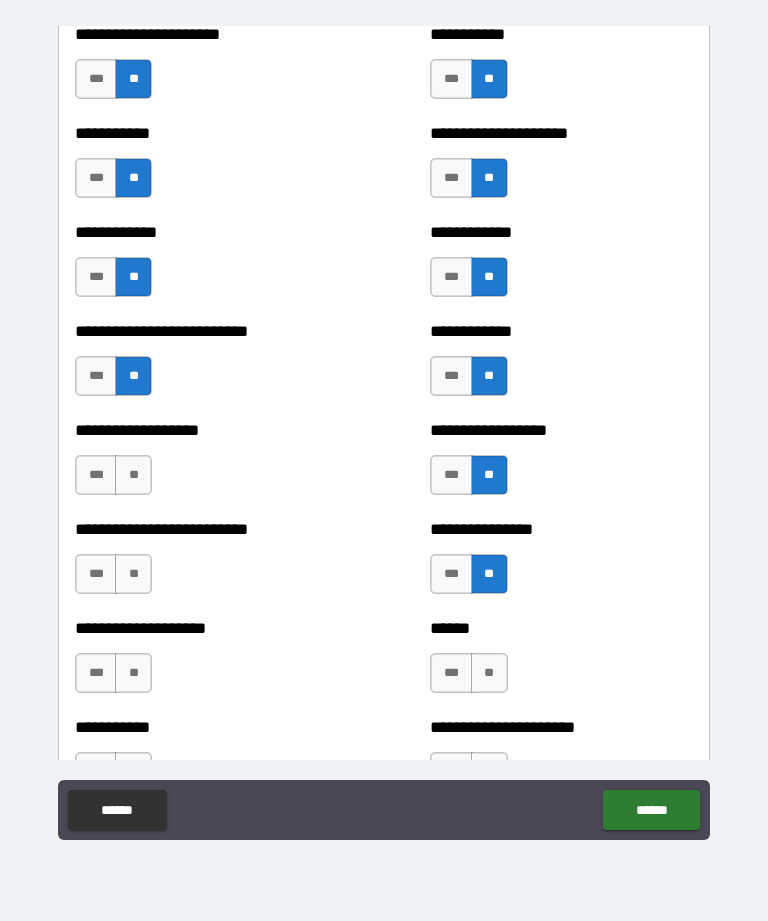 click on "**" at bounding box center [133, 475] 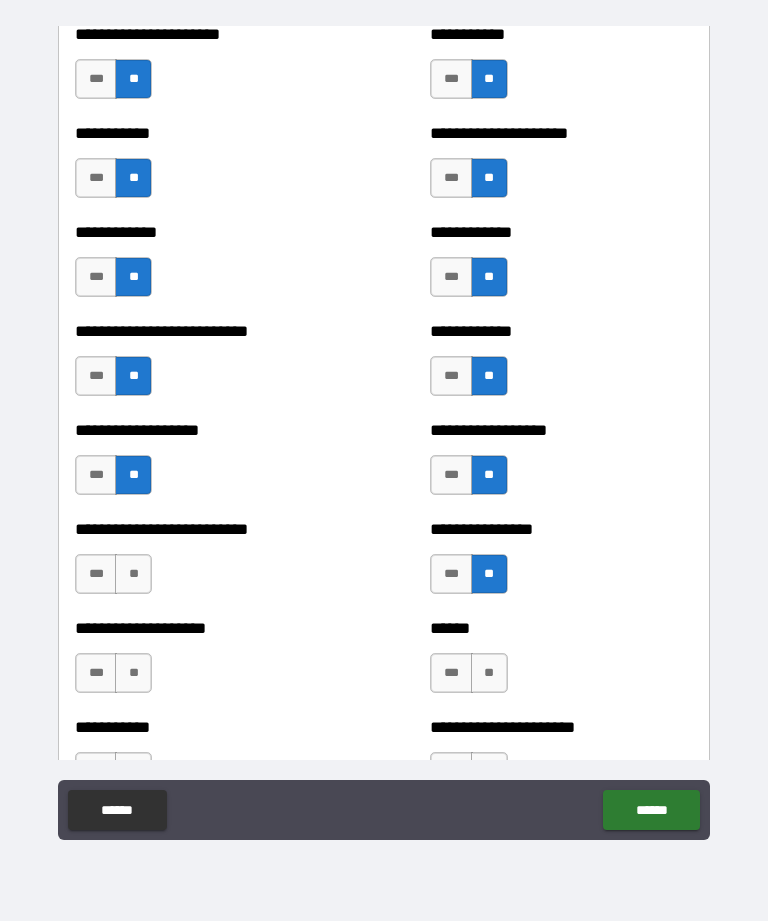 click on "**" at bounding box center (133, 574) 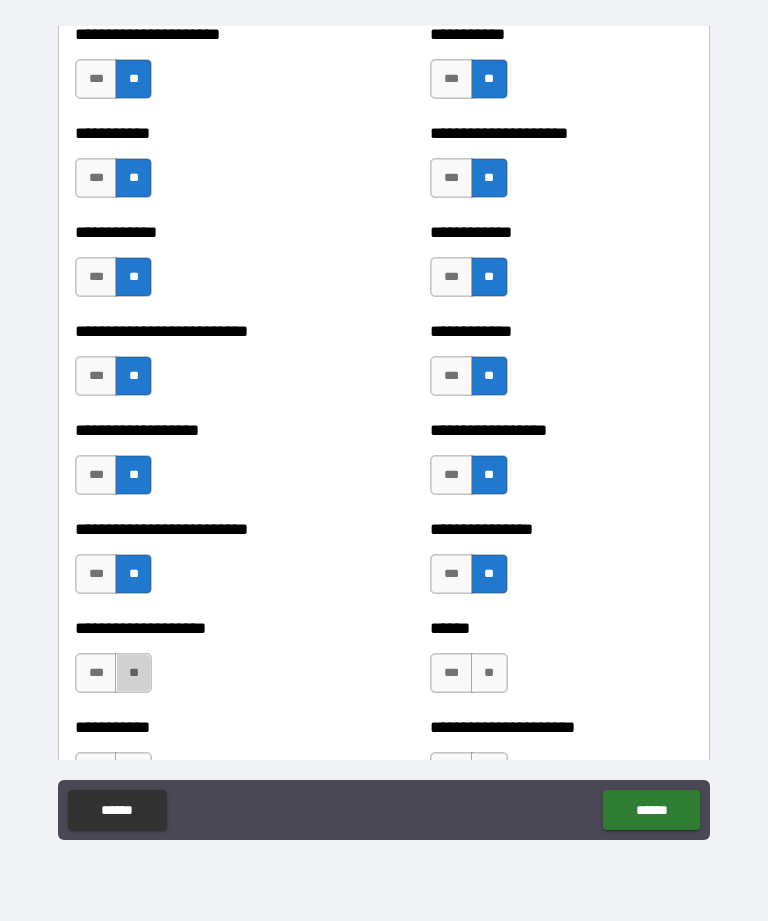 click on "**" at bounding box center [133, 673] 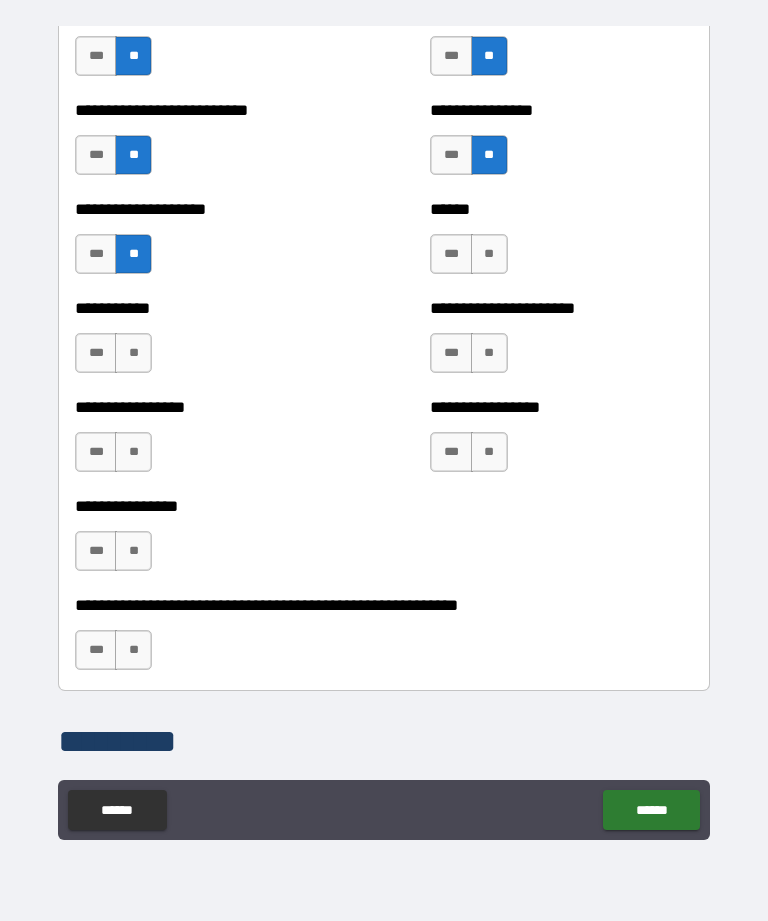 scroll, scrollTop: 5795, scrollLeft: 0, axis: vertical 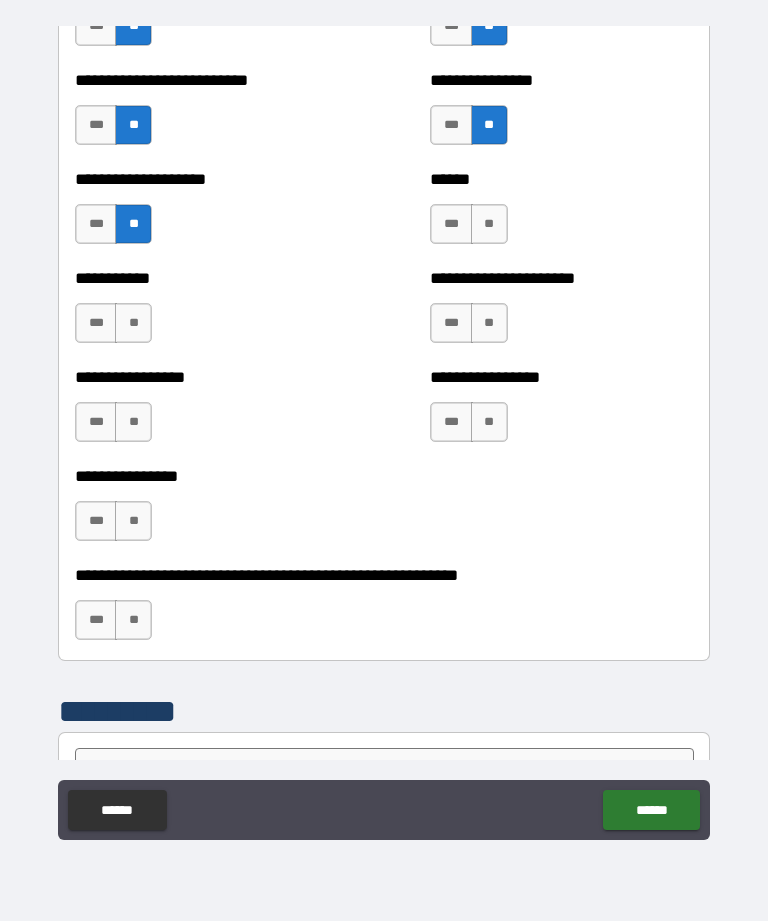 click on "**" at bounding box center [133, 323] 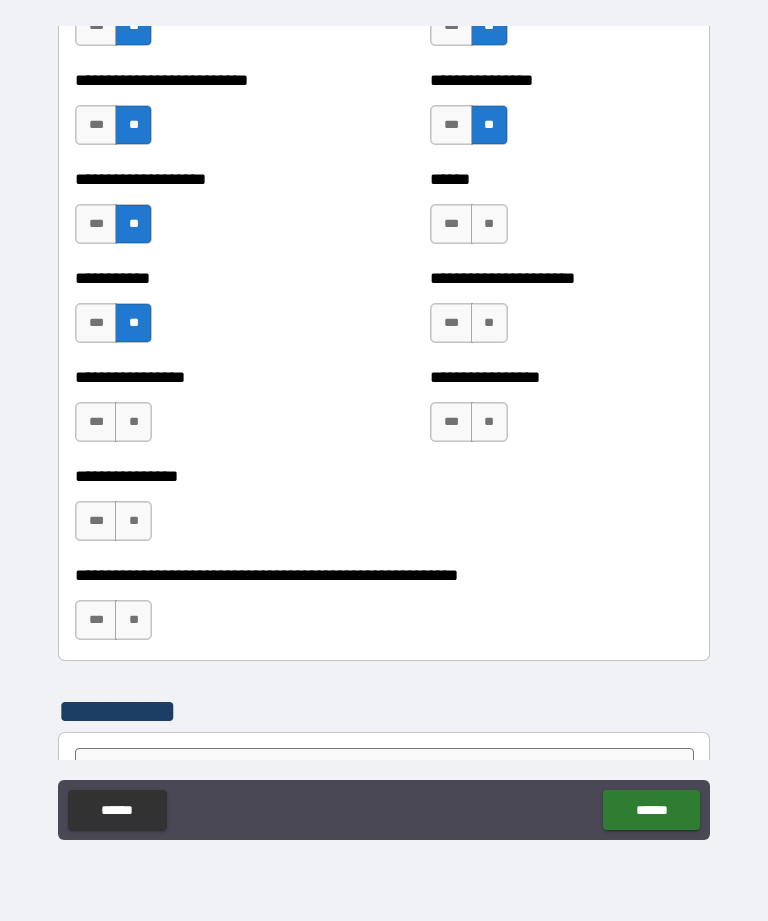 click on "**" at bounding box center (133, 422) 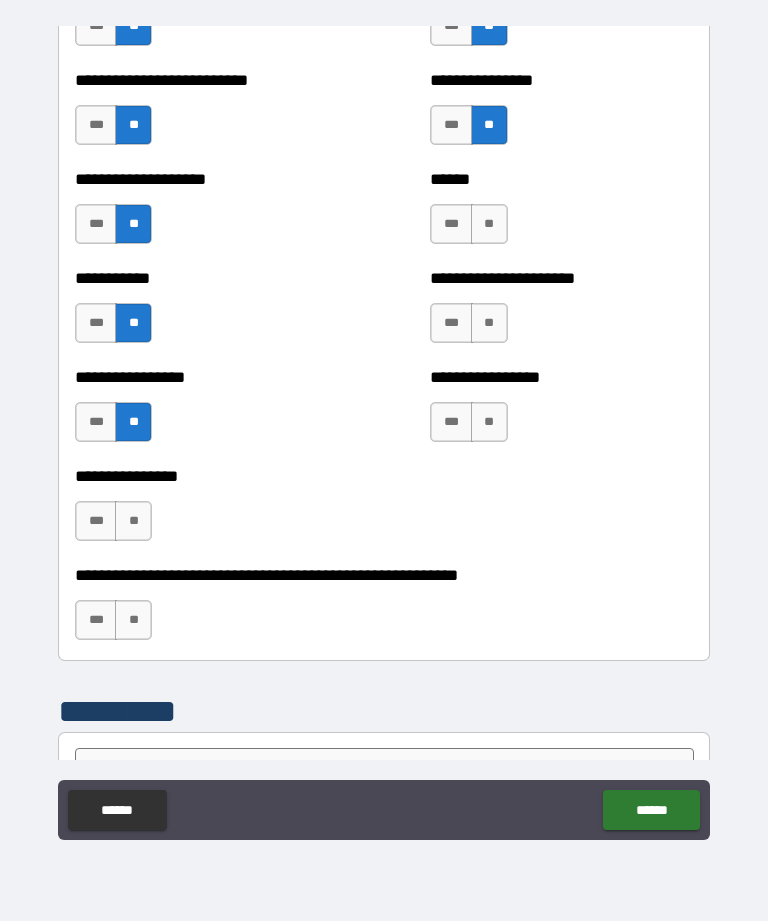 click on "**" at bounding box center [133, 521] 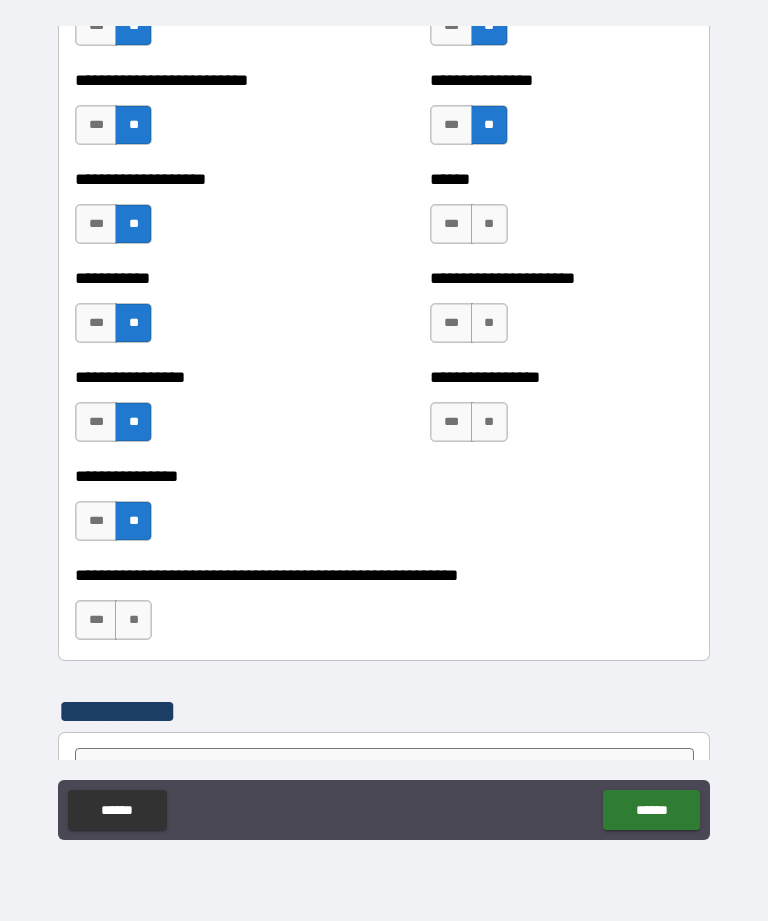 click on "**" at bounding box center (133, 620) 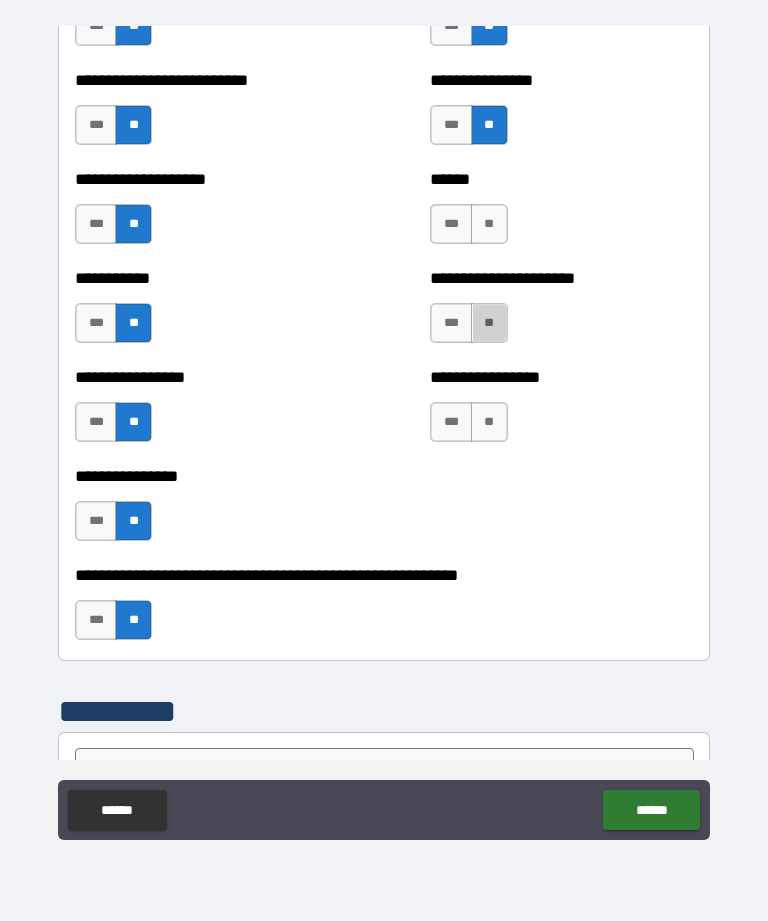 click on "**" at bounding box center [489, 323] 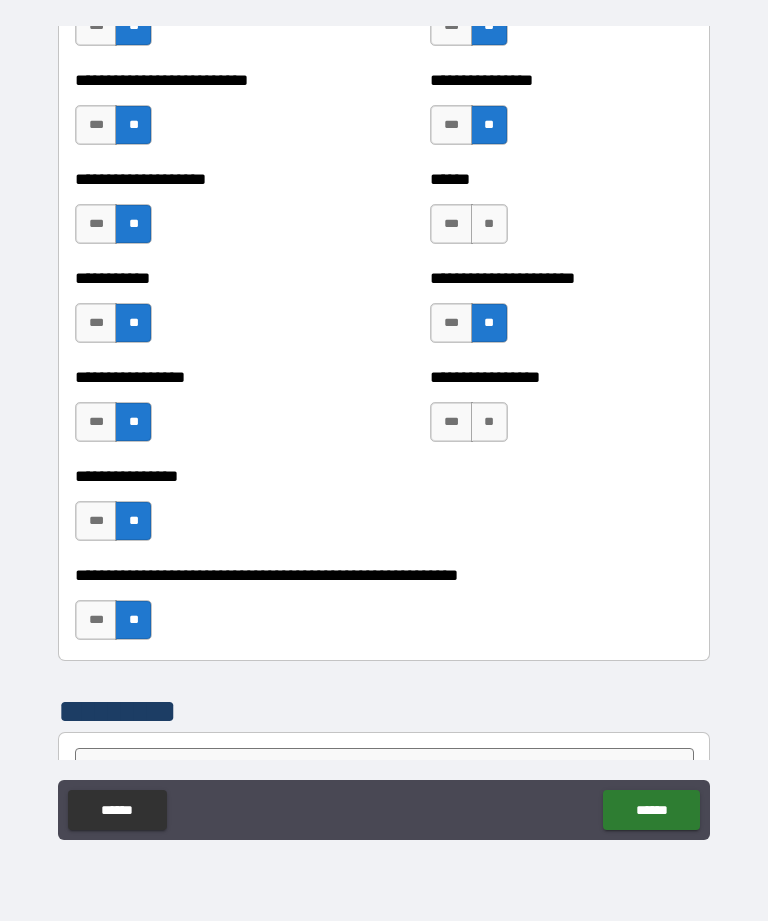 click on "**" at bounding box center (489, 422) 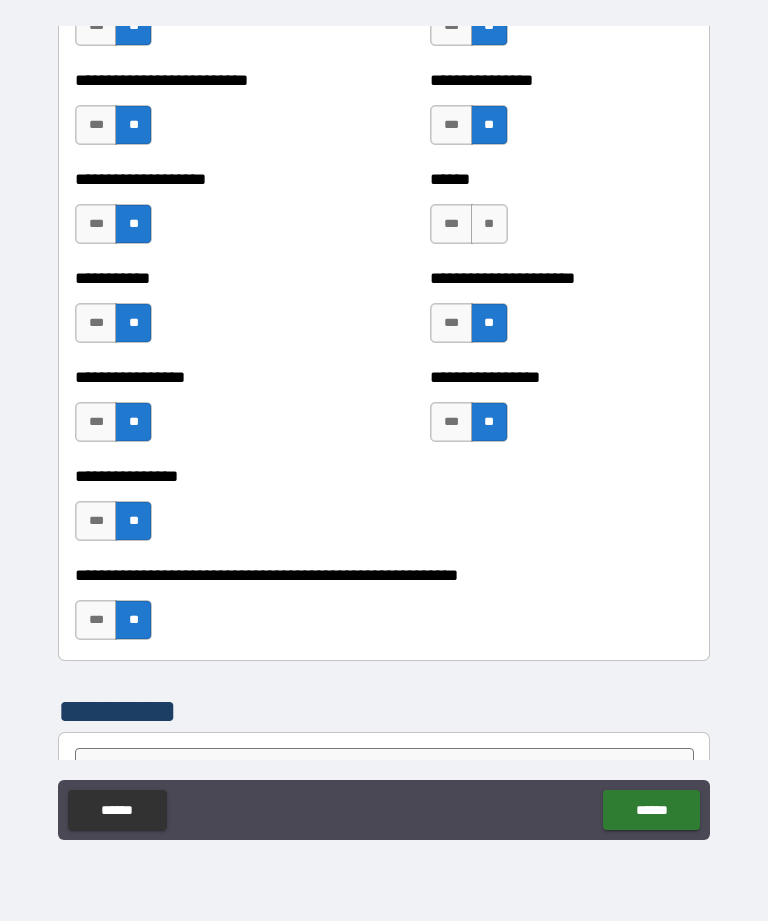 click on "******" at bounding box center (651, 810) 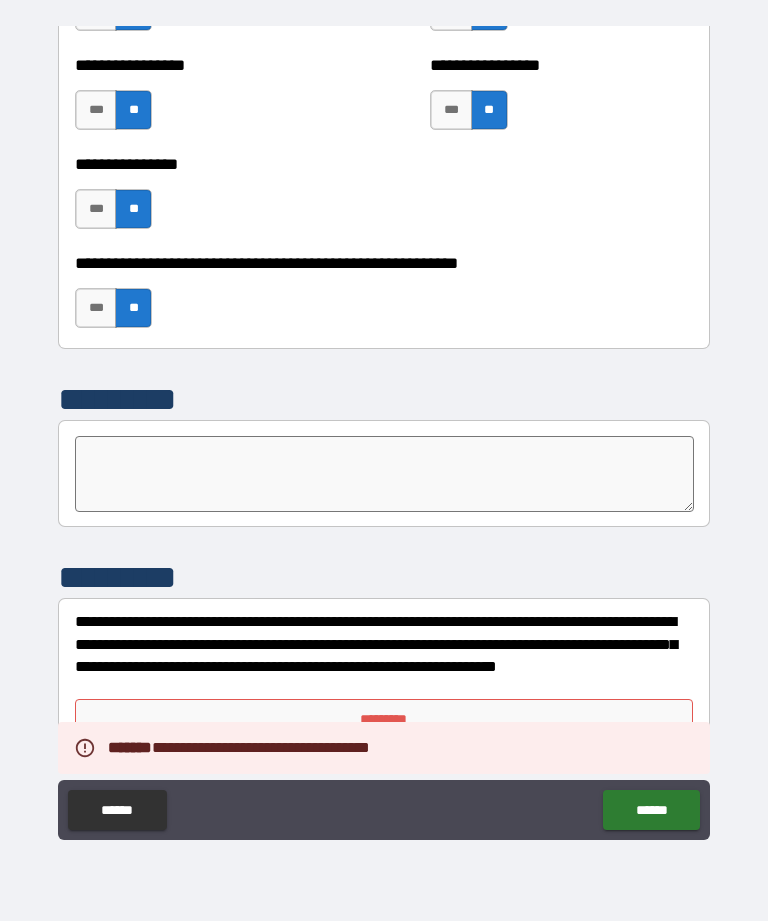scroll, scrollTop: 6107, scrollLeft: 0, axis: vertical 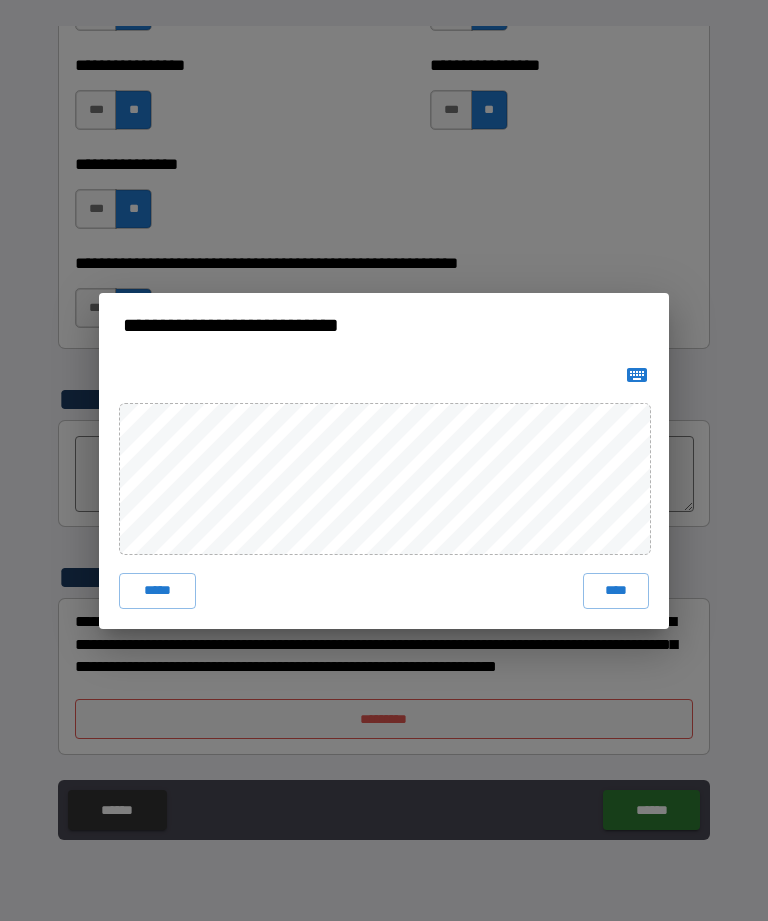 click on "****" at bounding box center [616, 591] 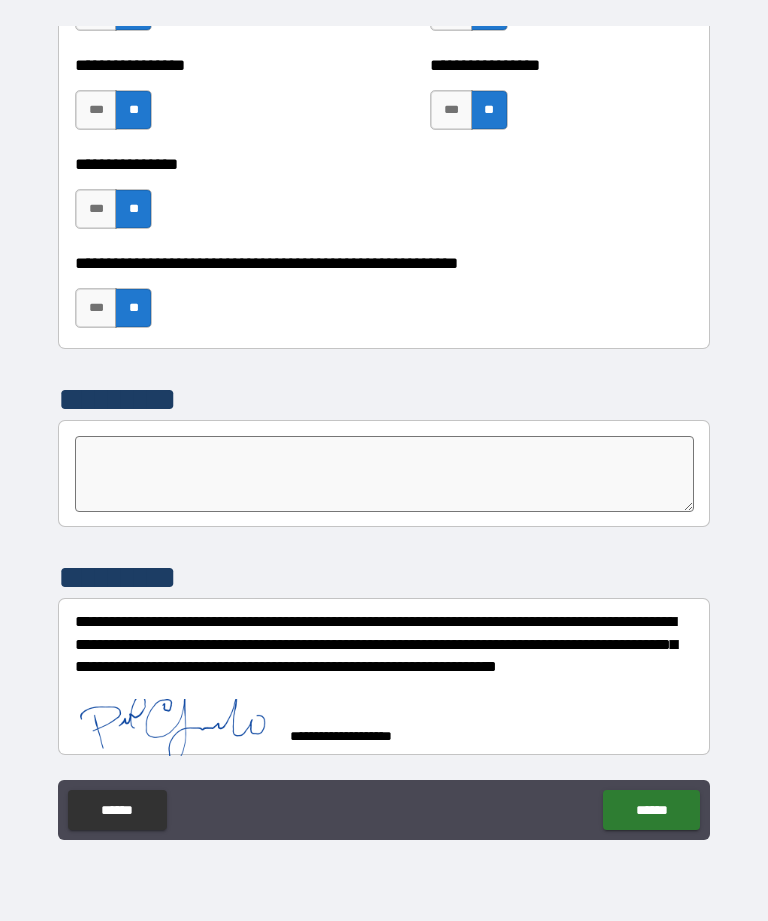 scroll, scrollTop: 6097, scrollLeft: 0, axis: vertical 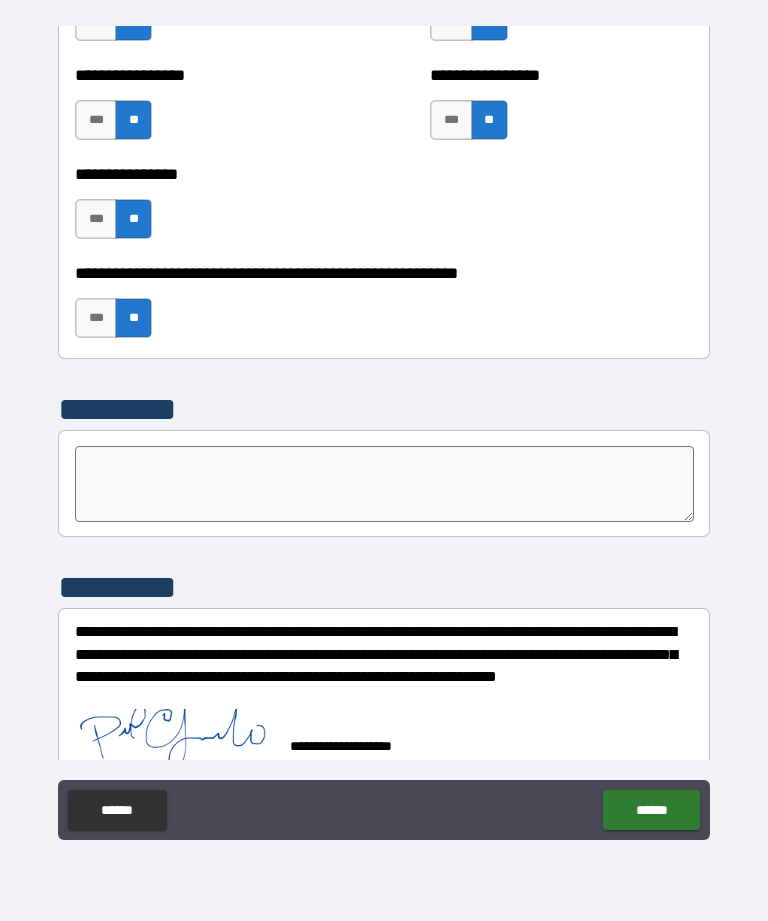 click on "******" at bounding box center (651, 810) 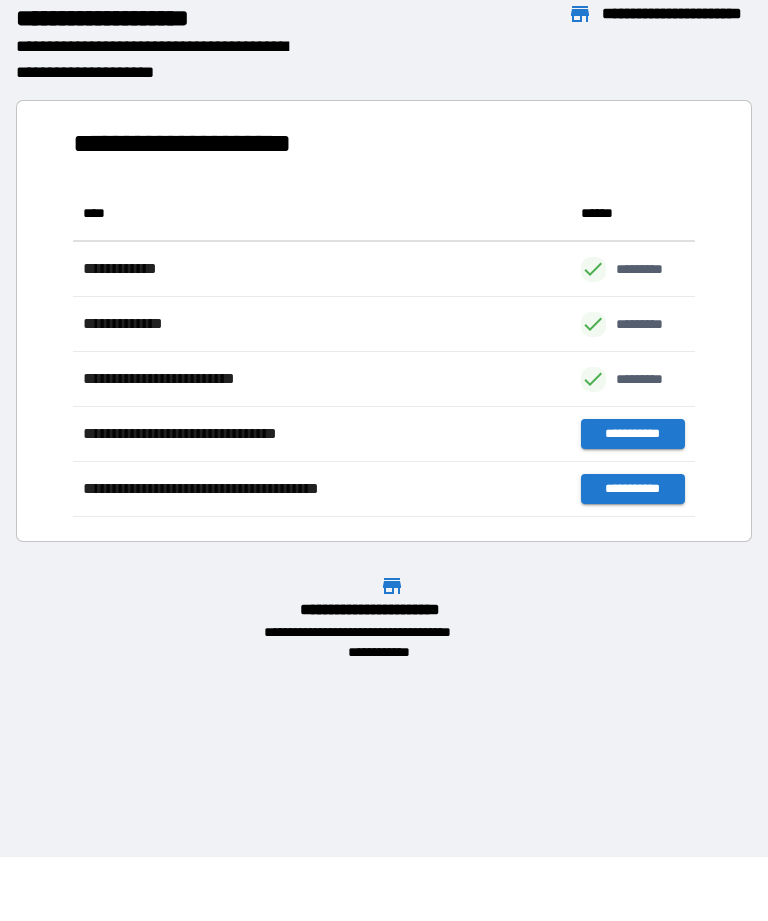 scroll, scrollTop: 331, scrollLeft: 622, axis: both 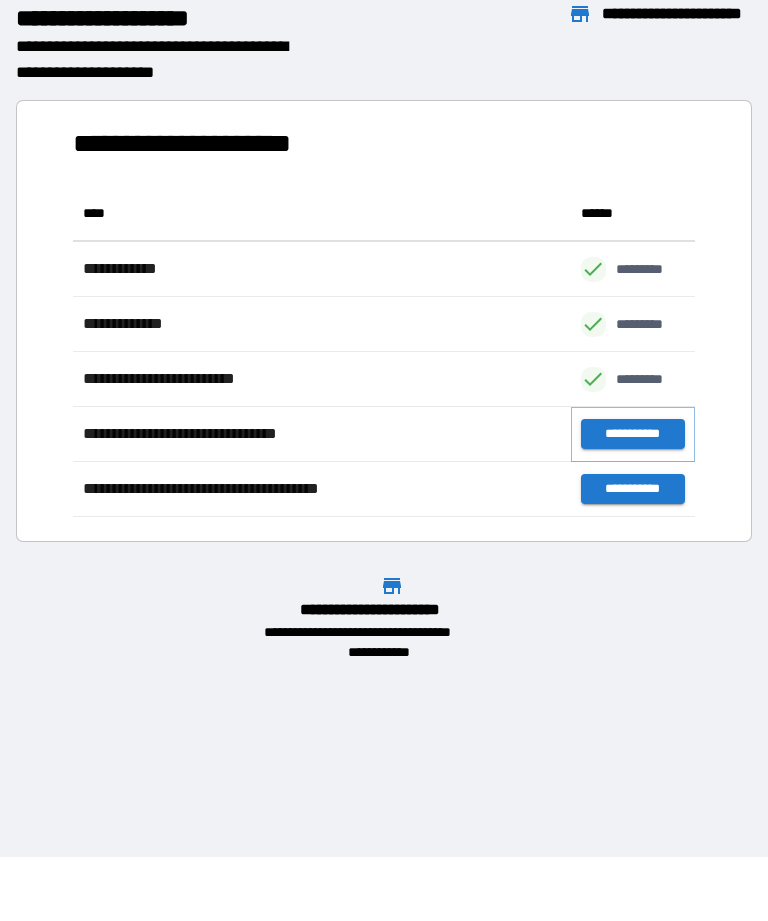 click on "**********" at bounding box center (633, 434) 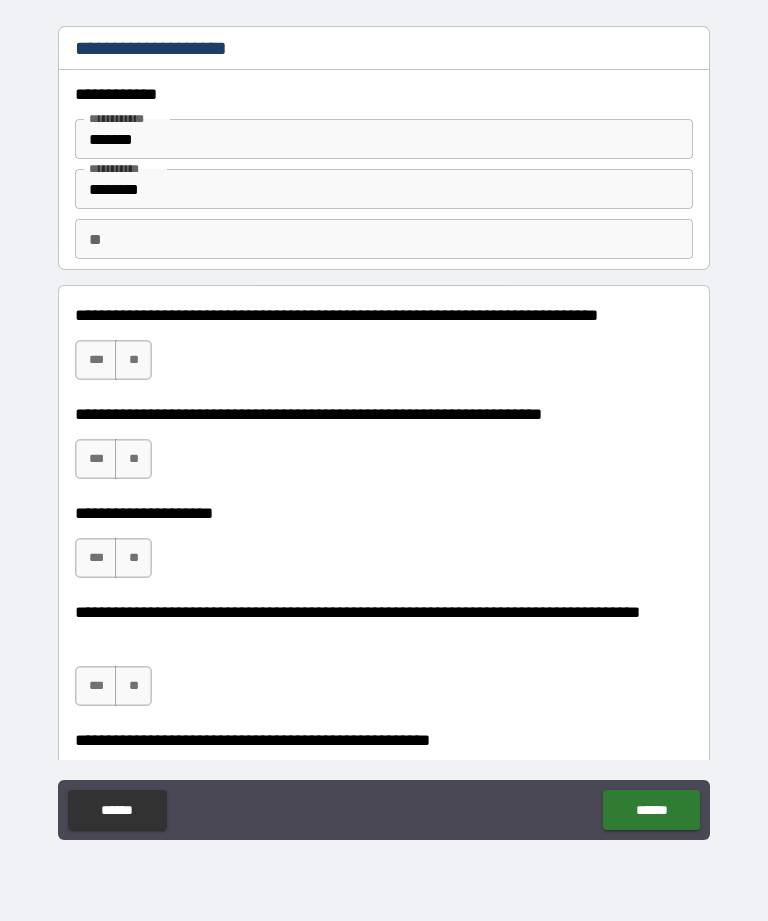 click on "**" at bounding box center (384, 239) 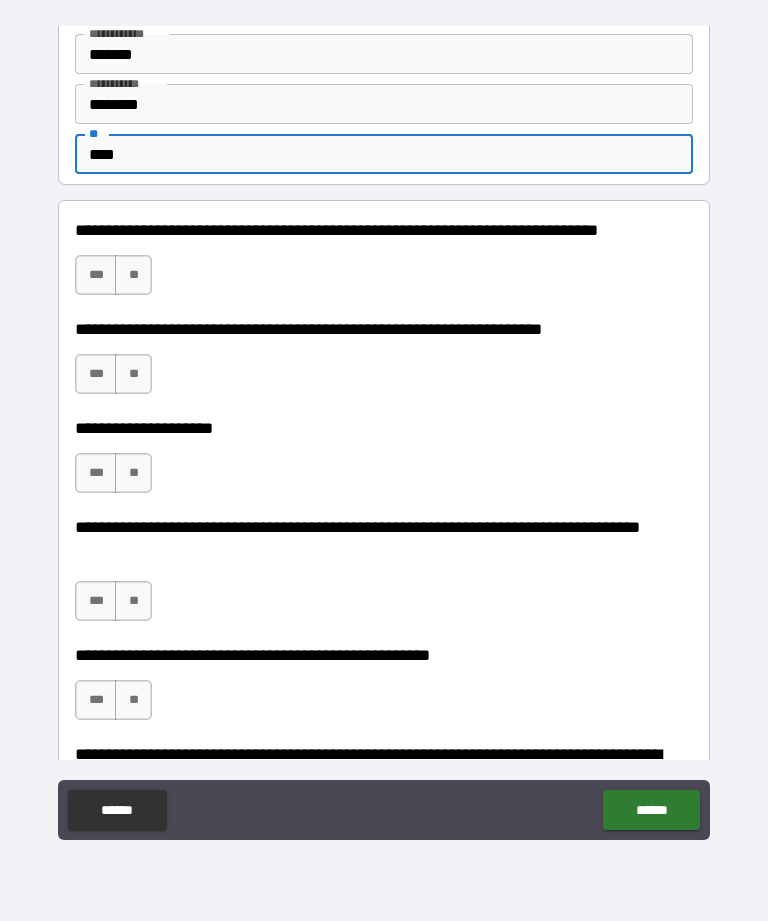 scroll, scrollTop: 102, scrollLeft: 0, axis: vertical 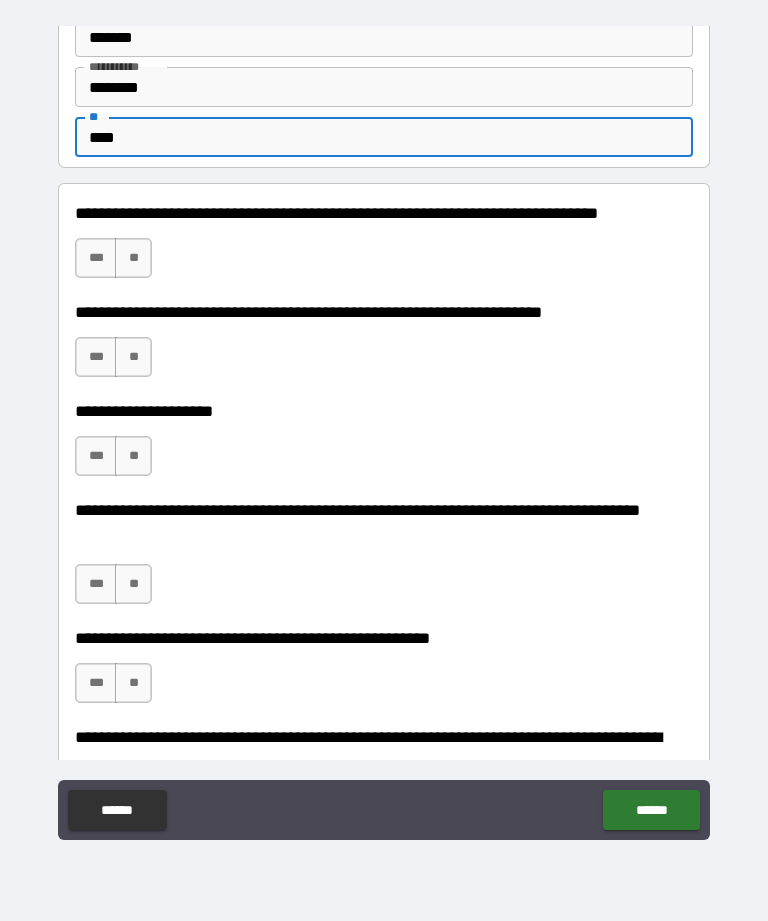 type on "****" 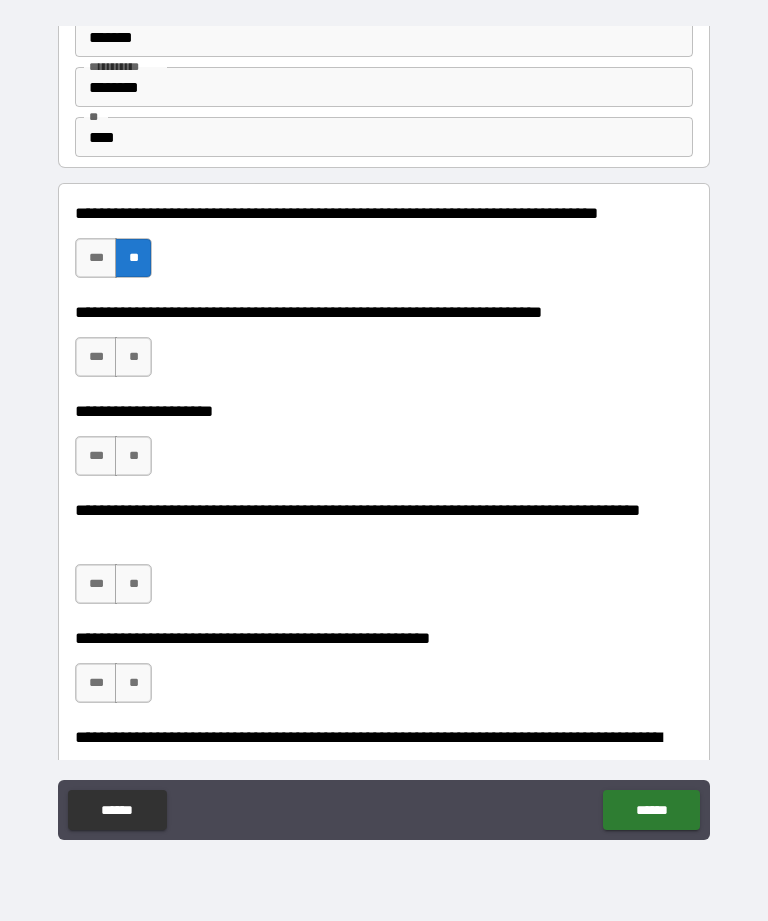 click on "**" at bounding box center [133, 357] 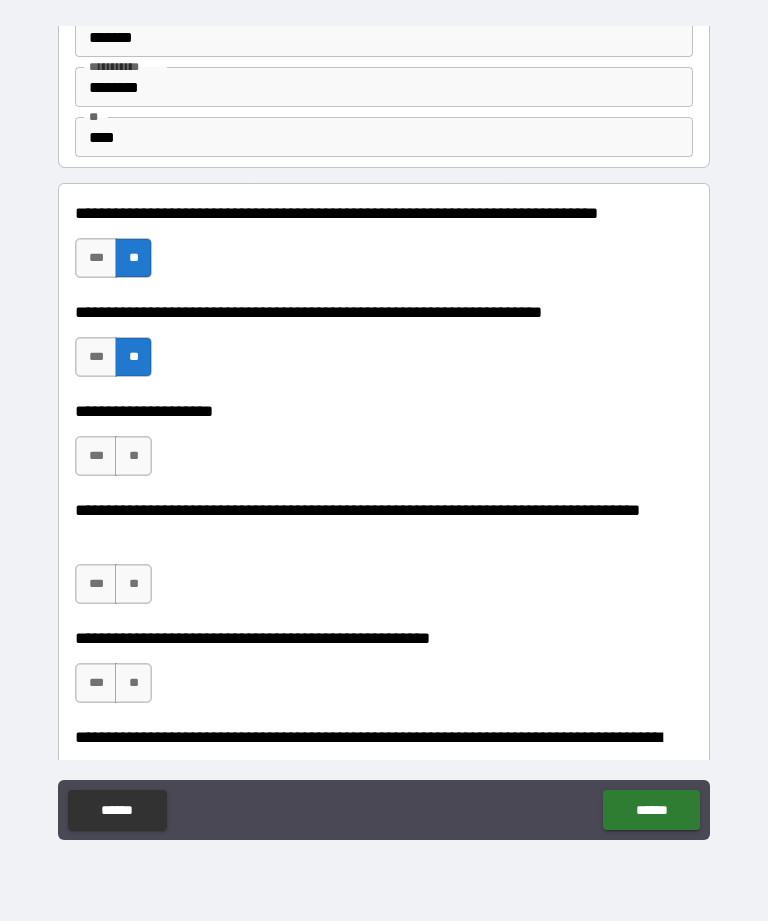click on "**" at bounding box center (133, 456) 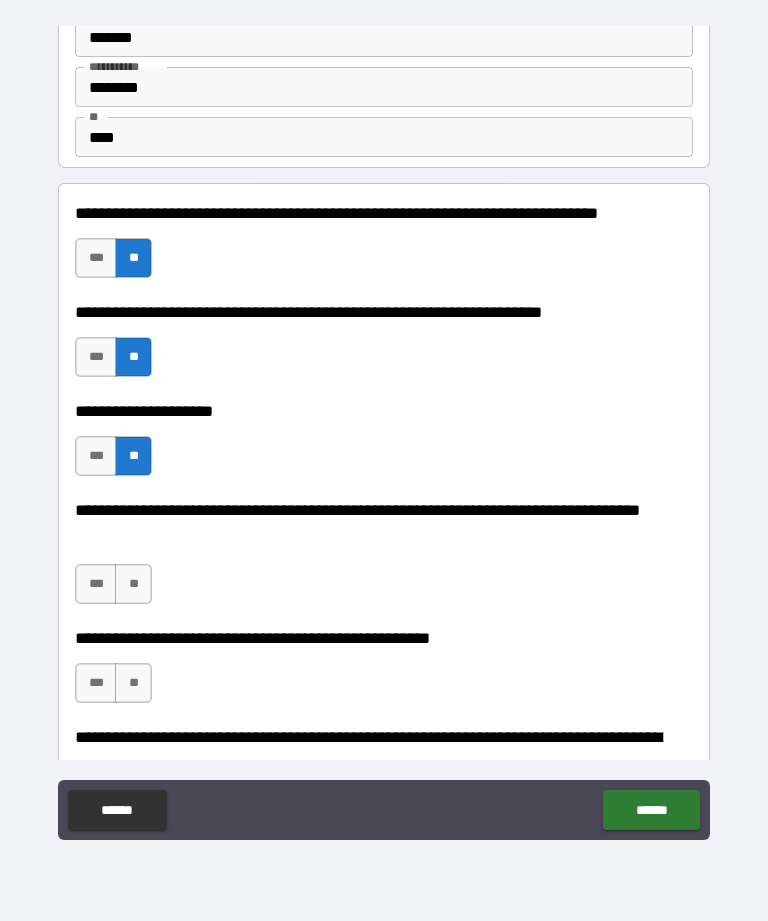 click on "**" at bounding box center (133, 584) 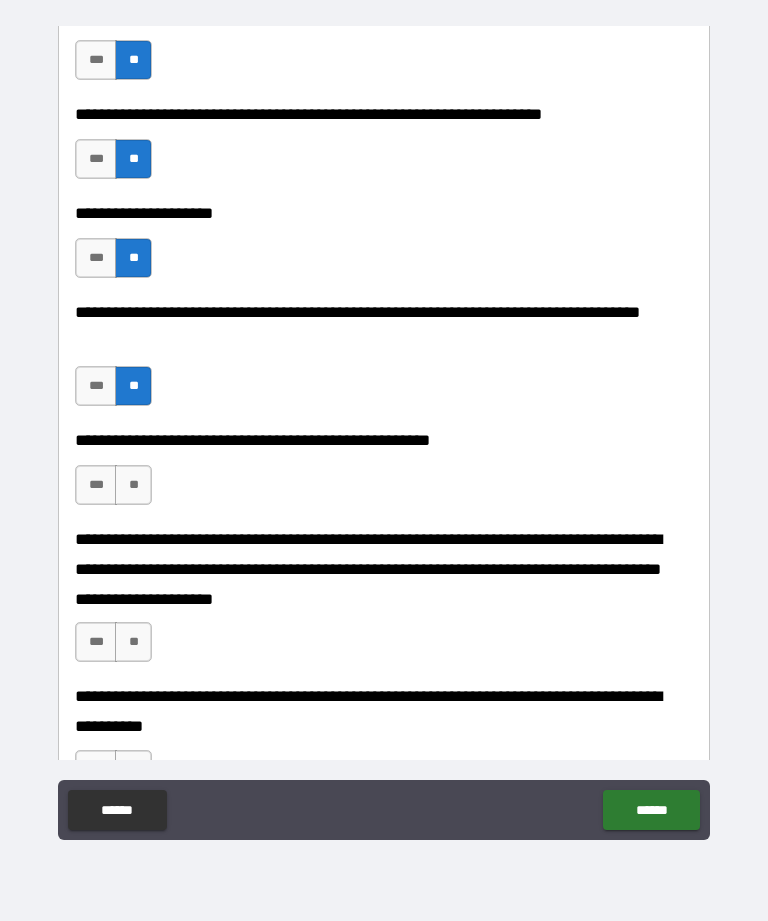 scroll, scrollTop: 328, scrollLeft: 0, axis: vertical 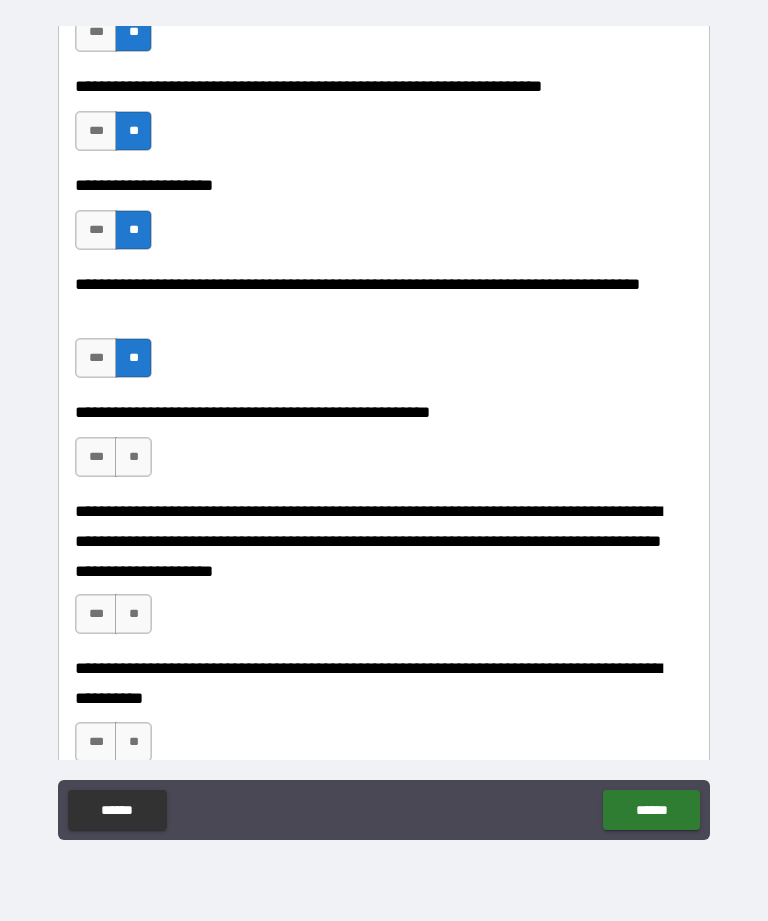 click on "**" at bounding box center [133, 457] 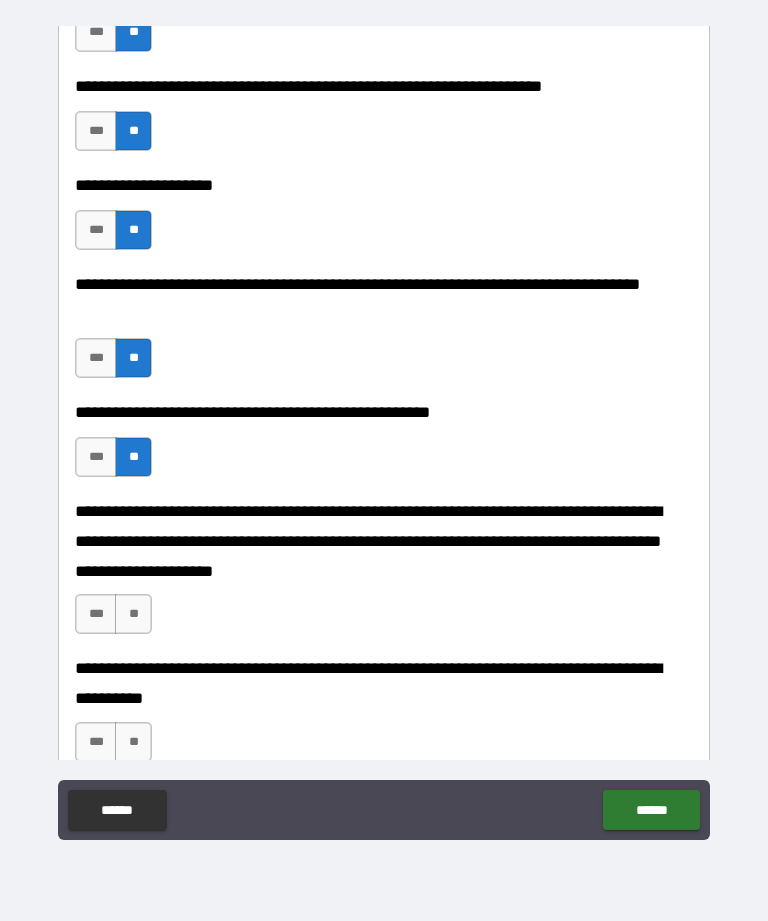 click on "**" at bounding box center [133, 614] 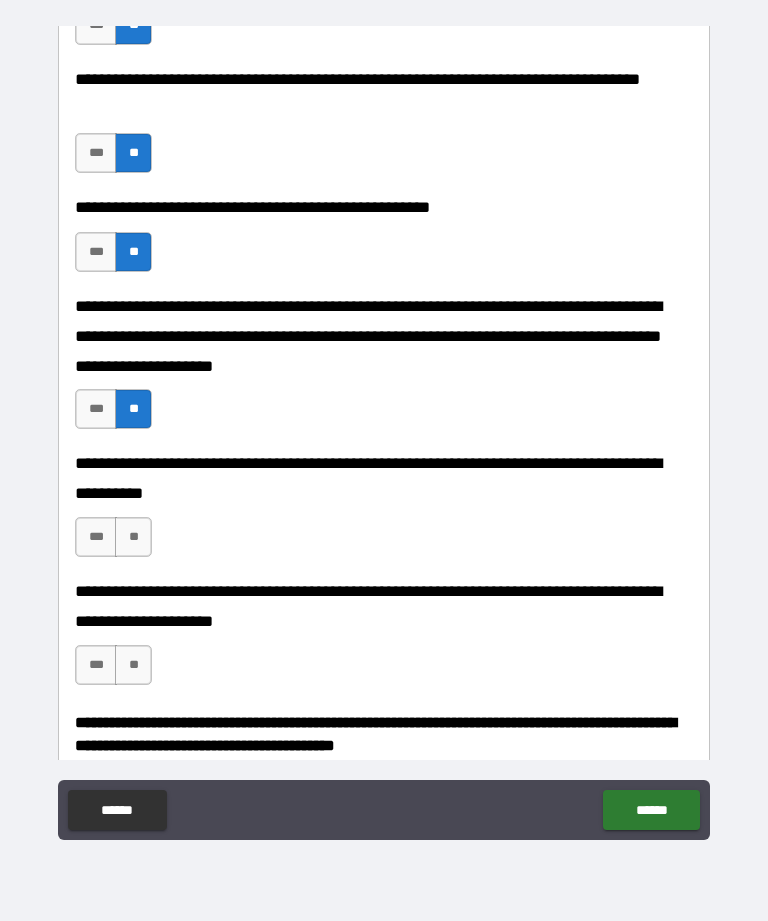 scroll, scrollTop: 539, scrollLeft: 0, axis: vertical 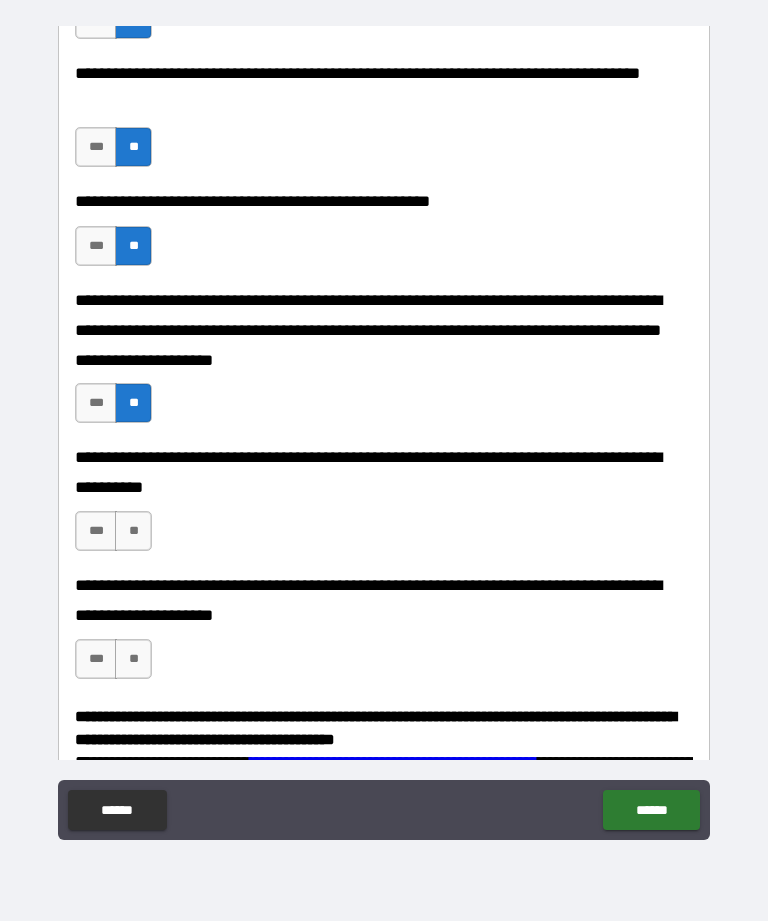 click on "**" at bounding box center [133, 531] 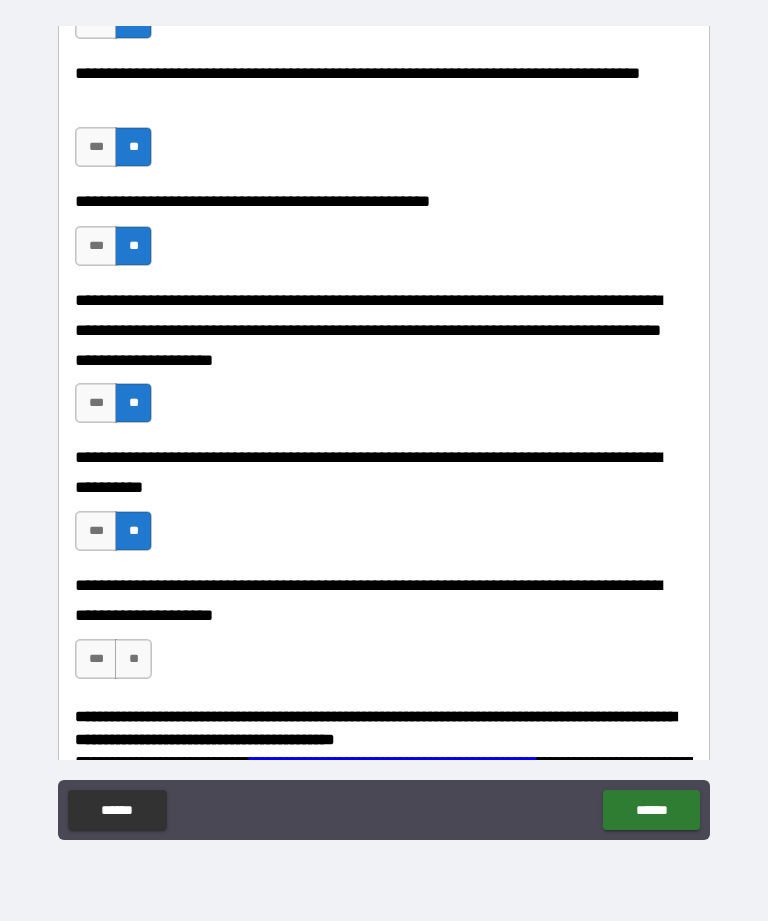 click on "**" at bounding box center [133, 659] 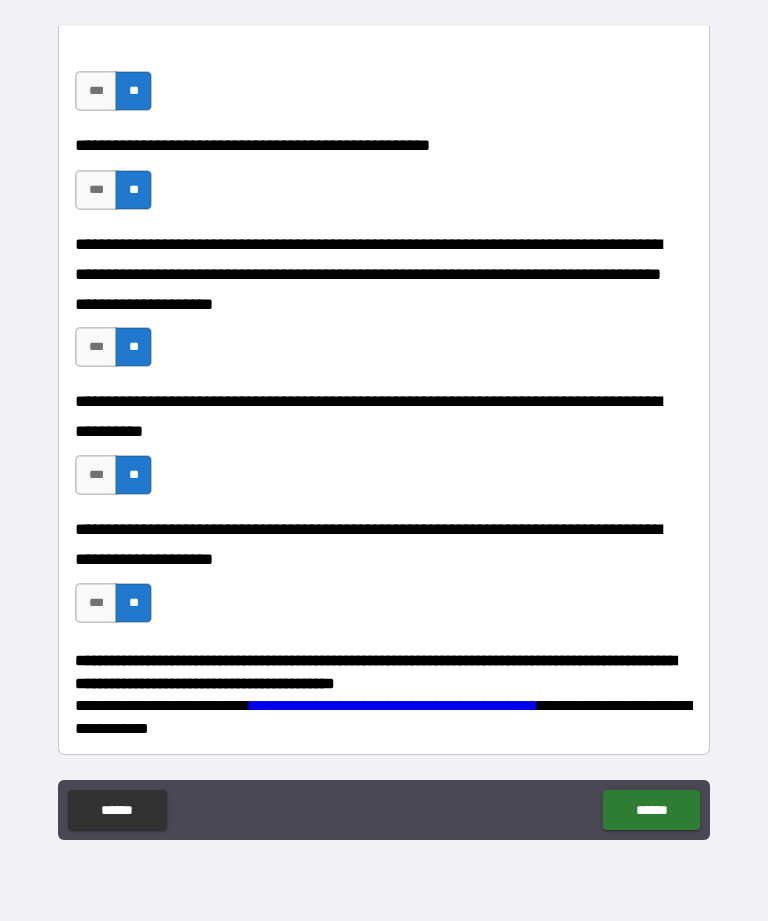 scroll, scrollTop: 594, scrollLeft: 0, axis: vertical 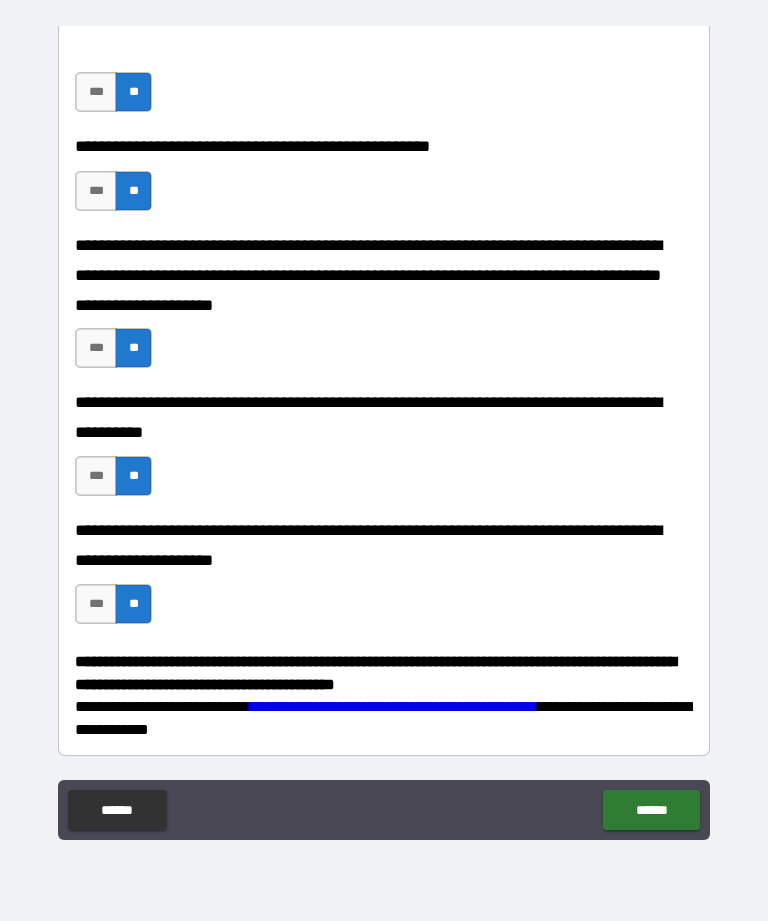 click on "******" at bounding box center [651, 810] 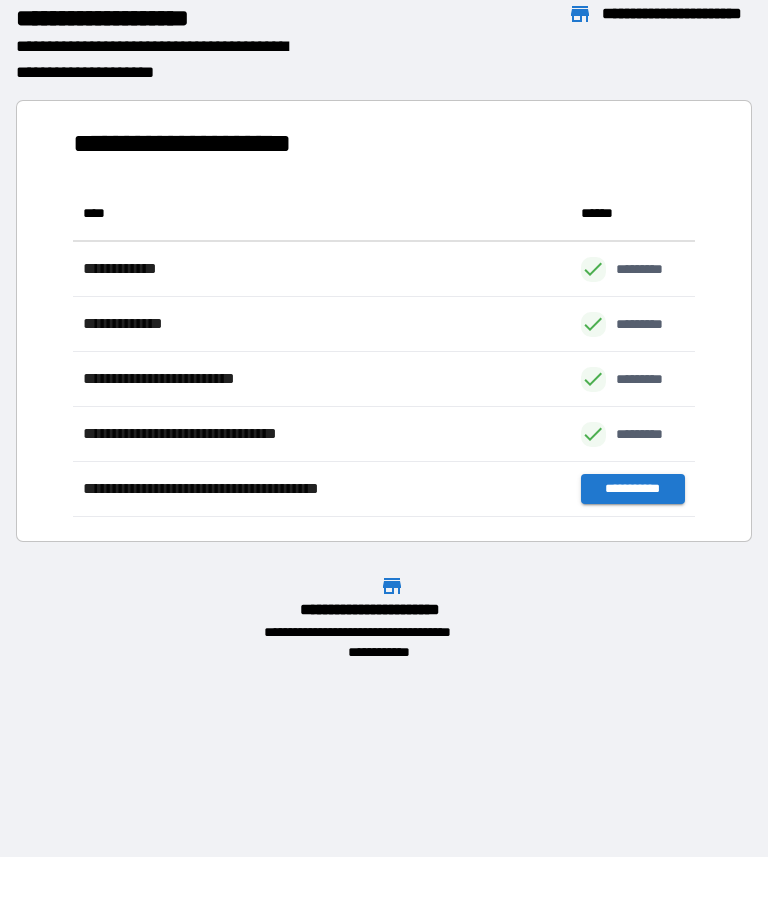 scroll, scrollTop: 331, scrollLeft: 622, axis: both 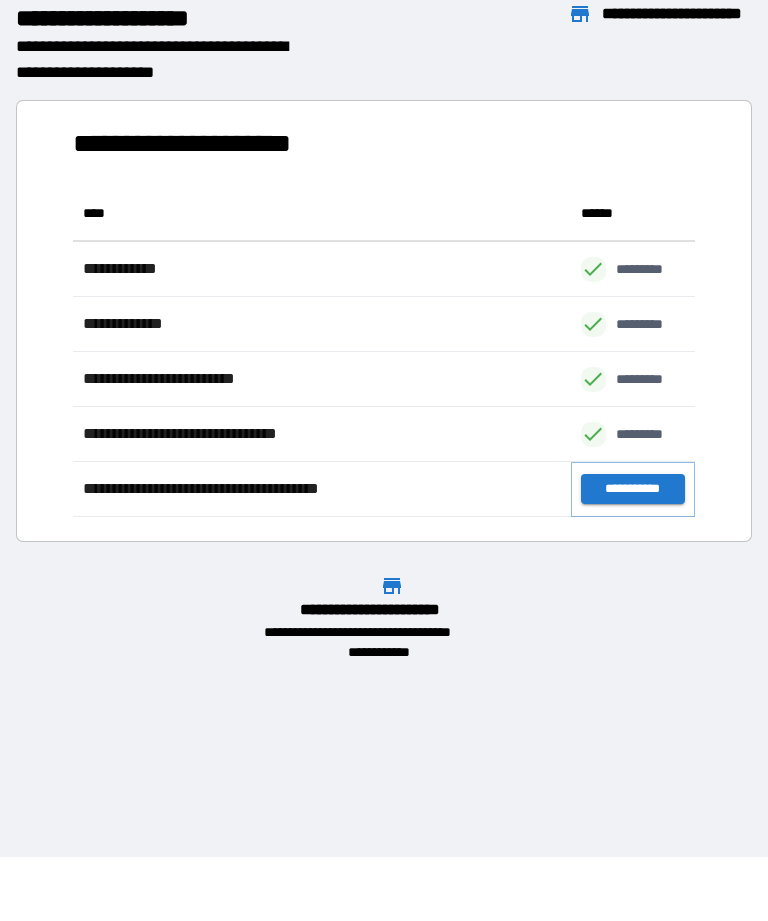 click on "**********" at bounding box center (633, 489) 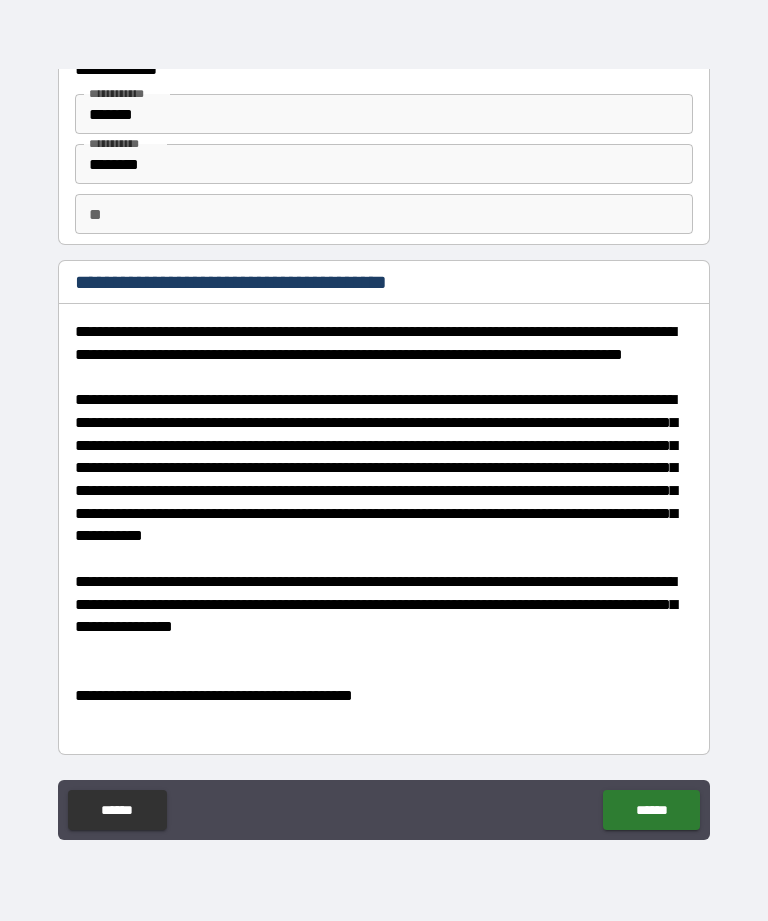 scroll, scrollTop: 68, scrollLeft: 0, axis: vertical 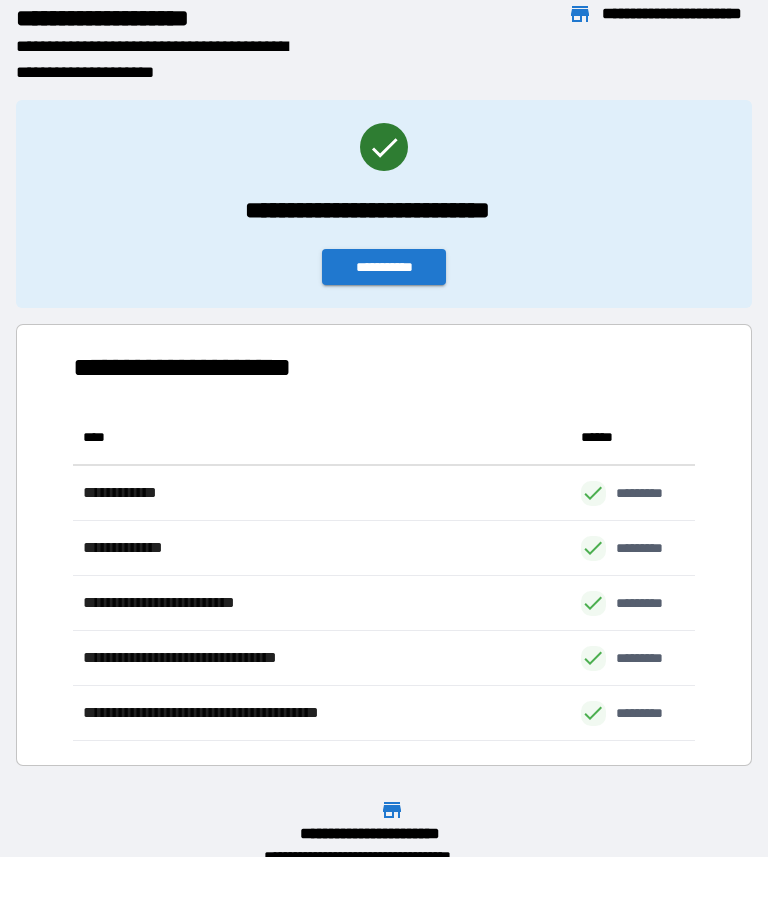 click on "**********" at bounding box center [384, 267] 